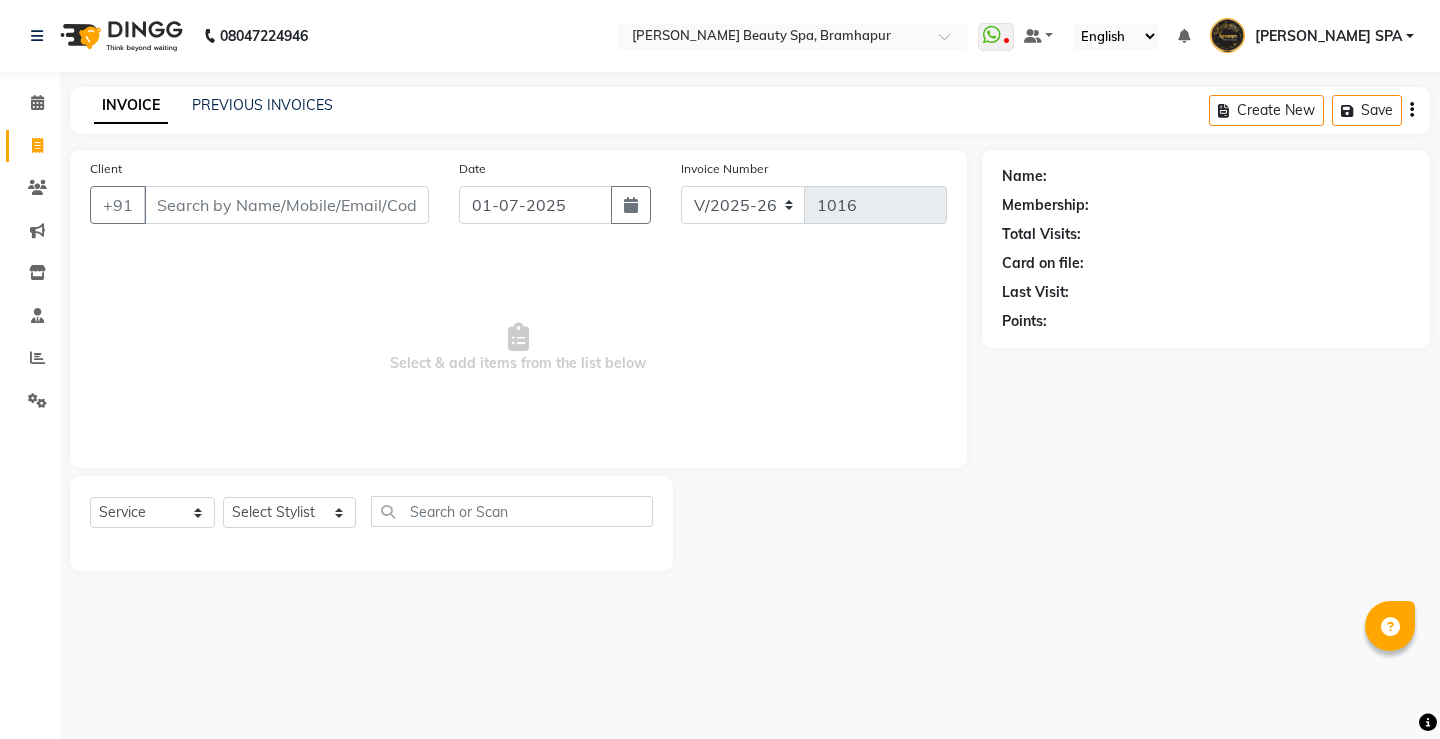 select on "3622" 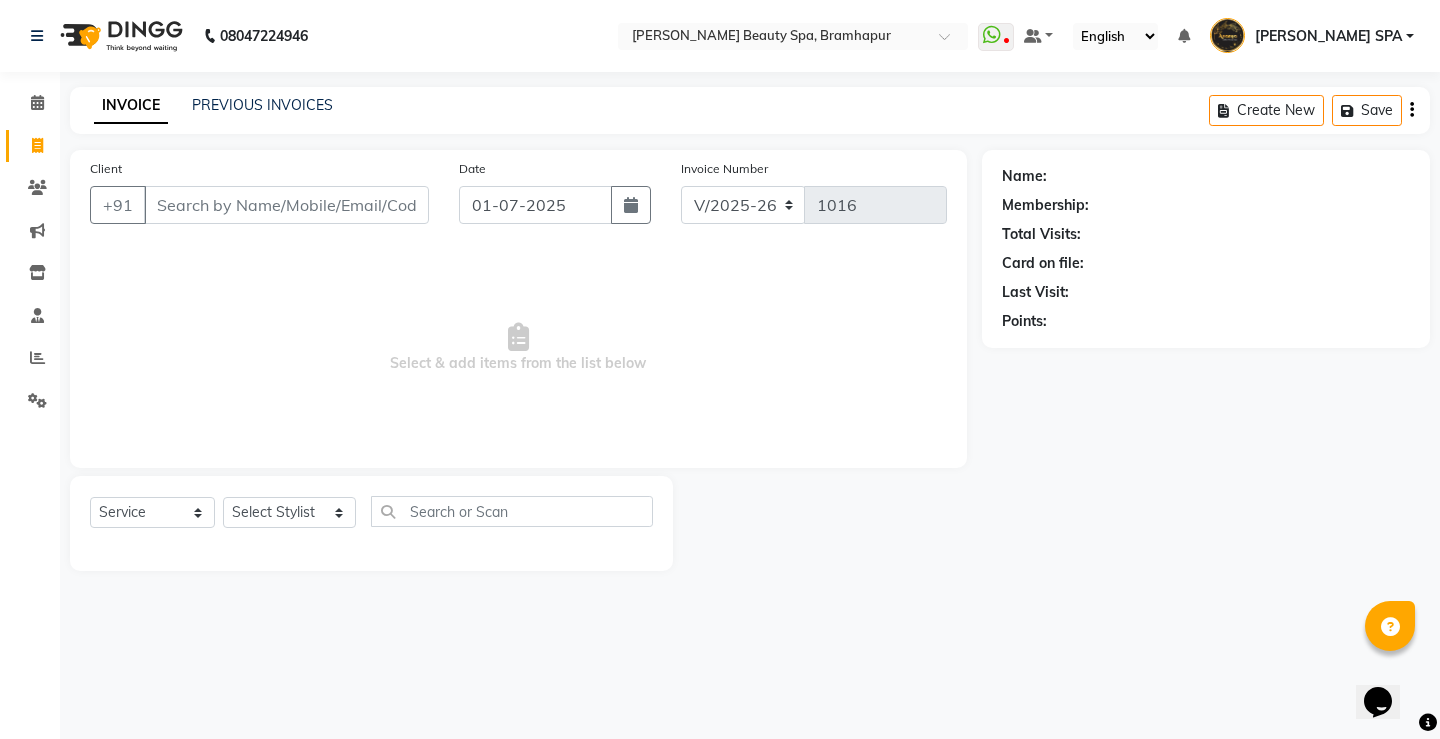scroll, scrollTop: 0, scrollLeft: 0, axis: both 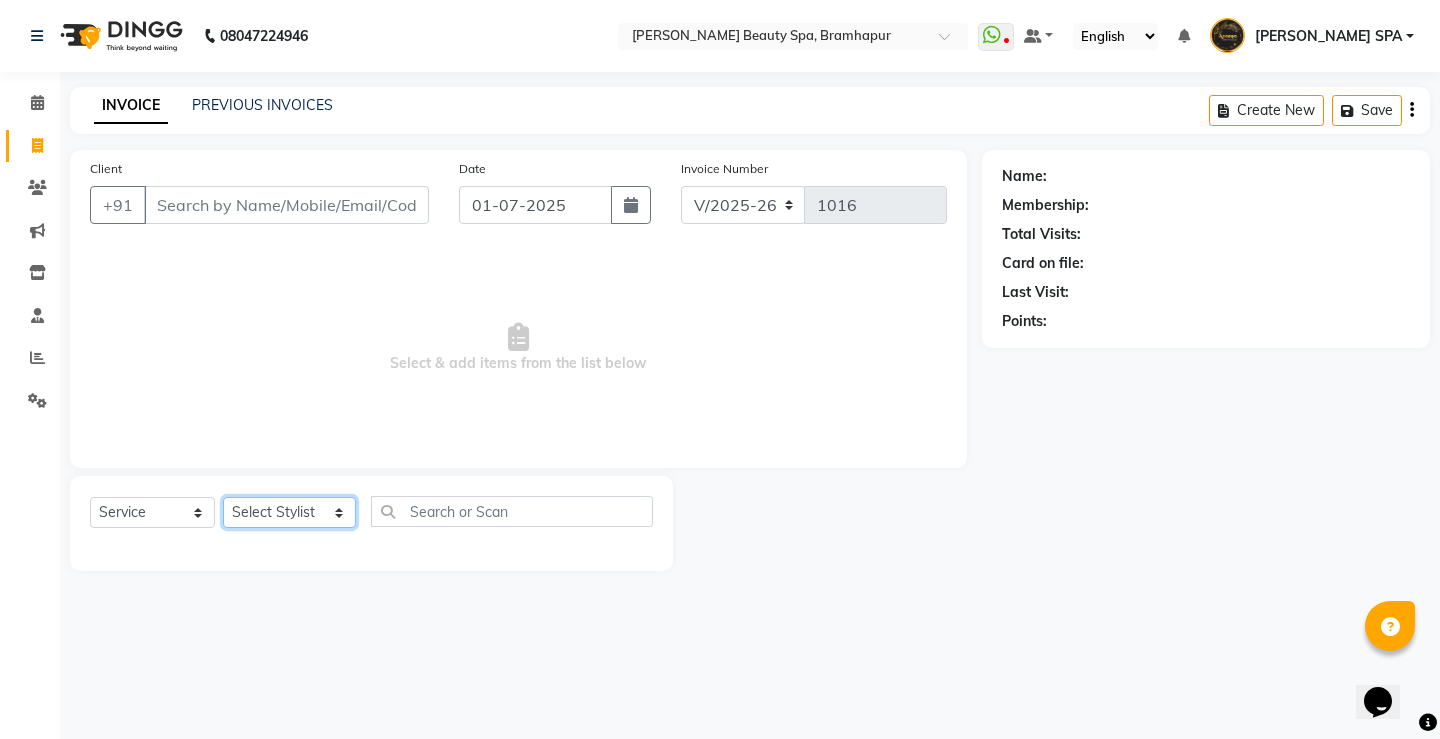 click on "Select Stylist [PERSON_NAME] SPA [PERSON_NAME] Hati [PERSON_NAME] JYOTI [PERSON_NAME] [PERSON_NAME] MAM [PERSON_NAME] SABANA [PERSON_NAME] [PERSON_NAME] [PERSON_NAME]" 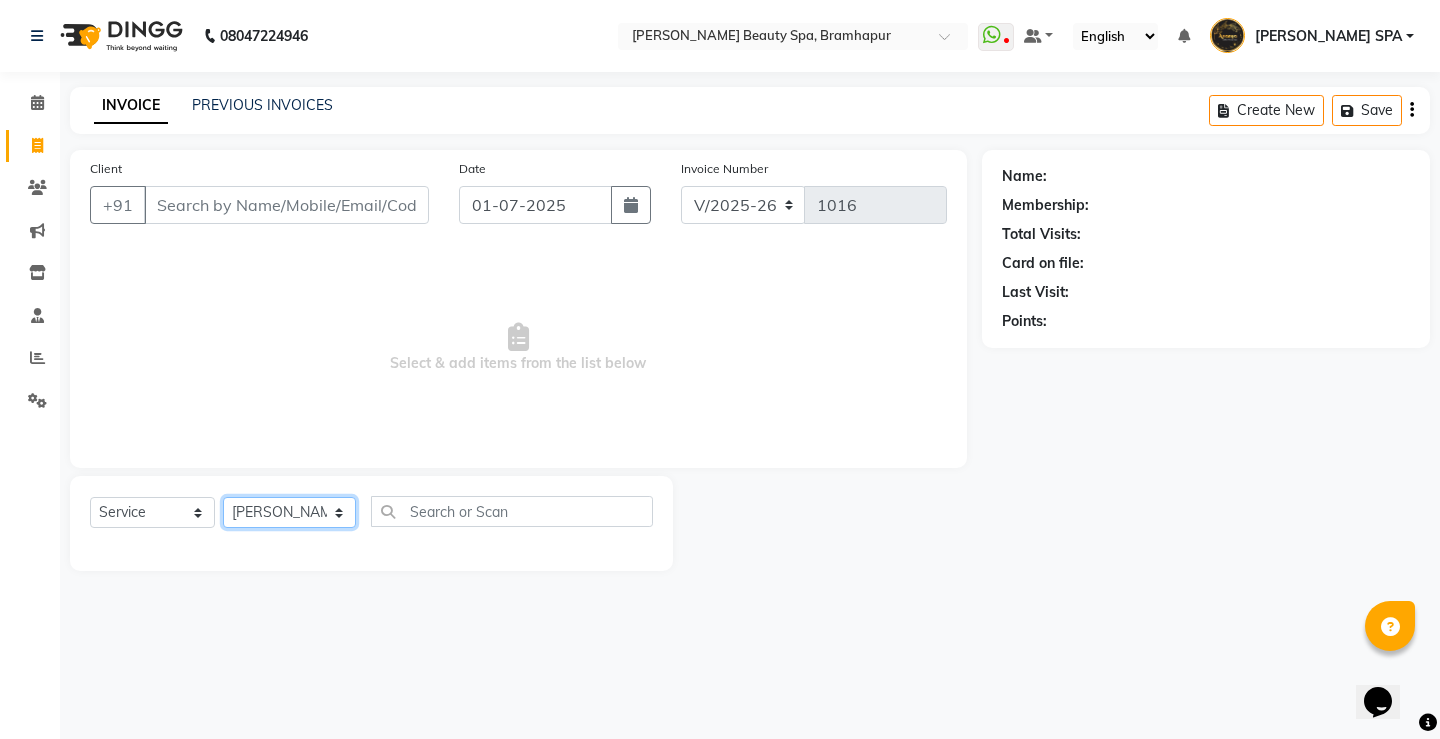 click on "Select Stylist [PERSON_NAME] SPA [PERSON_NAME] Hati [PERSON_NAME] JYOTI [PERSON_NAME] [PERSON_NAME] MAM [PERSON_NAME] SABANA [PERSON_NAME] [PERSON_NAME] [PERSON_NAME]" 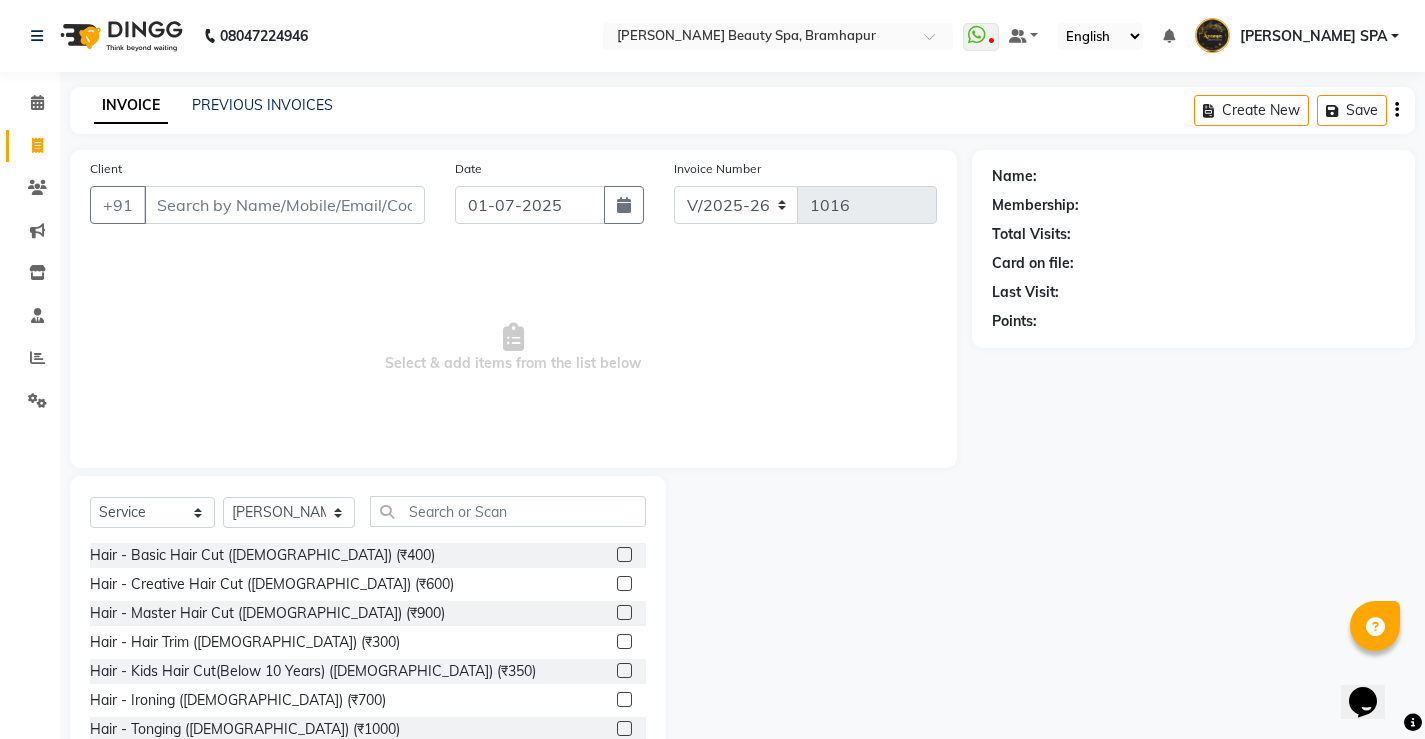 click on "Select  Service  Product  Membership  Package Voucher Prepaid Gift Card  Select Stylist [PERSON_NAME] SPA [PERSON_NAME] Hati [PERSON_NAME] JYOTI [PERSON_NAME] [PERSON_NAME] MAM [PERSON_NAME] SABANA [PERSON_NAME] [PERSON_NAME] [DEMOGRAPHIC_DATA][PERSON_NAME]" 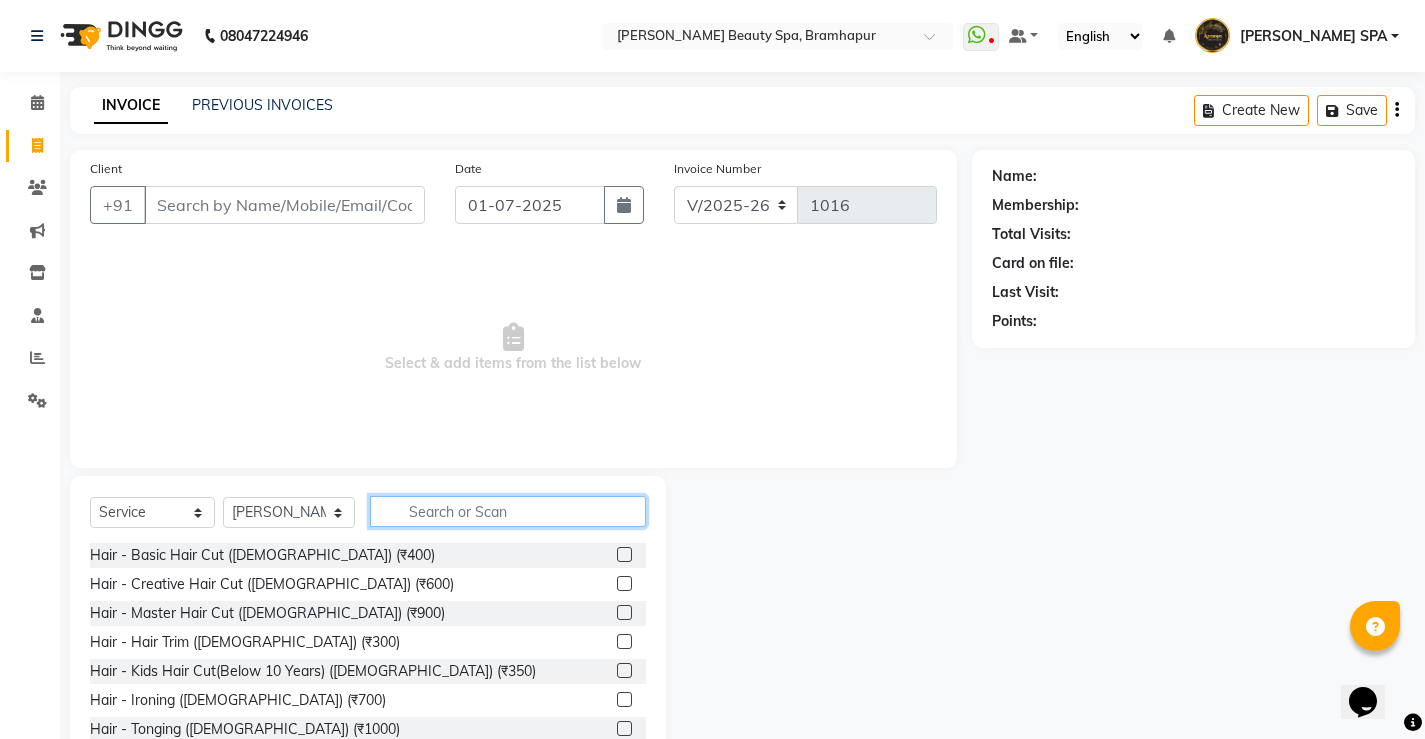 click 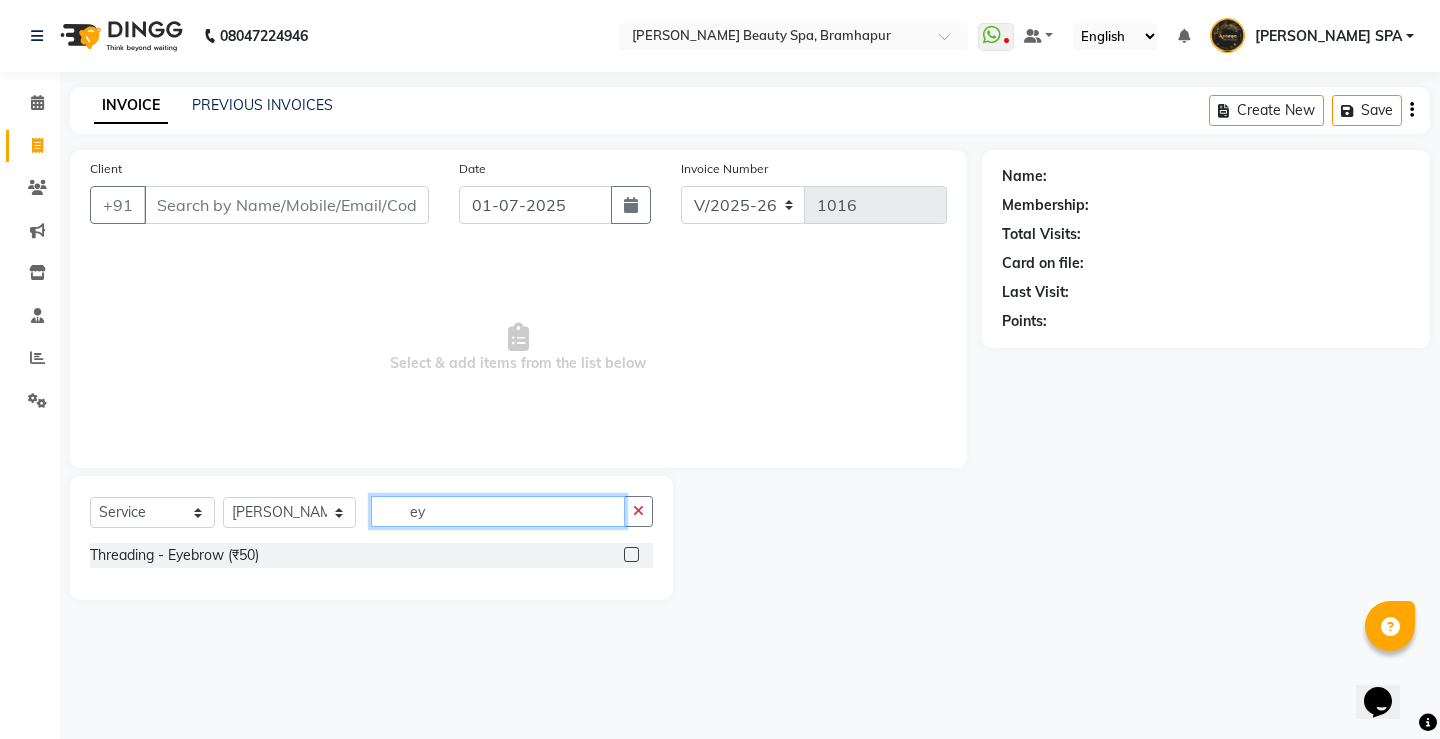 type on "ey" 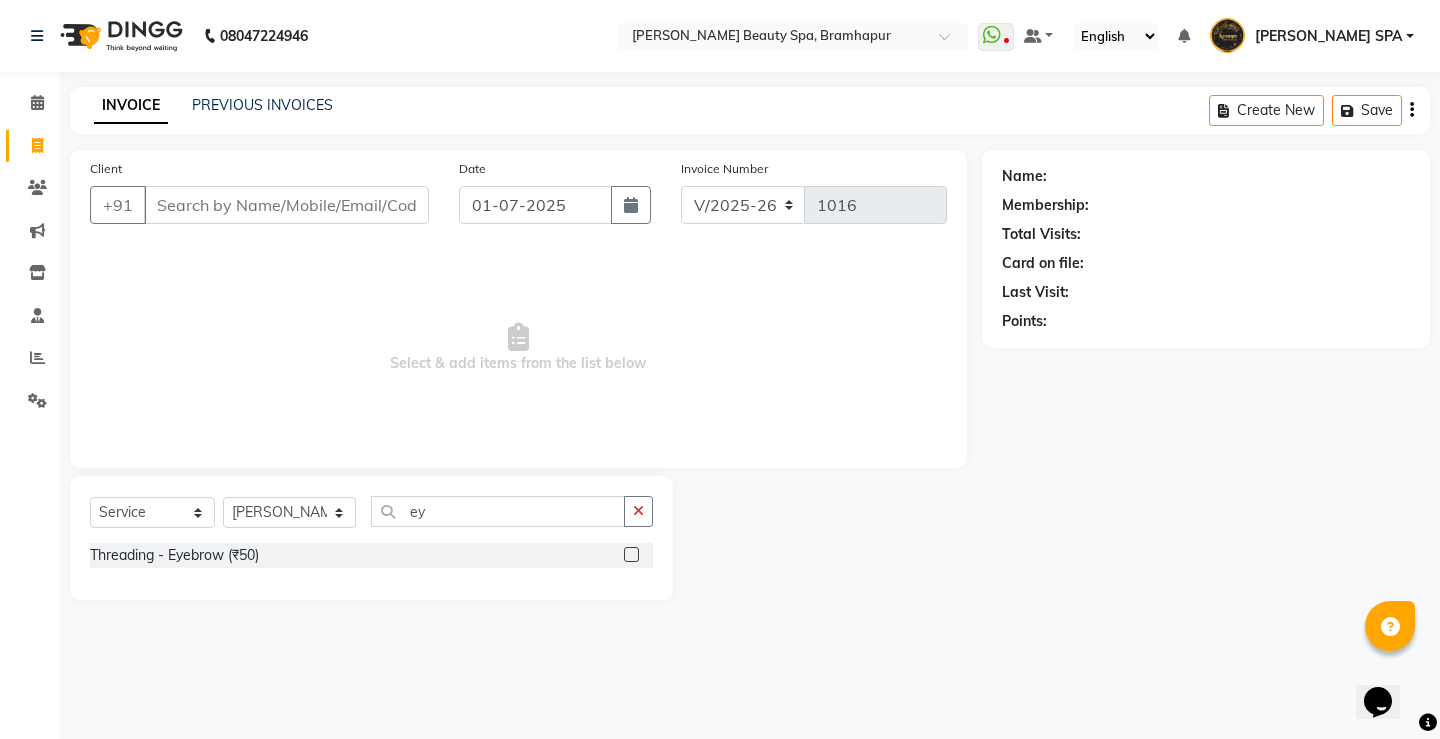 click 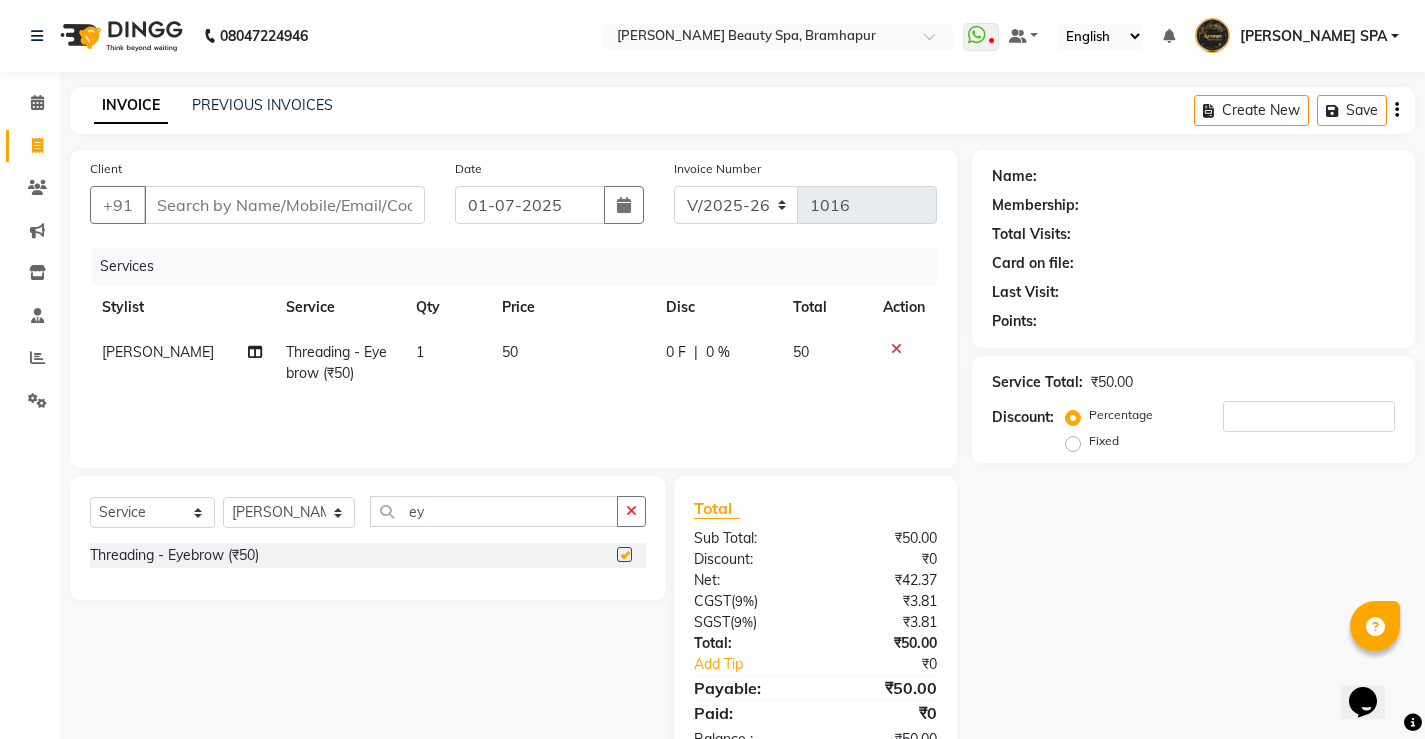 checkbox on "false" 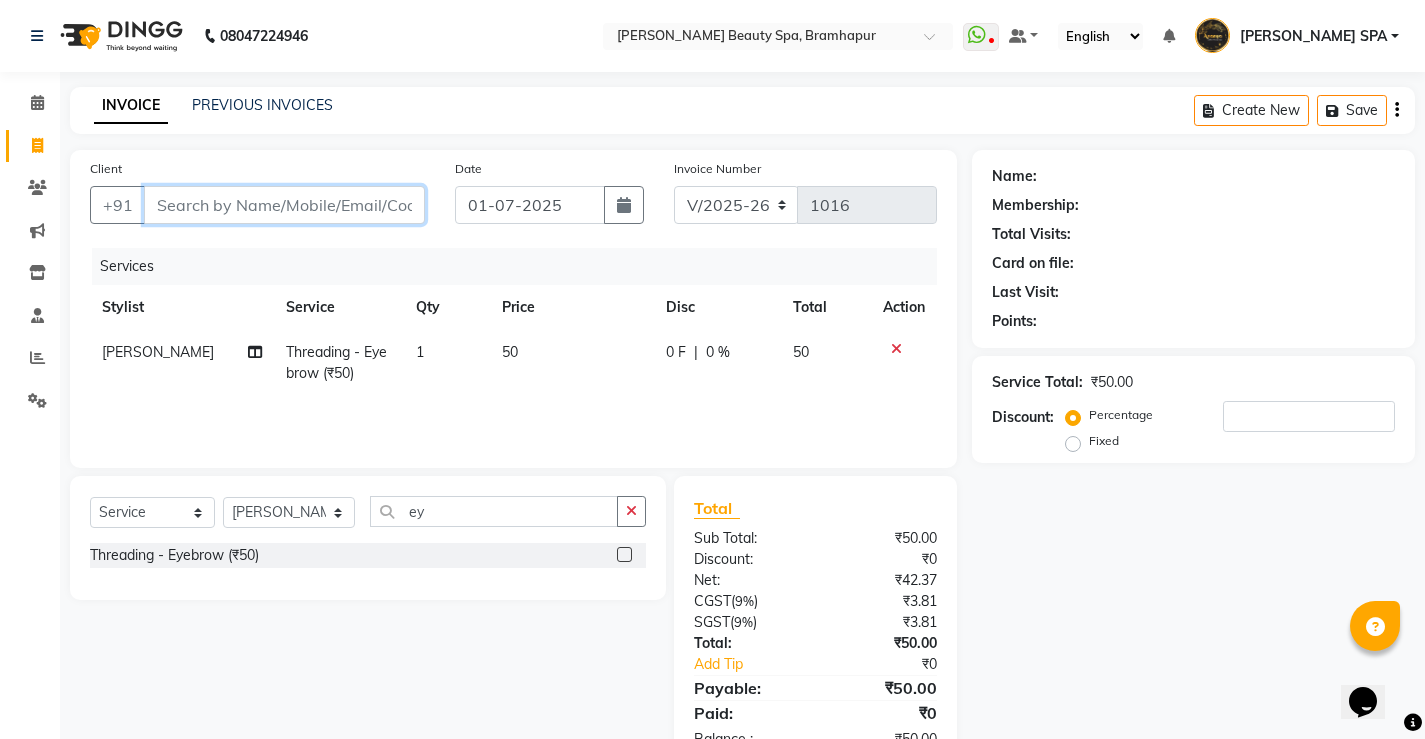 click on "Client" at bounding box center [284, 205] 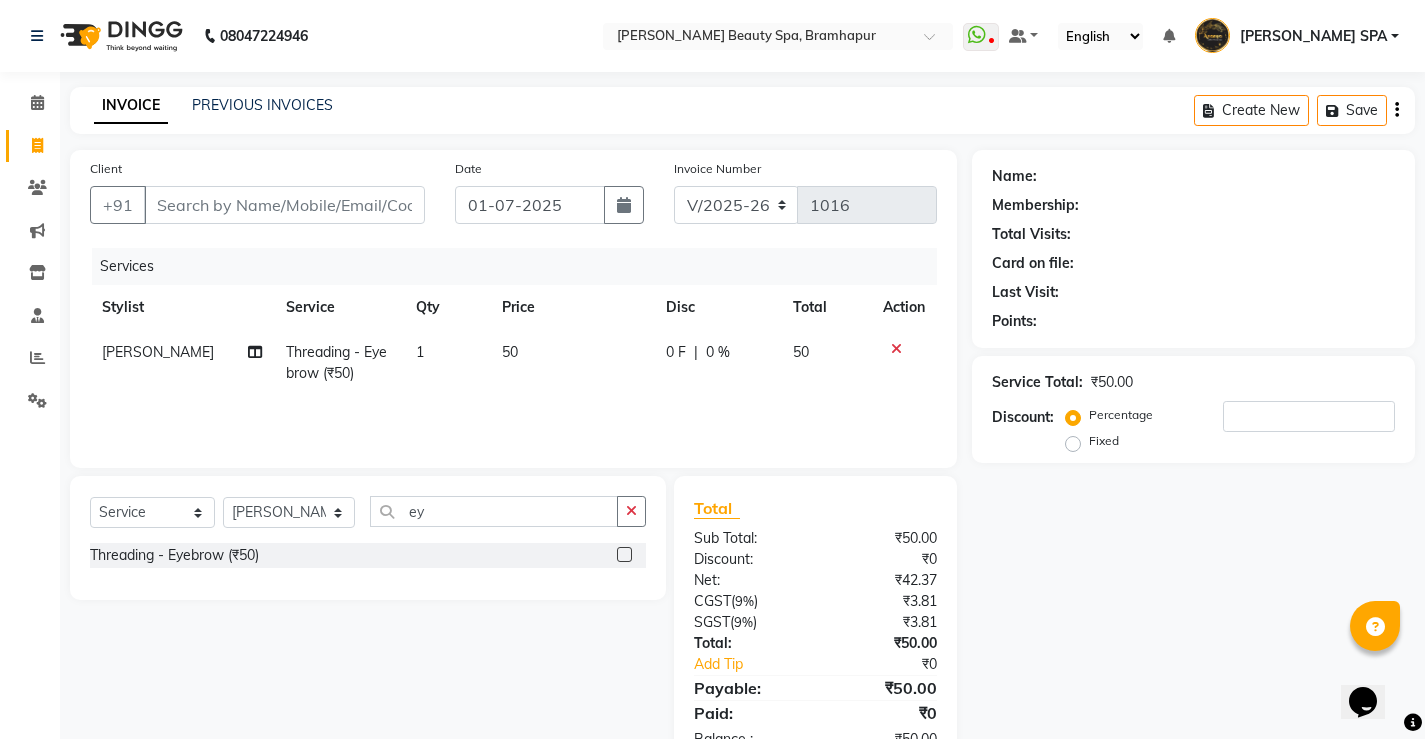 click on "50" 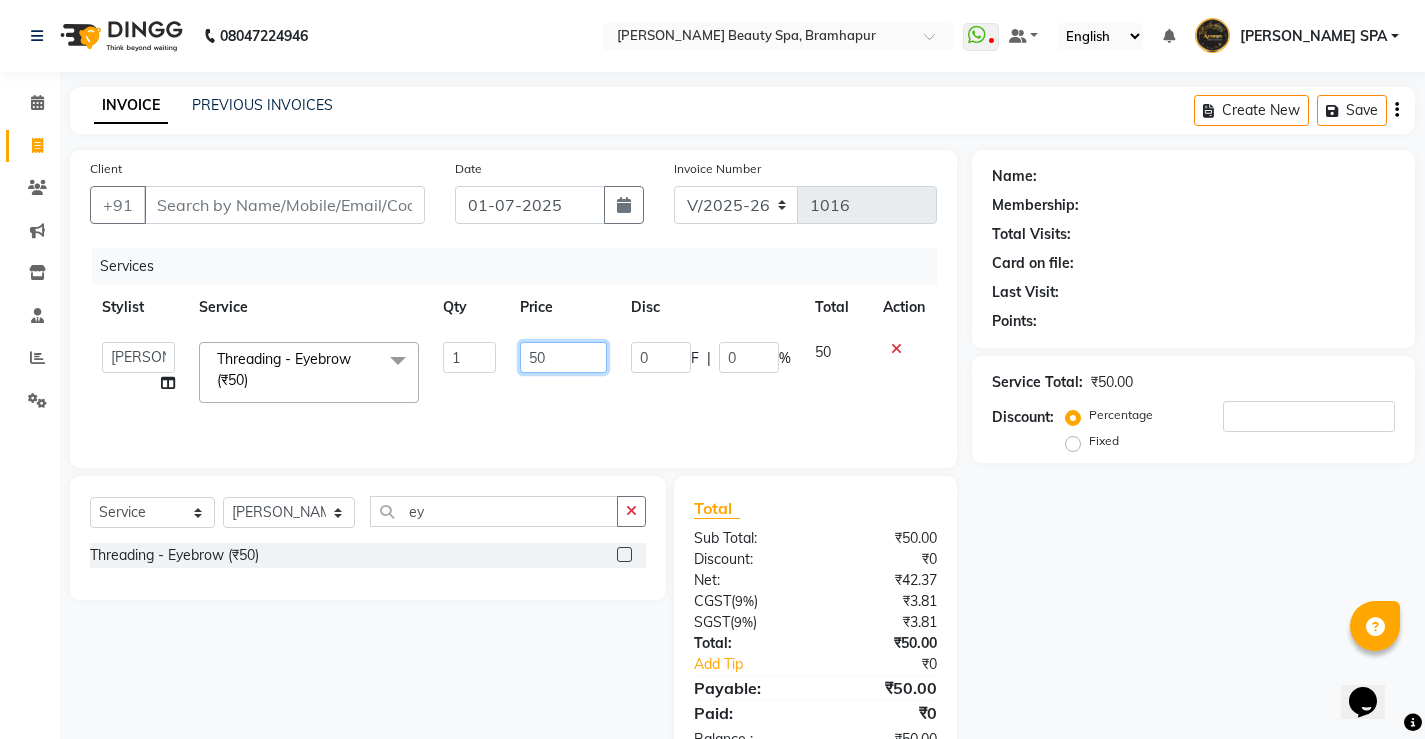 click on "50" 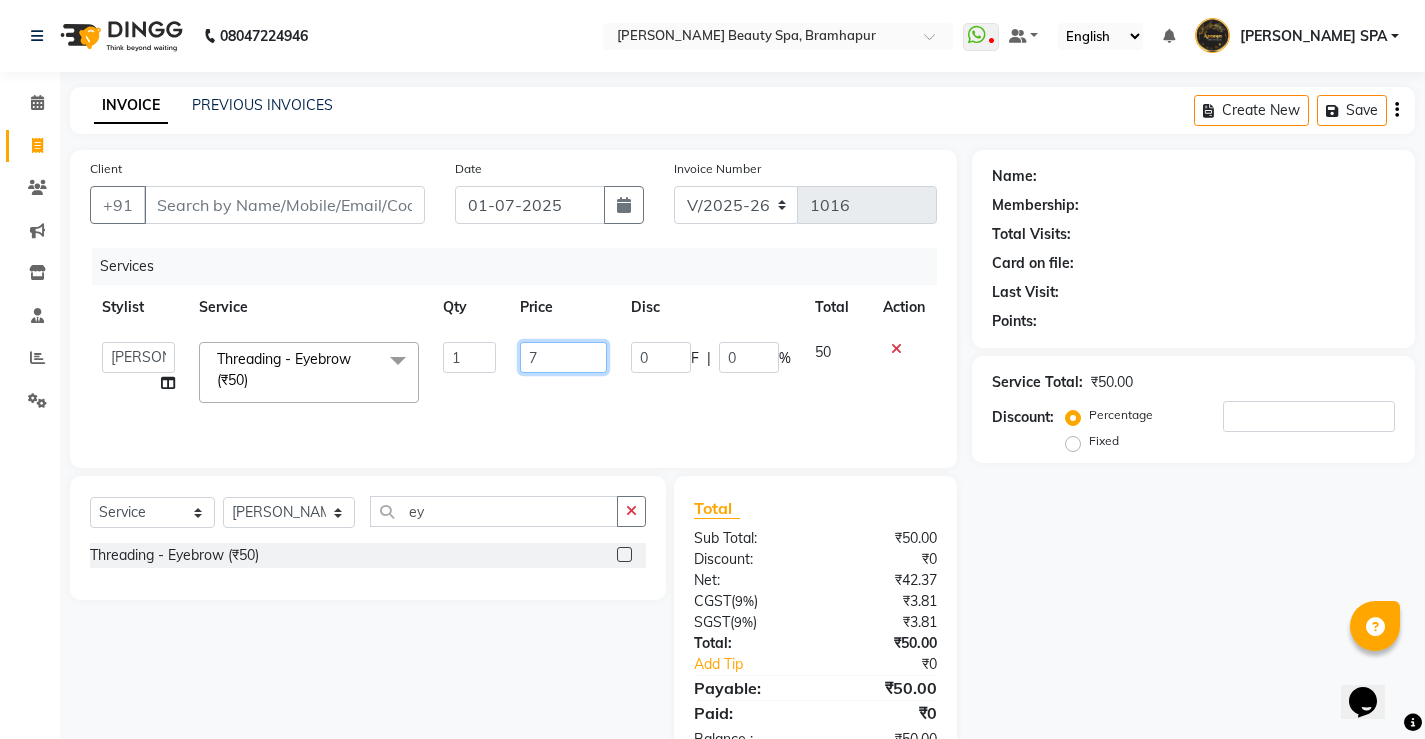 type on "70" 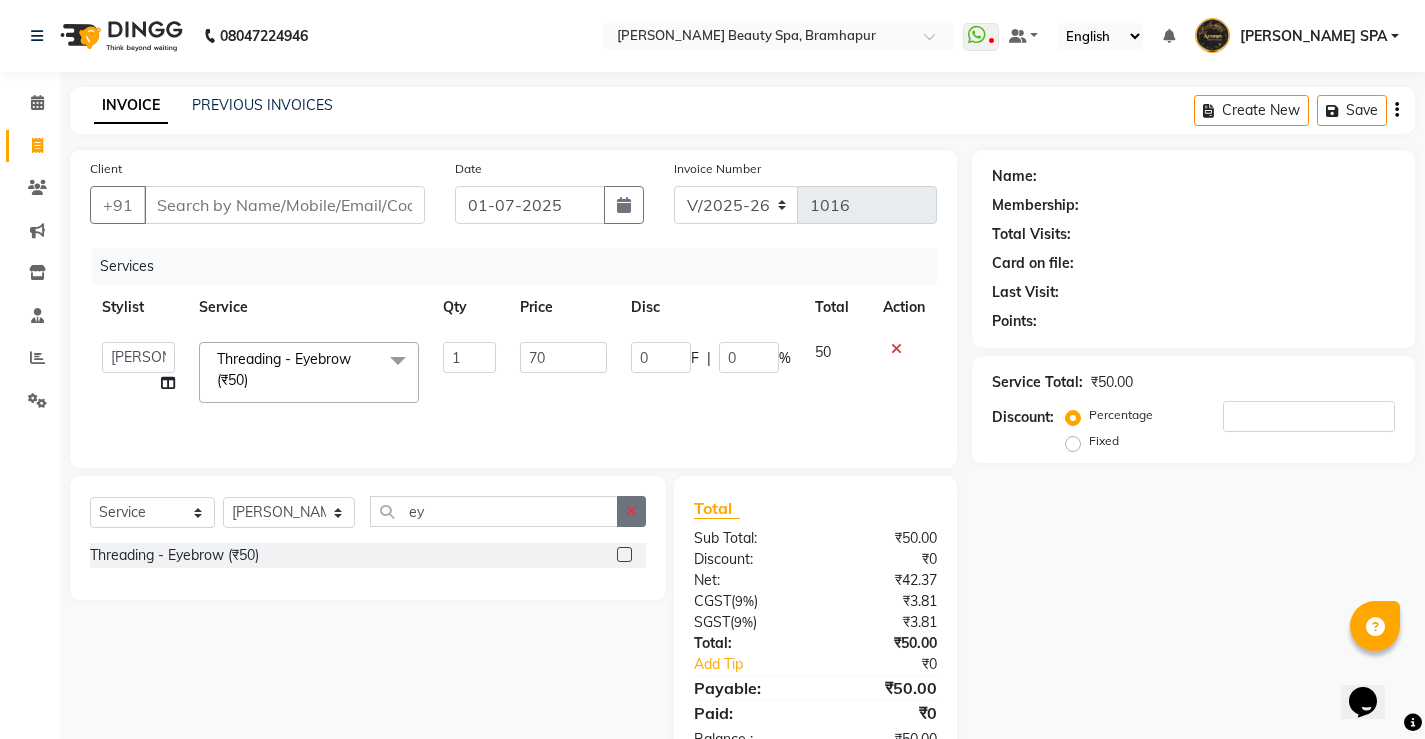 click 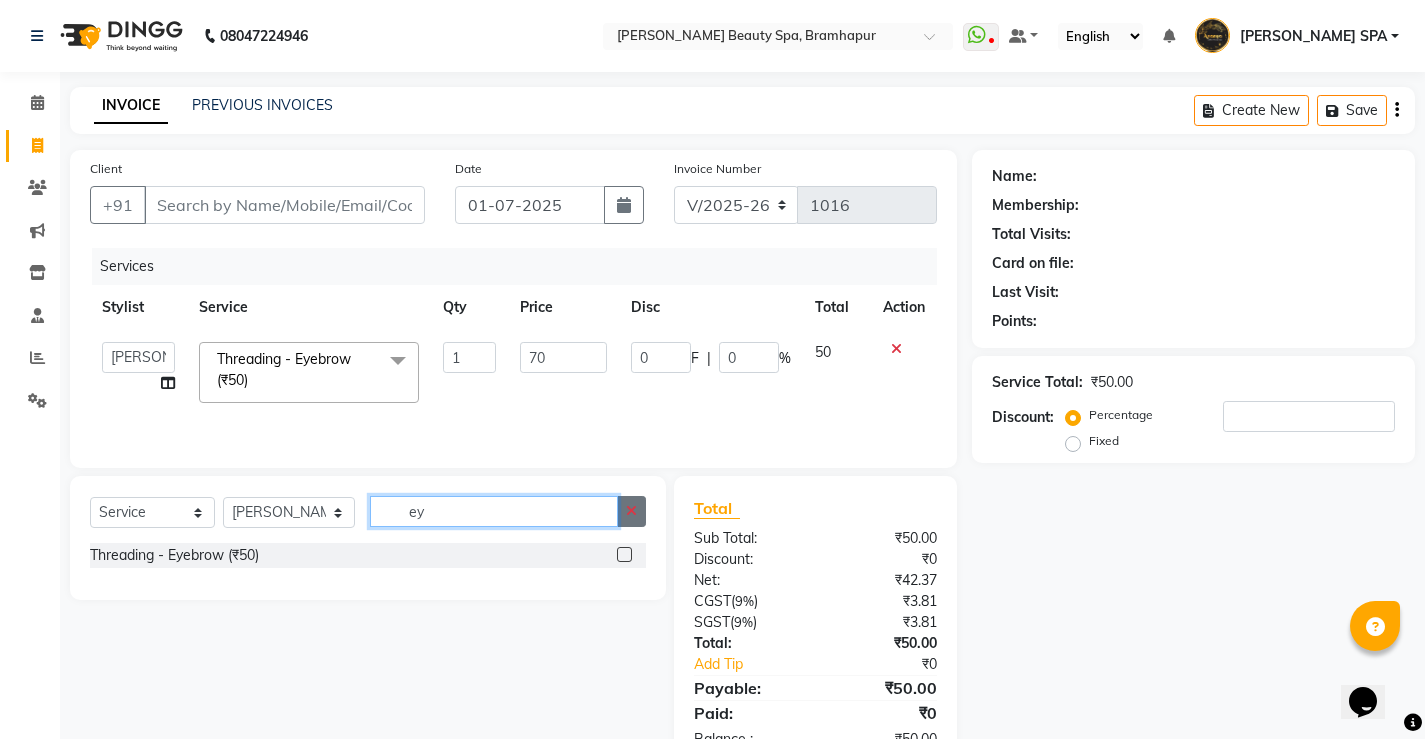 type 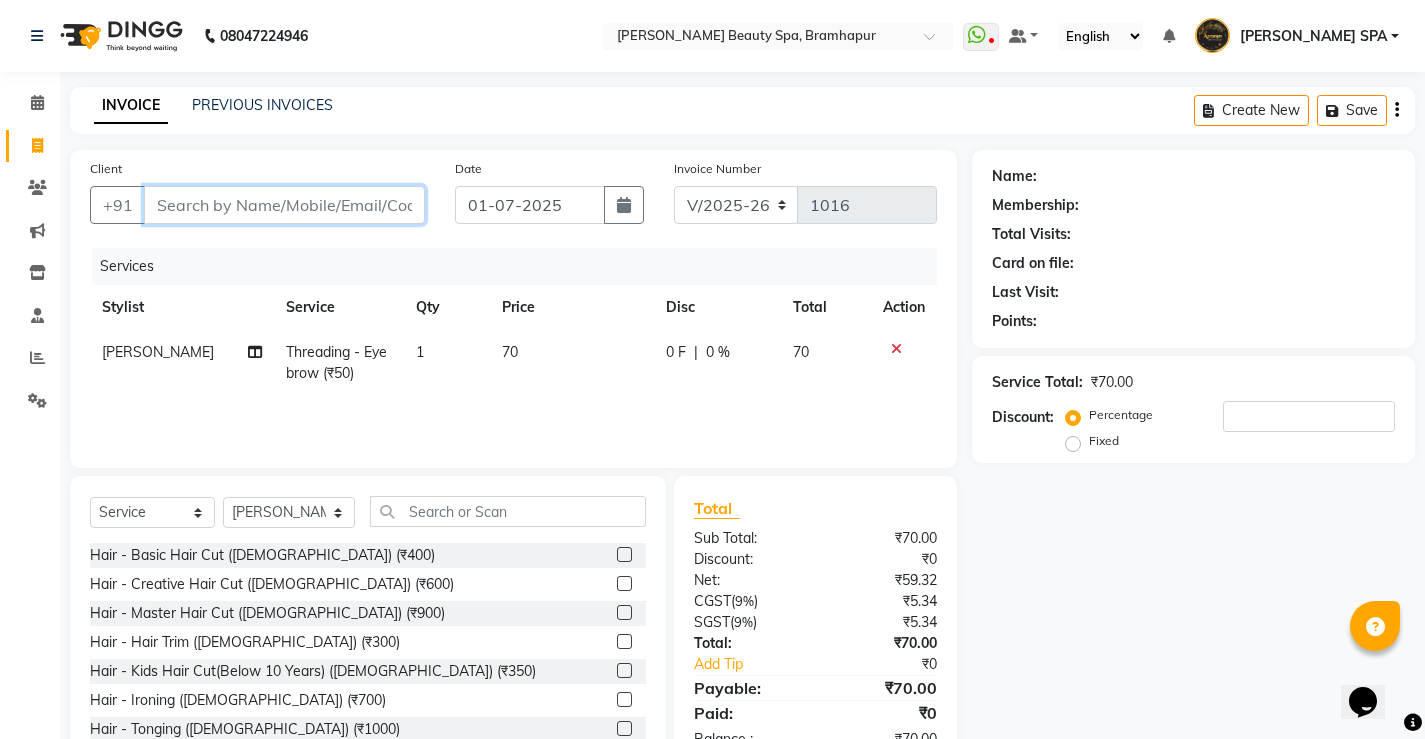 click on "Client" at bounding box center (284, 205) 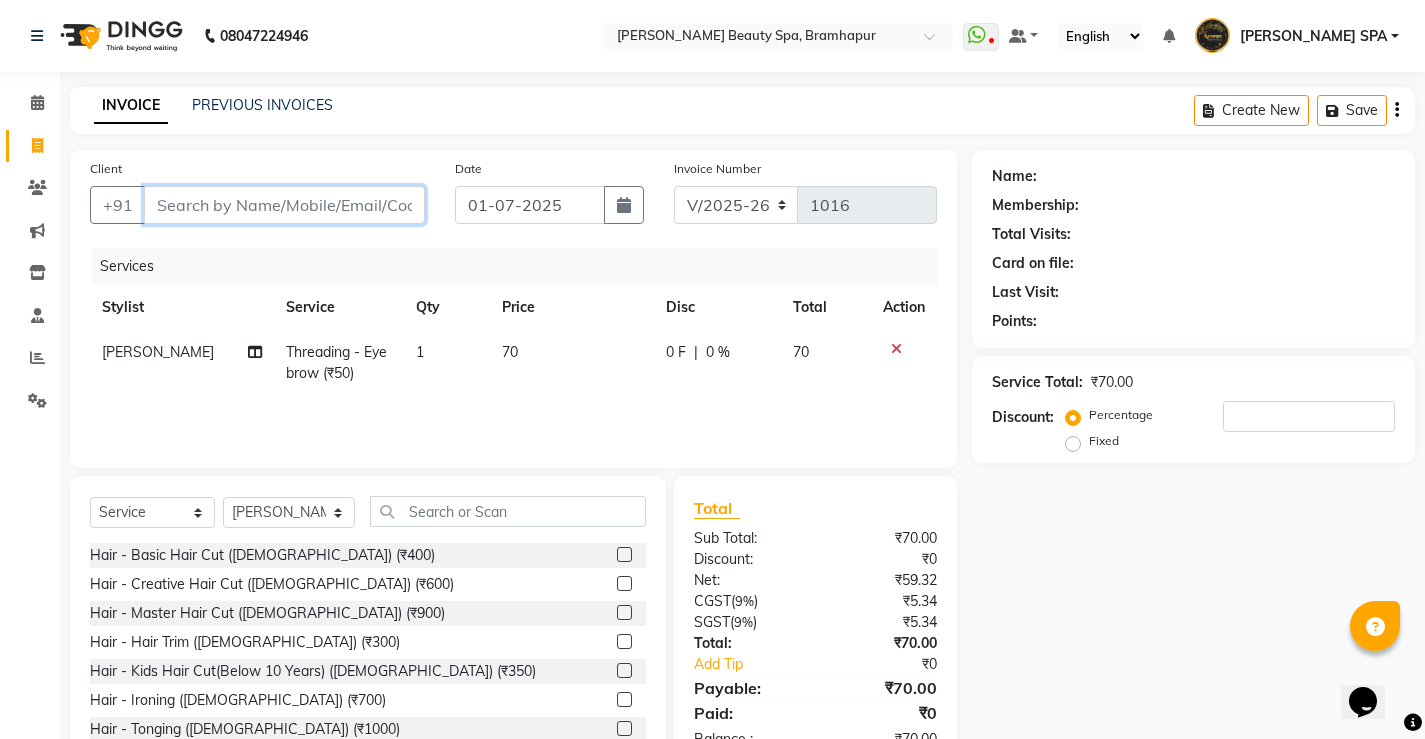 type on "9" 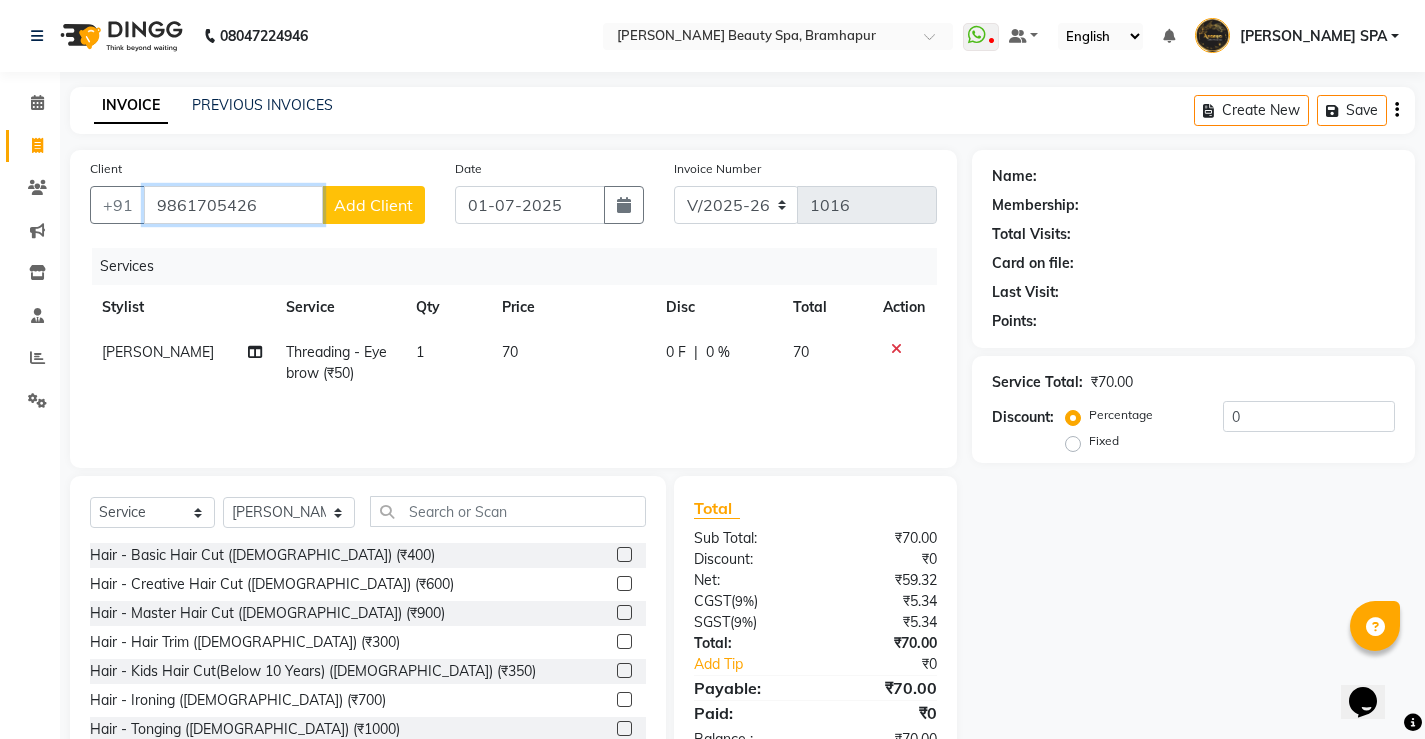 type on "9861705426" 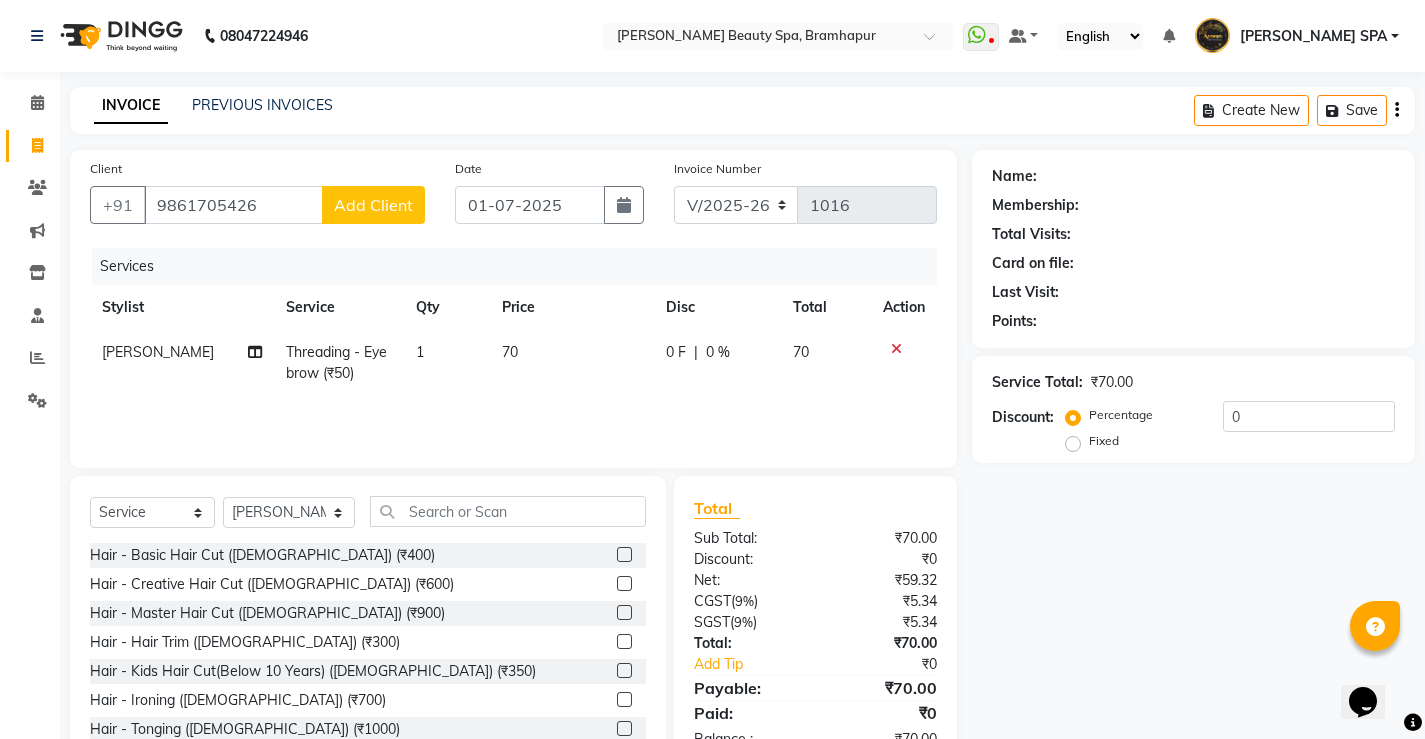 click on "Add Client" 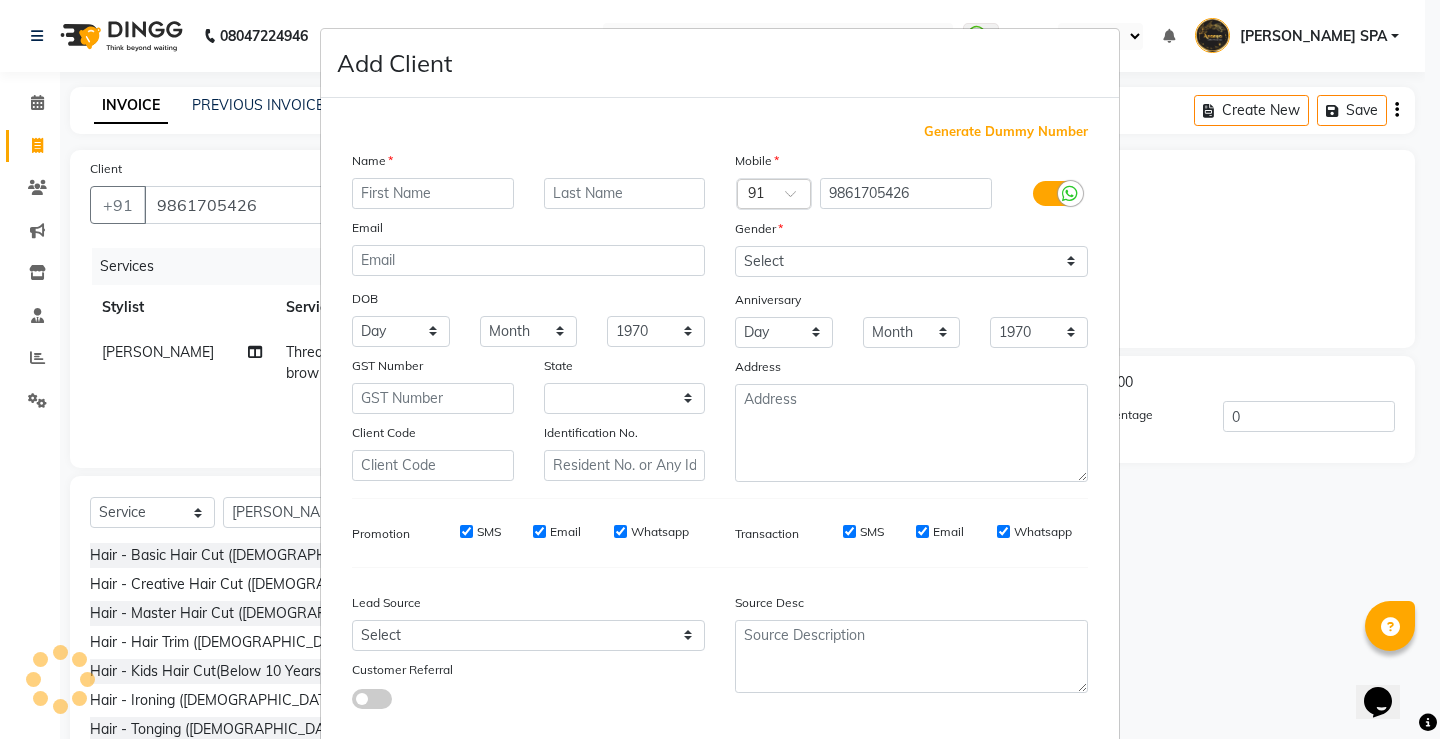 type on "m" 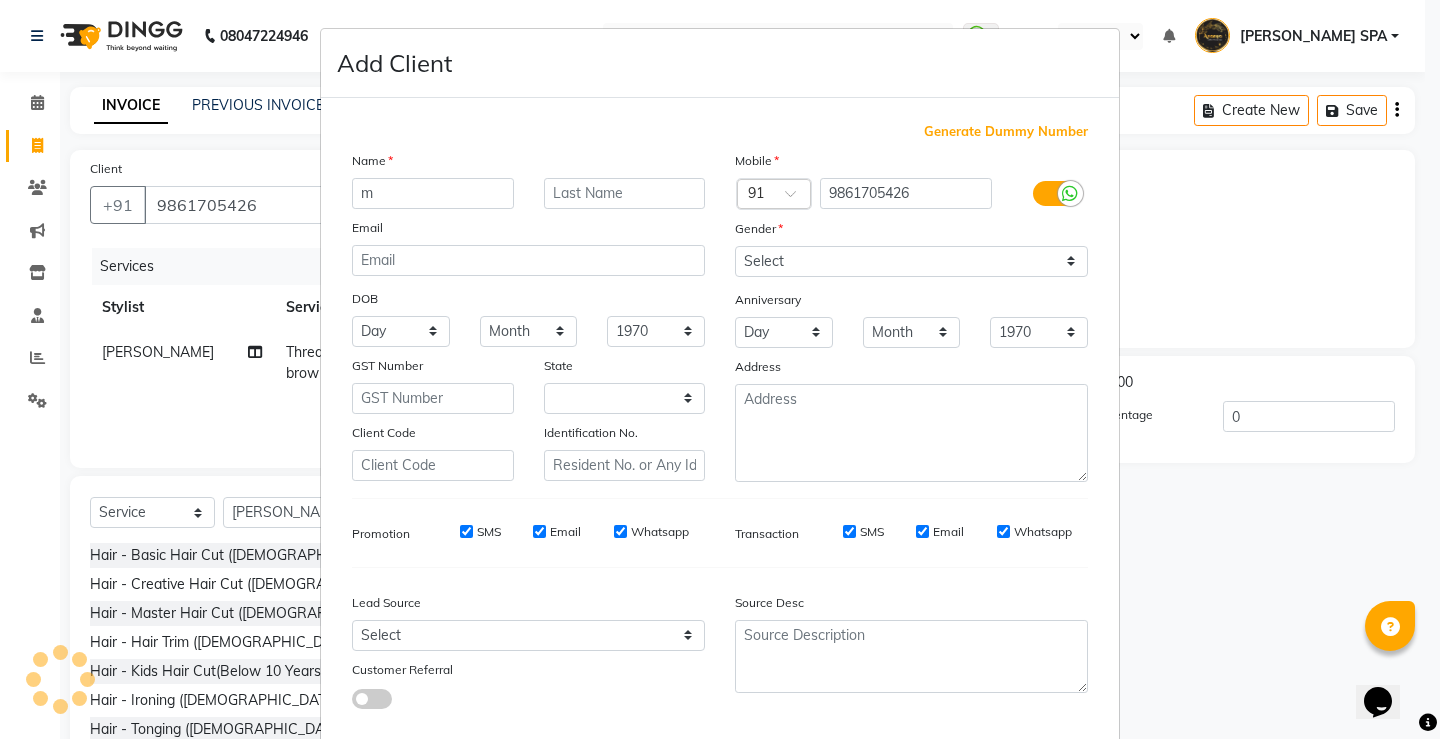 select on "29" 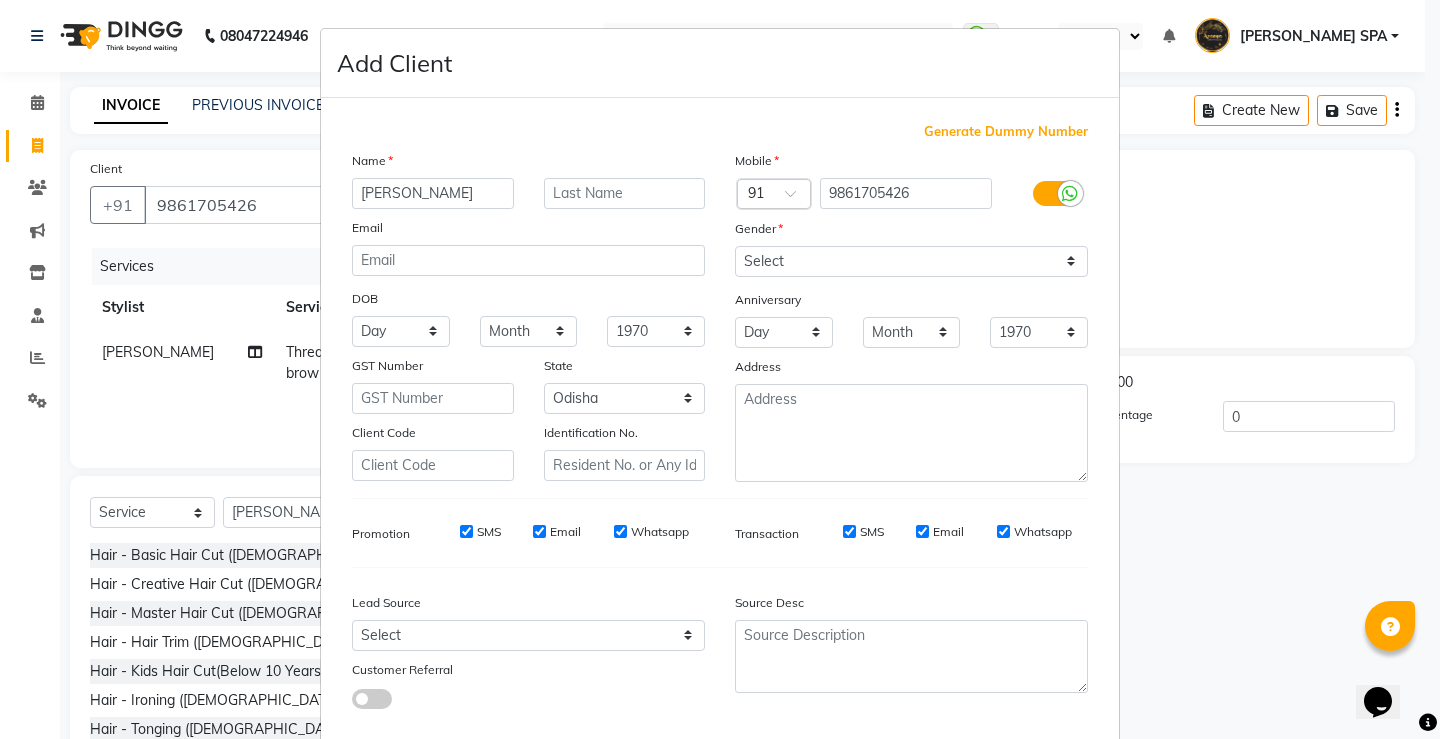 type on "[PERSON_NAME]" 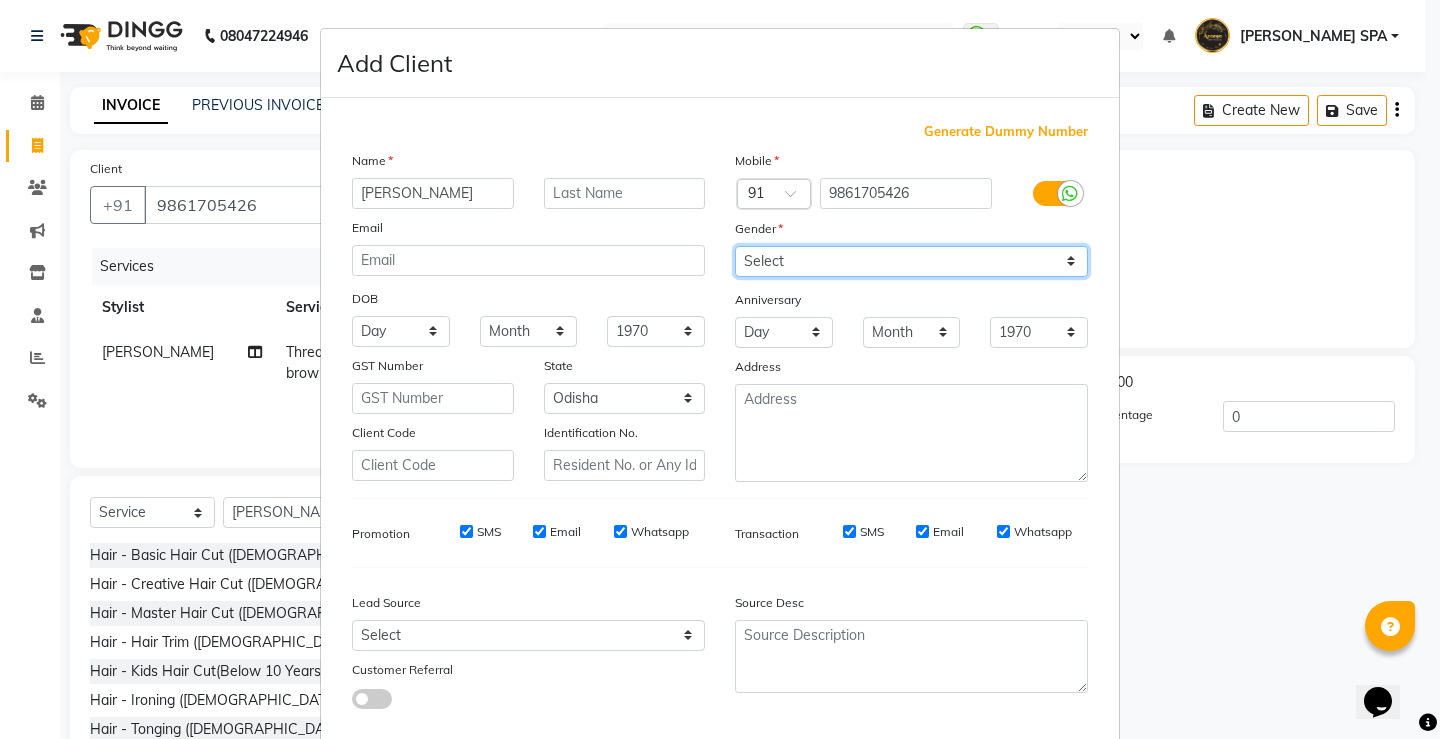 click on "Select [DEMOGRAPHIC_DATA] [DEMOGRAPHIC_DATA] Other Prefer Not To Say" at bounding box center (911, 261) 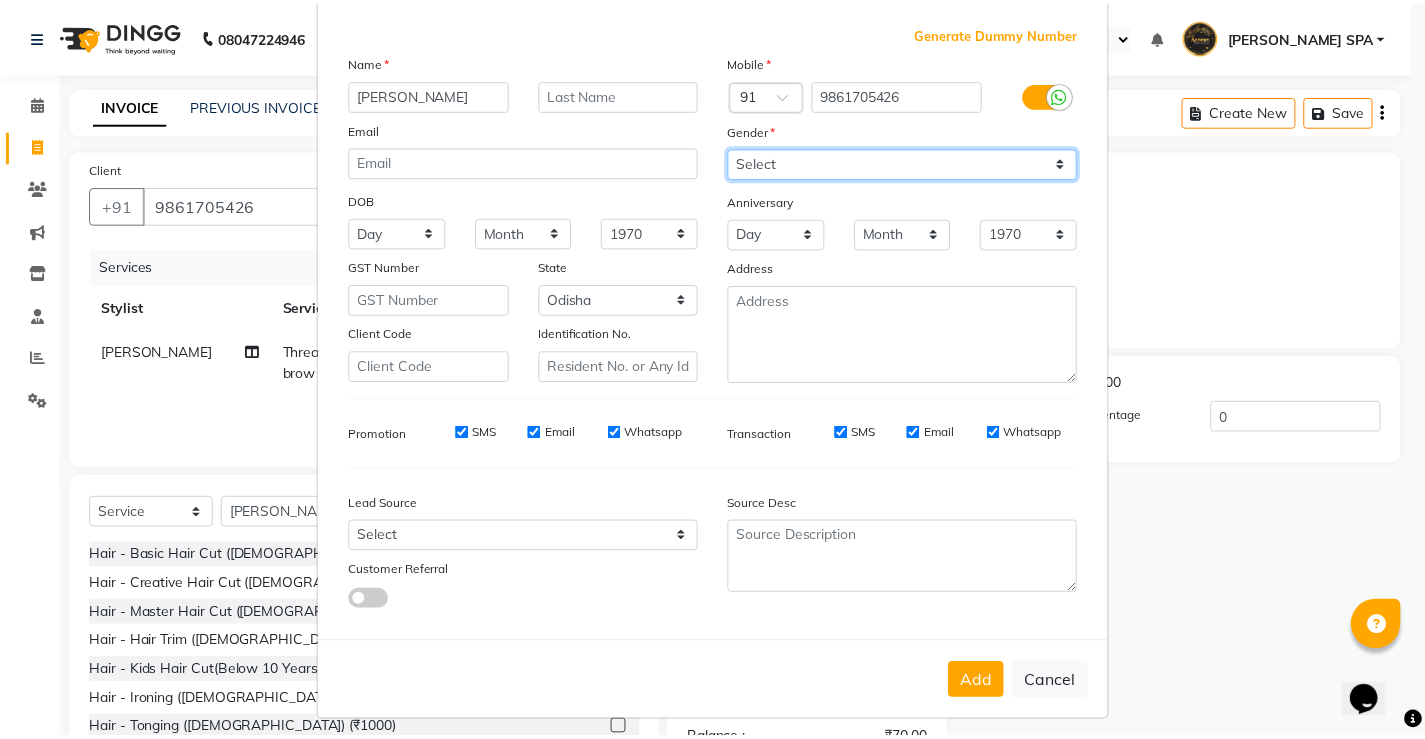 scroll, scrollTop: 110, scrollLeft: 0, axis: vertical 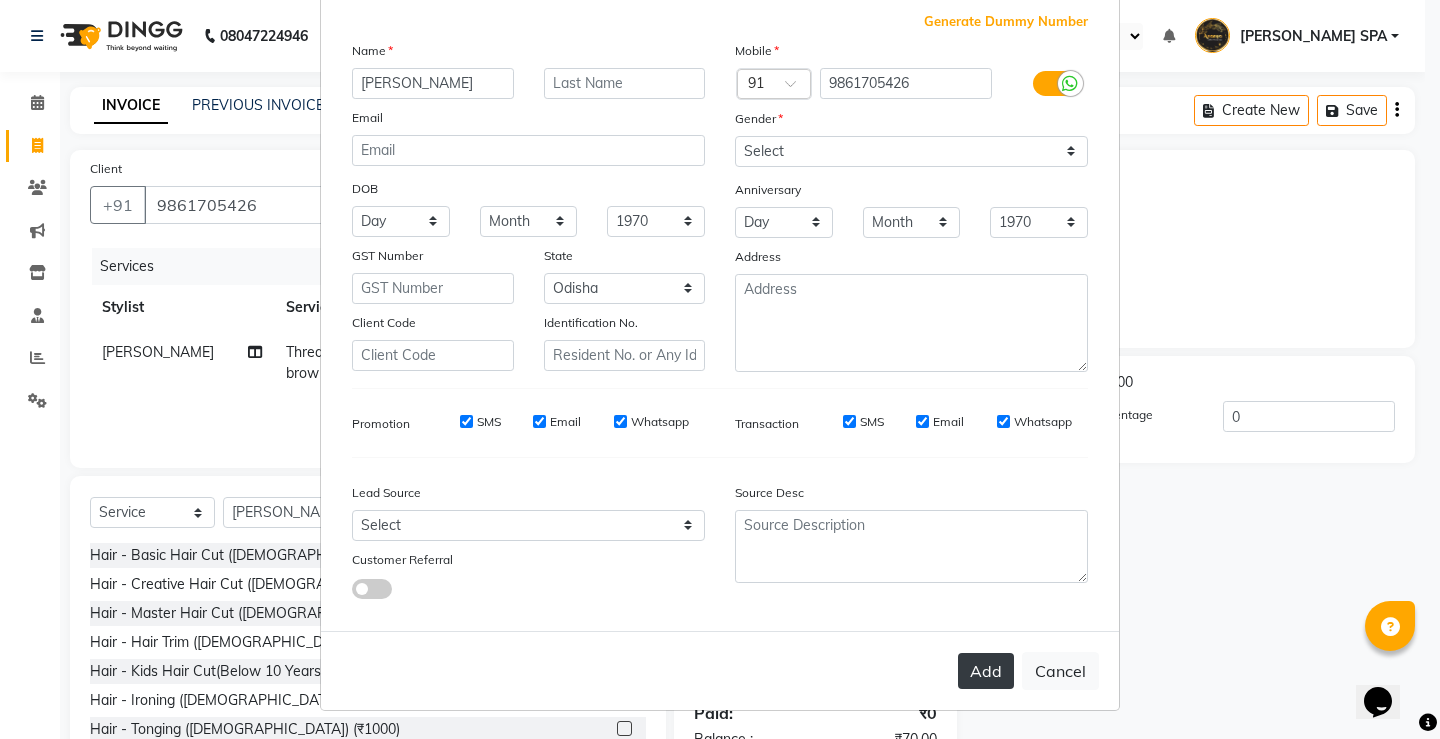 click on "Add" at bounding box center [986, 671] 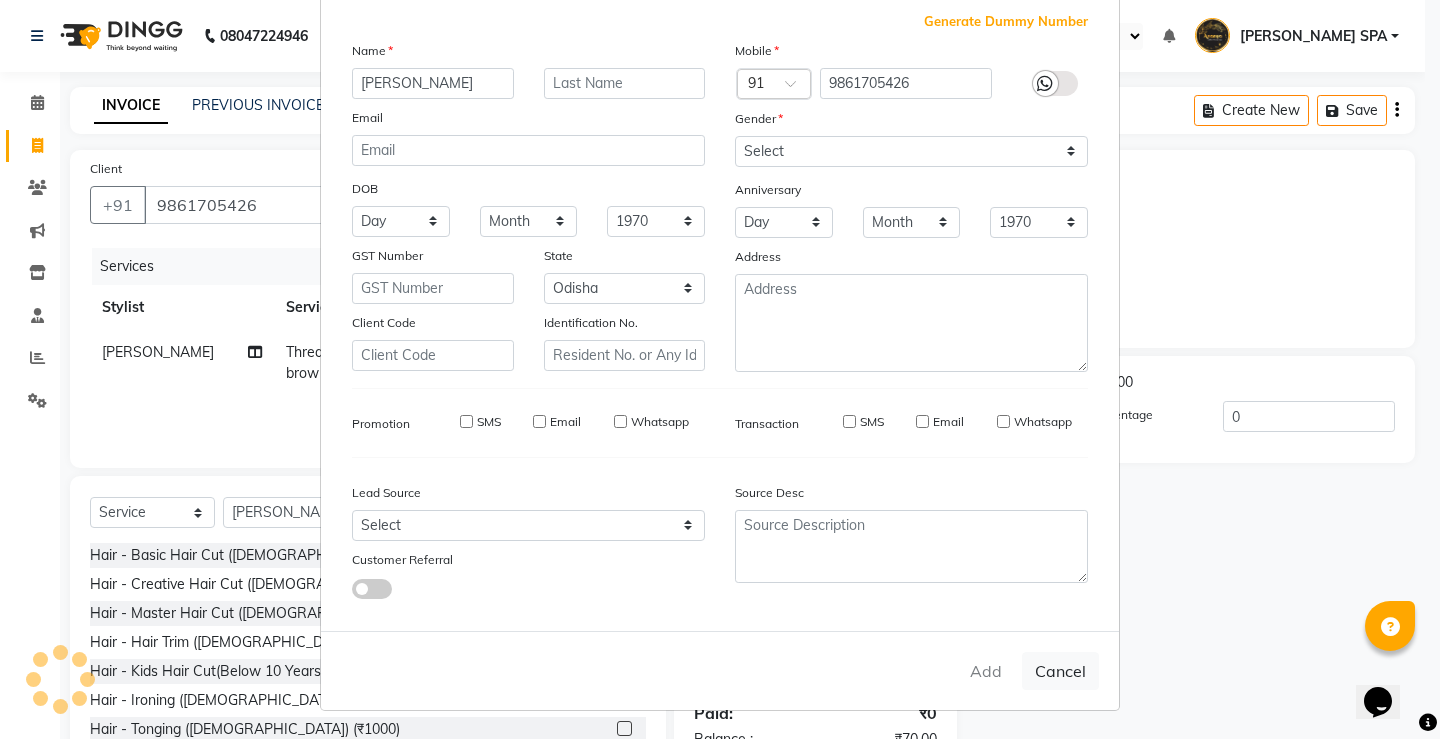 type 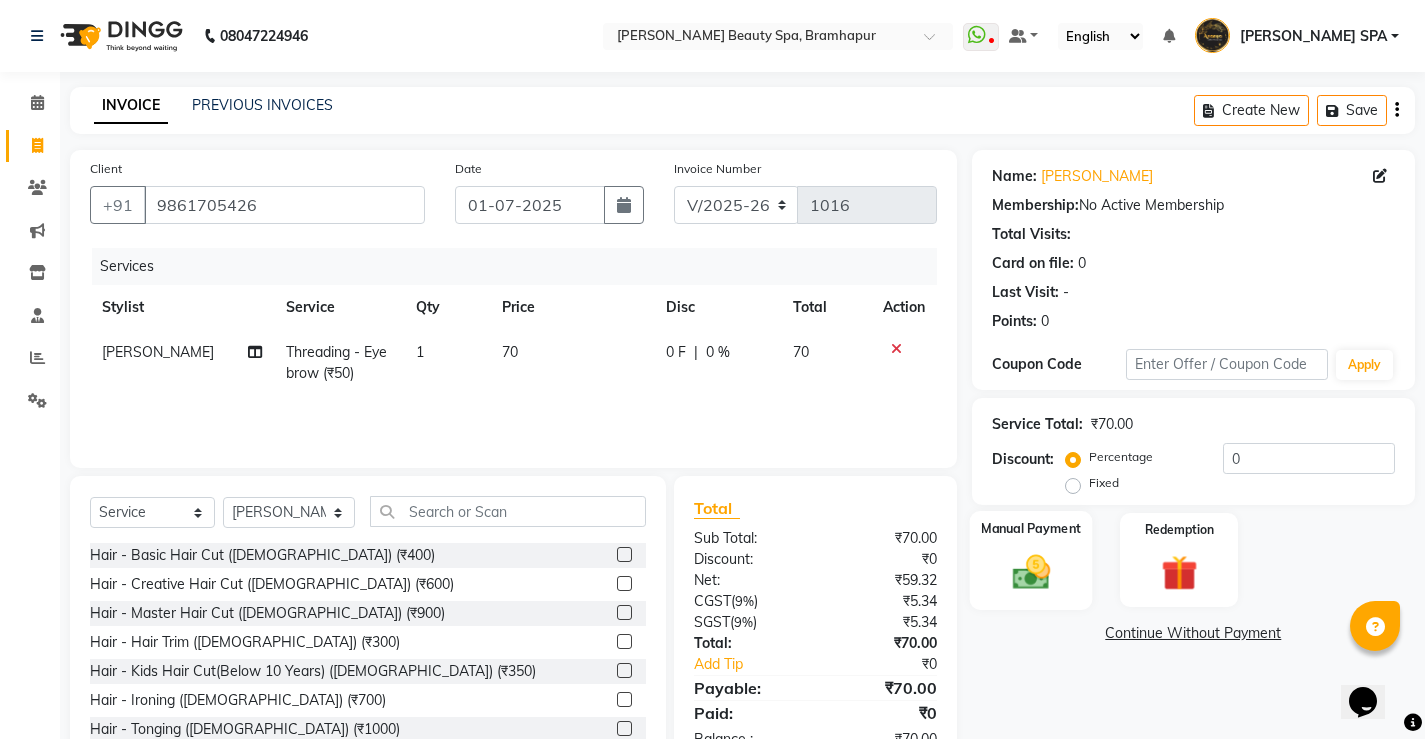 click on "Manual Payment" 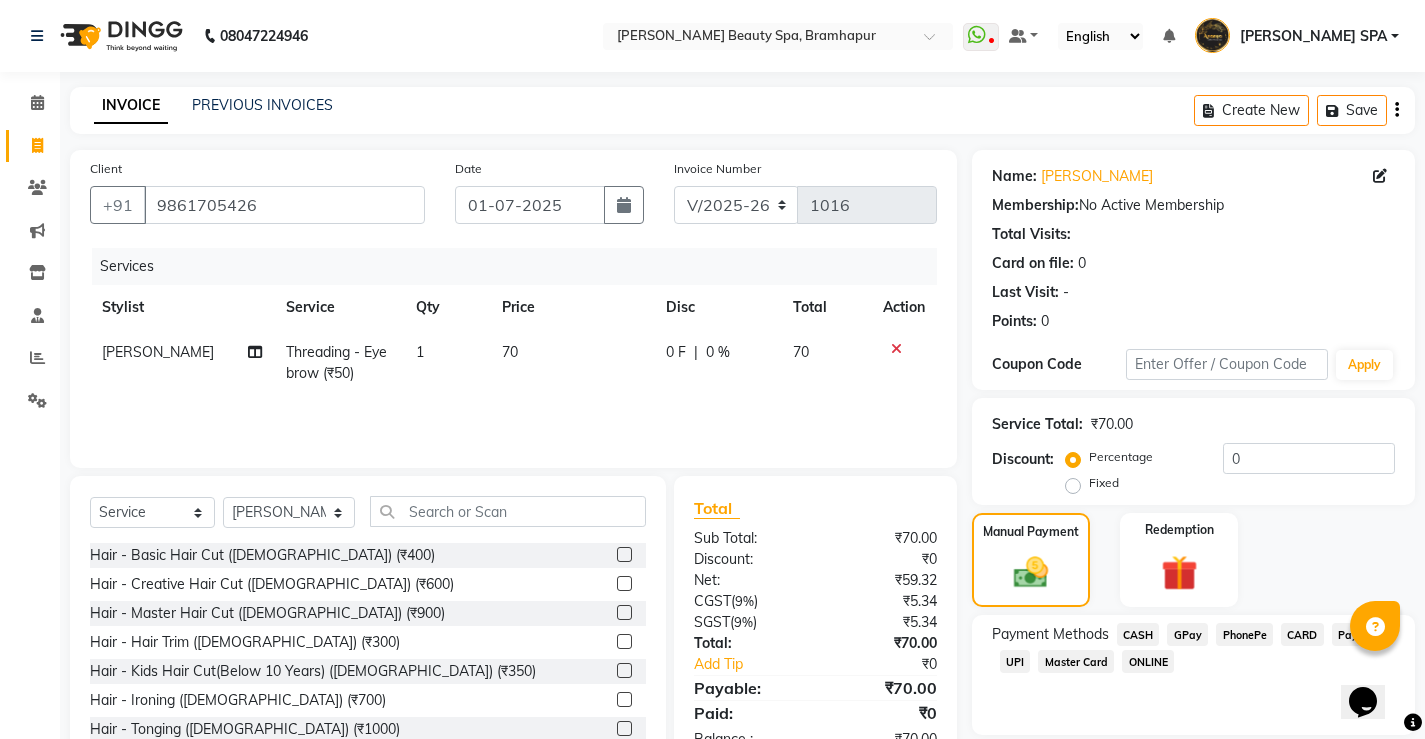 click on "CASH" 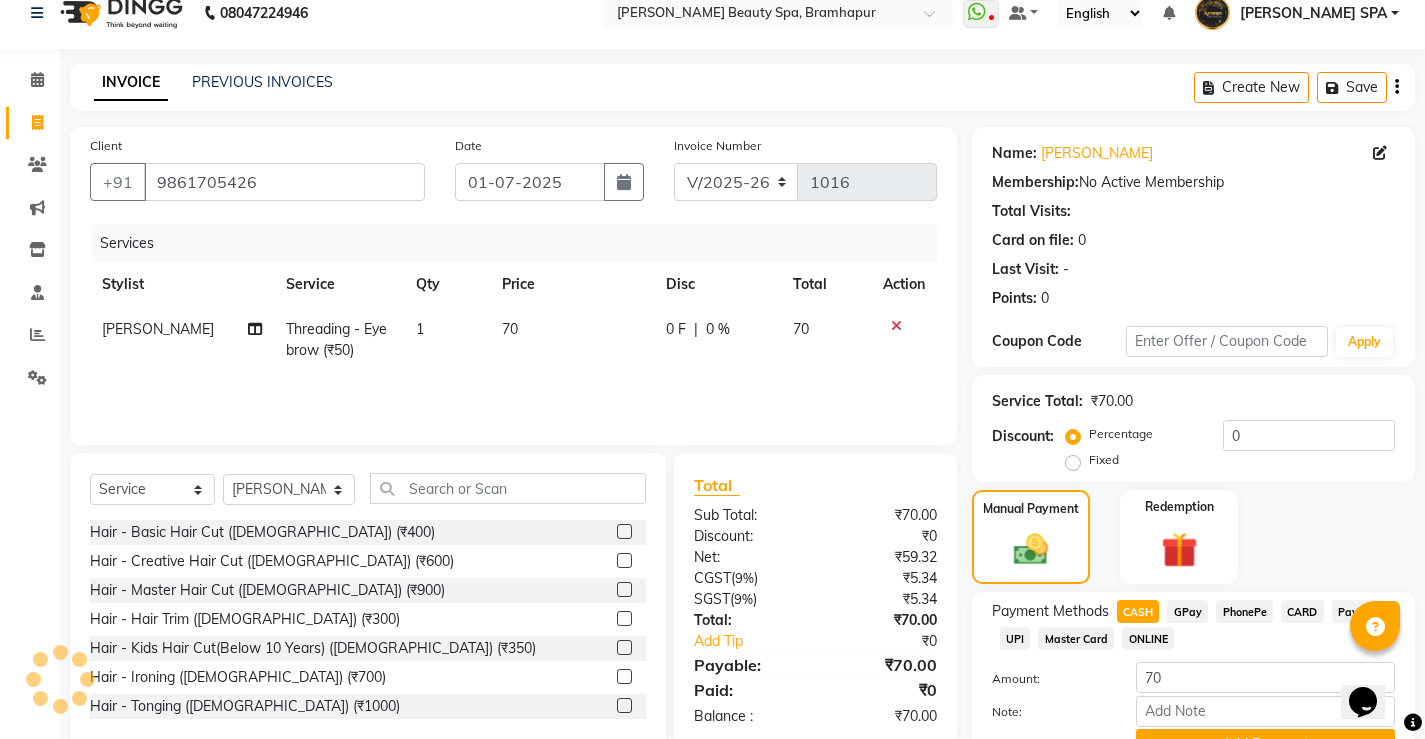 scroll, scrollTop: 123, scrollLeft: 0, axis: vertical 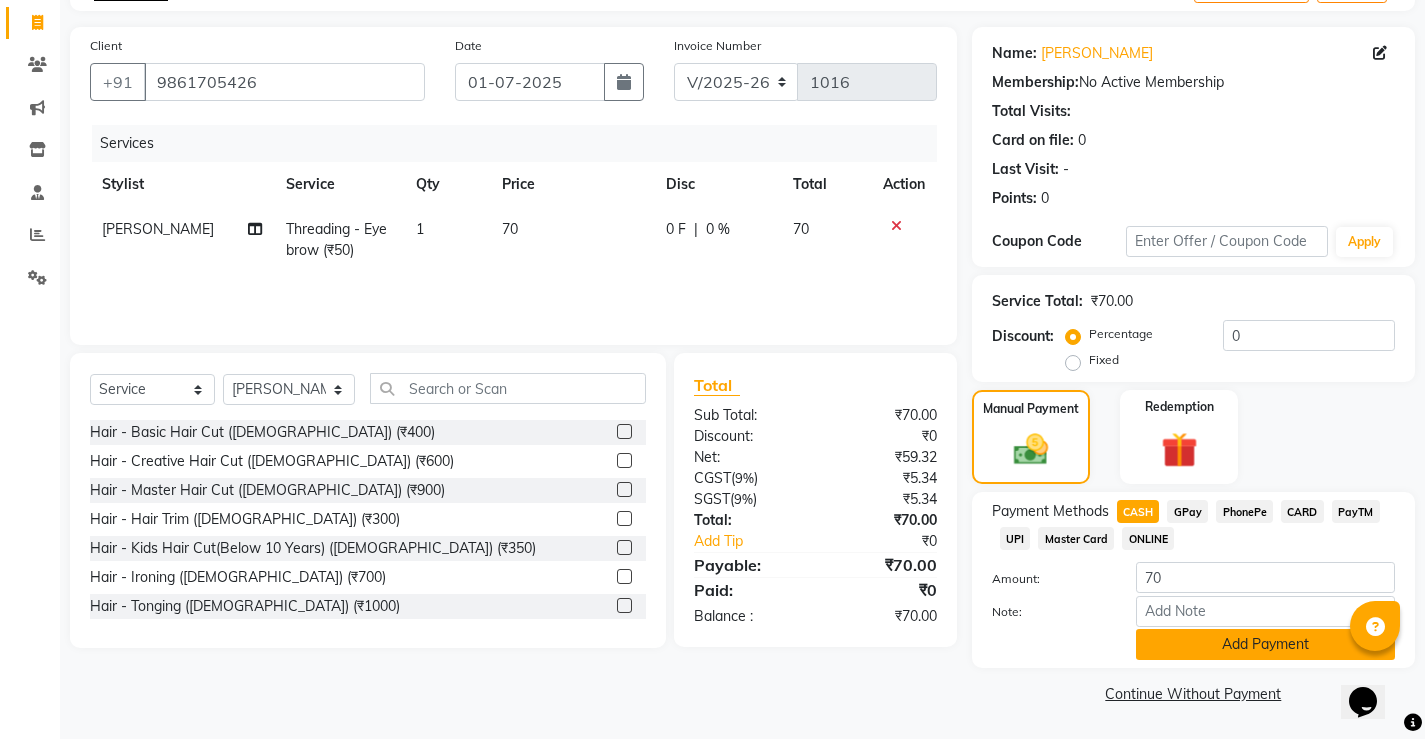 click on "Add Payment" 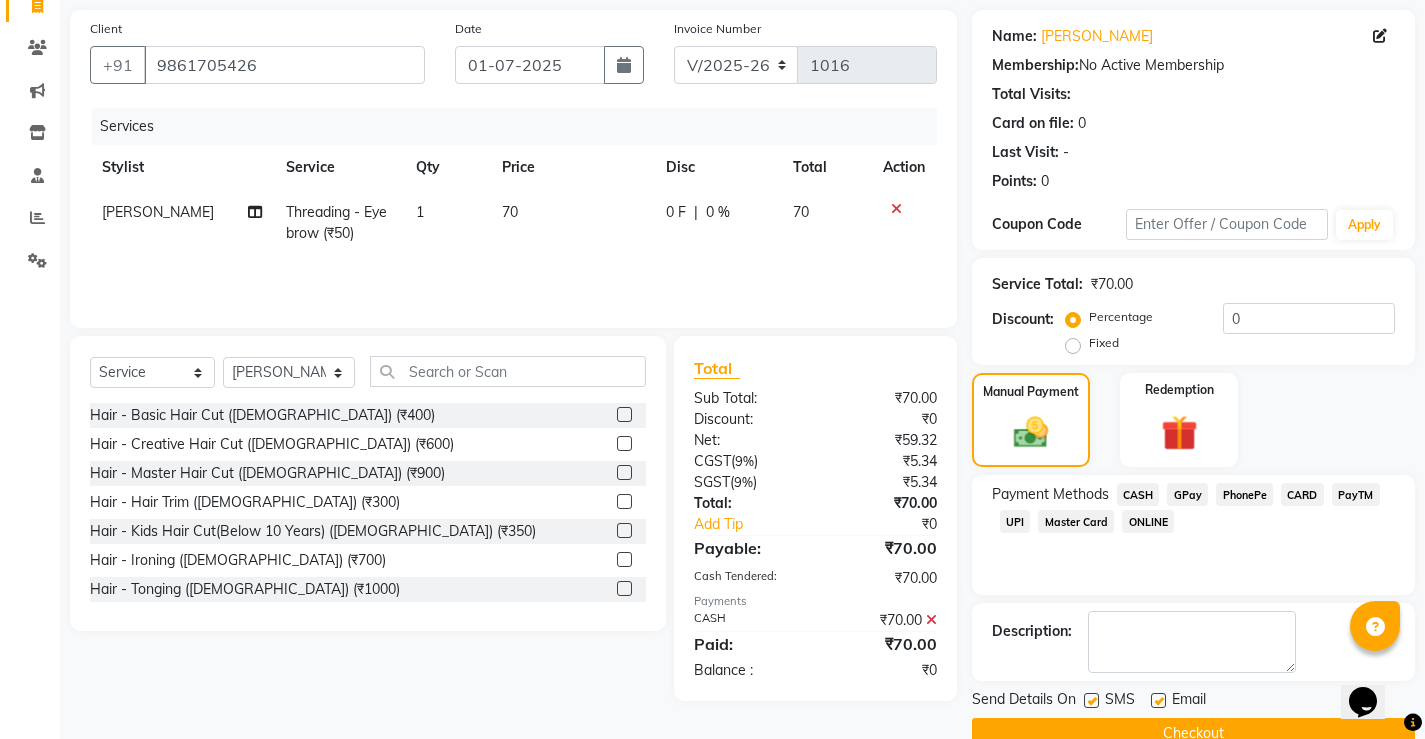 scroll, scrollTop: 180, scrollLeft: 0, axis: vertical 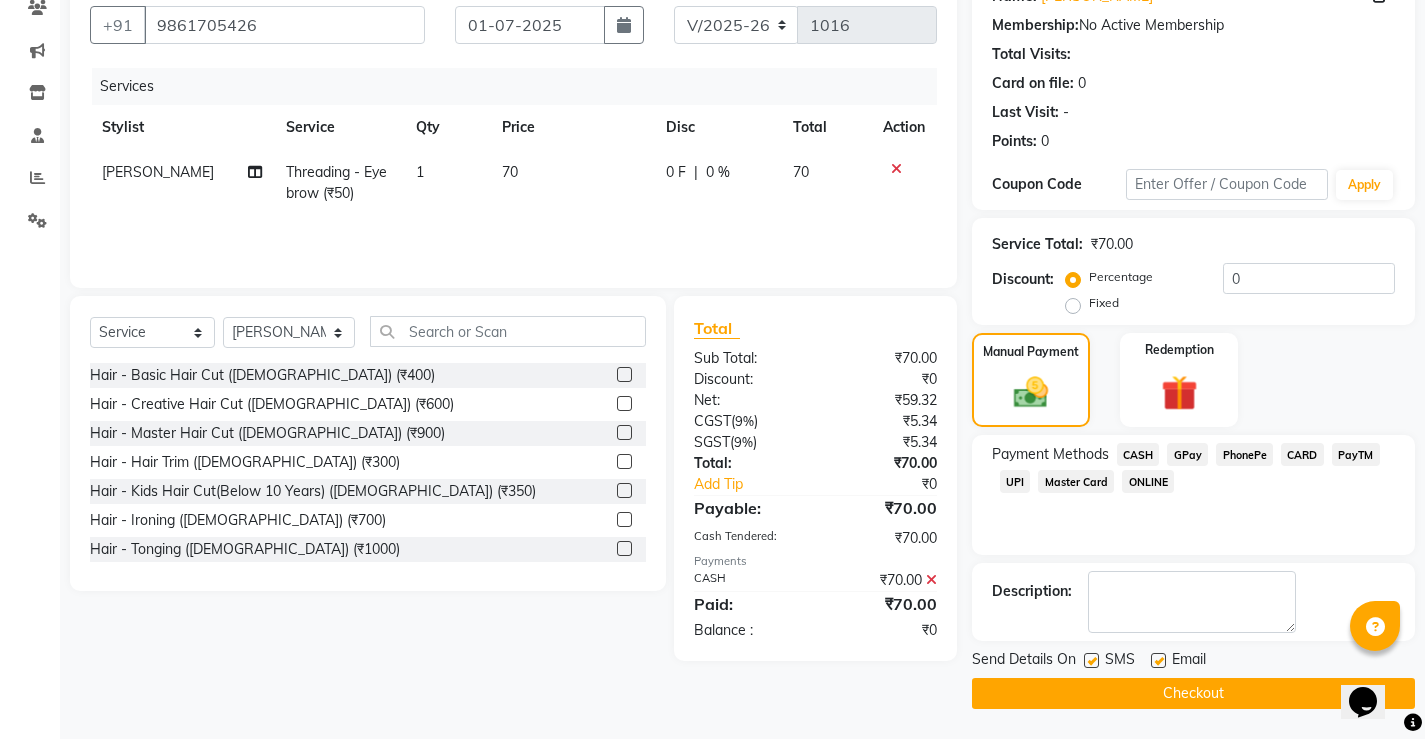 click on "Checkout" 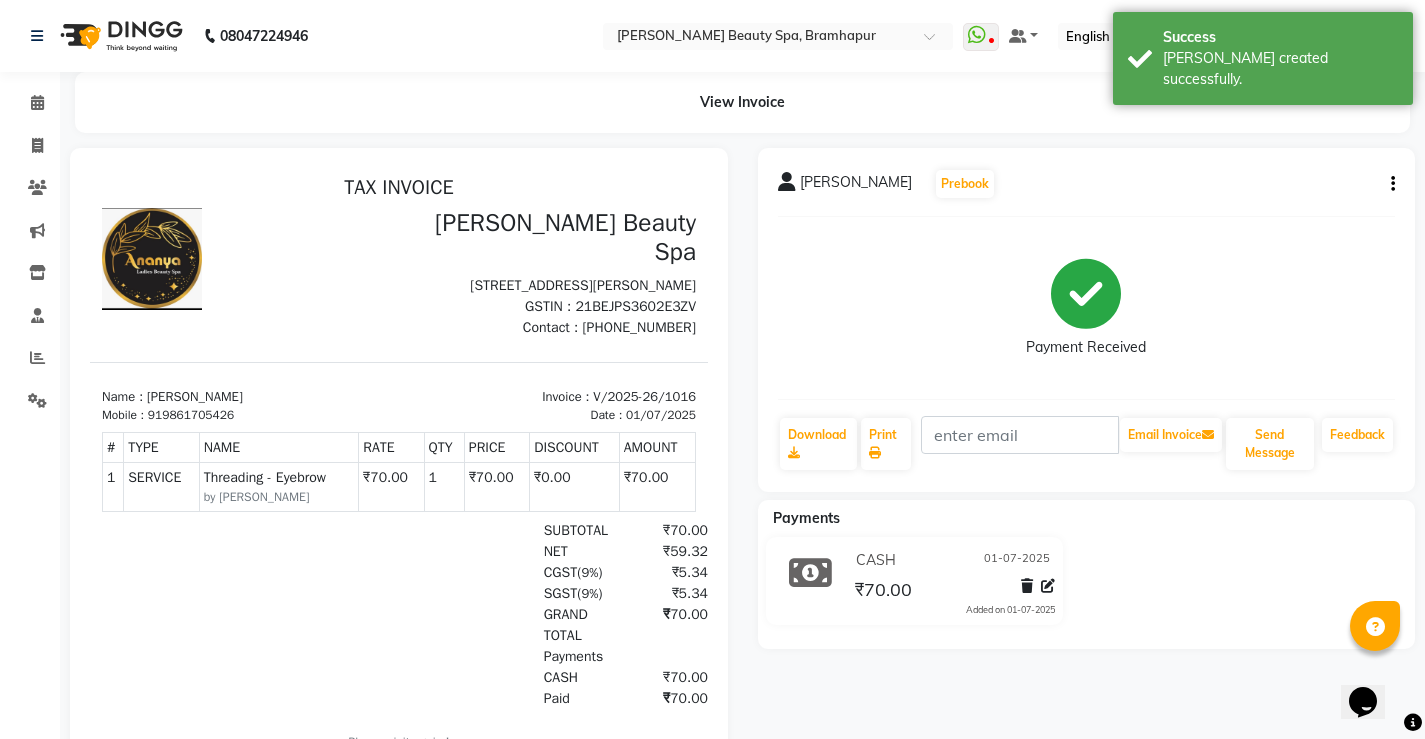 scroll, scrollTop: 0, scrollLeft: 0, axis: both 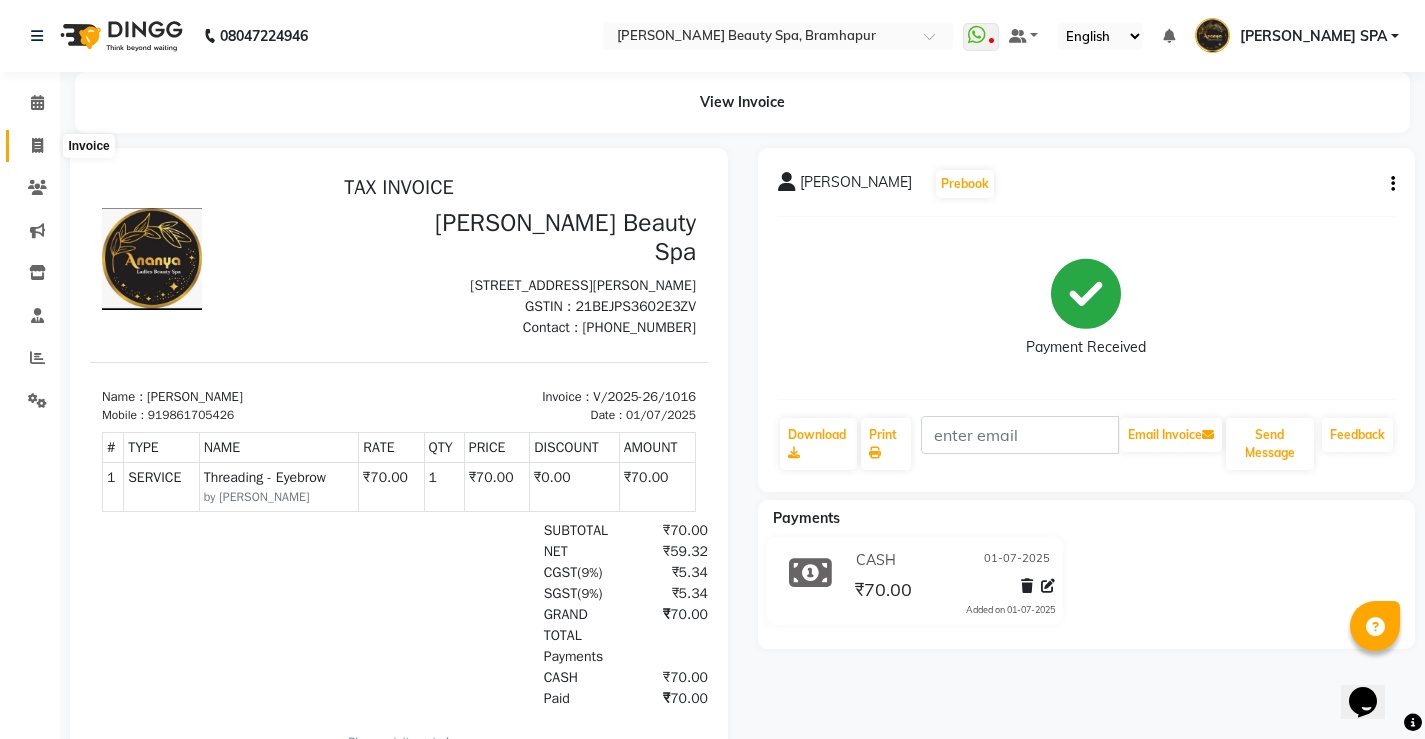 drag, startPoint x: 27, startPoint y: 136, endPoint x: 34, endPoint y: 150, distance: 15.652476 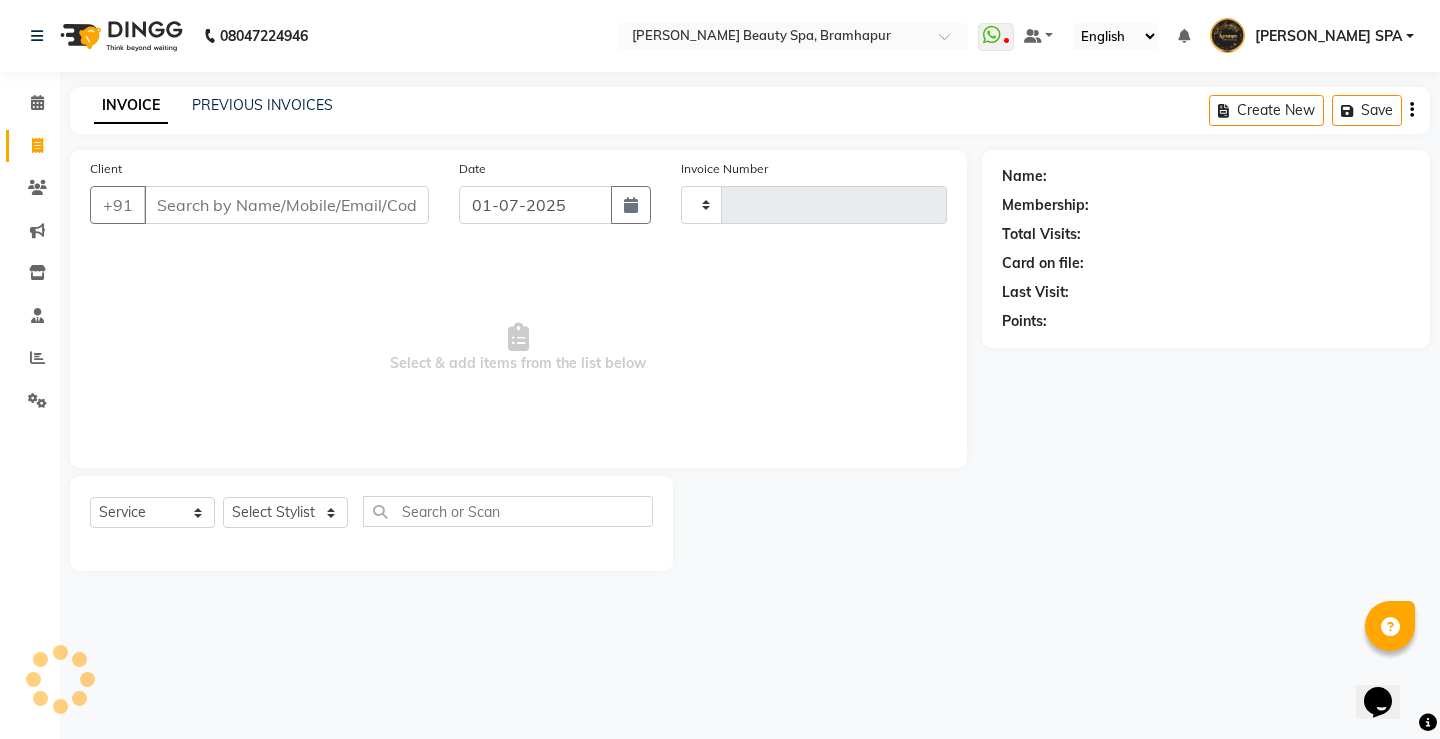 type on "1017" 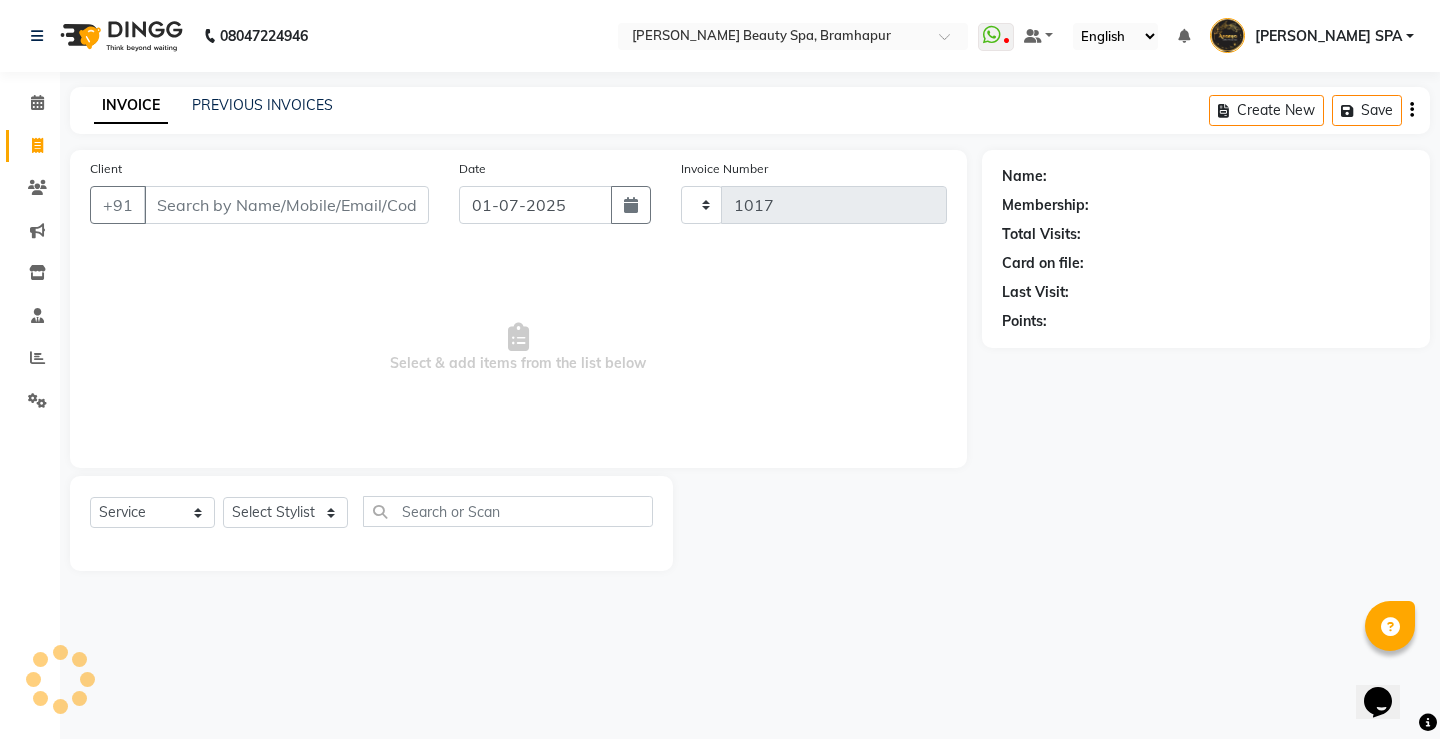 select on "3622" 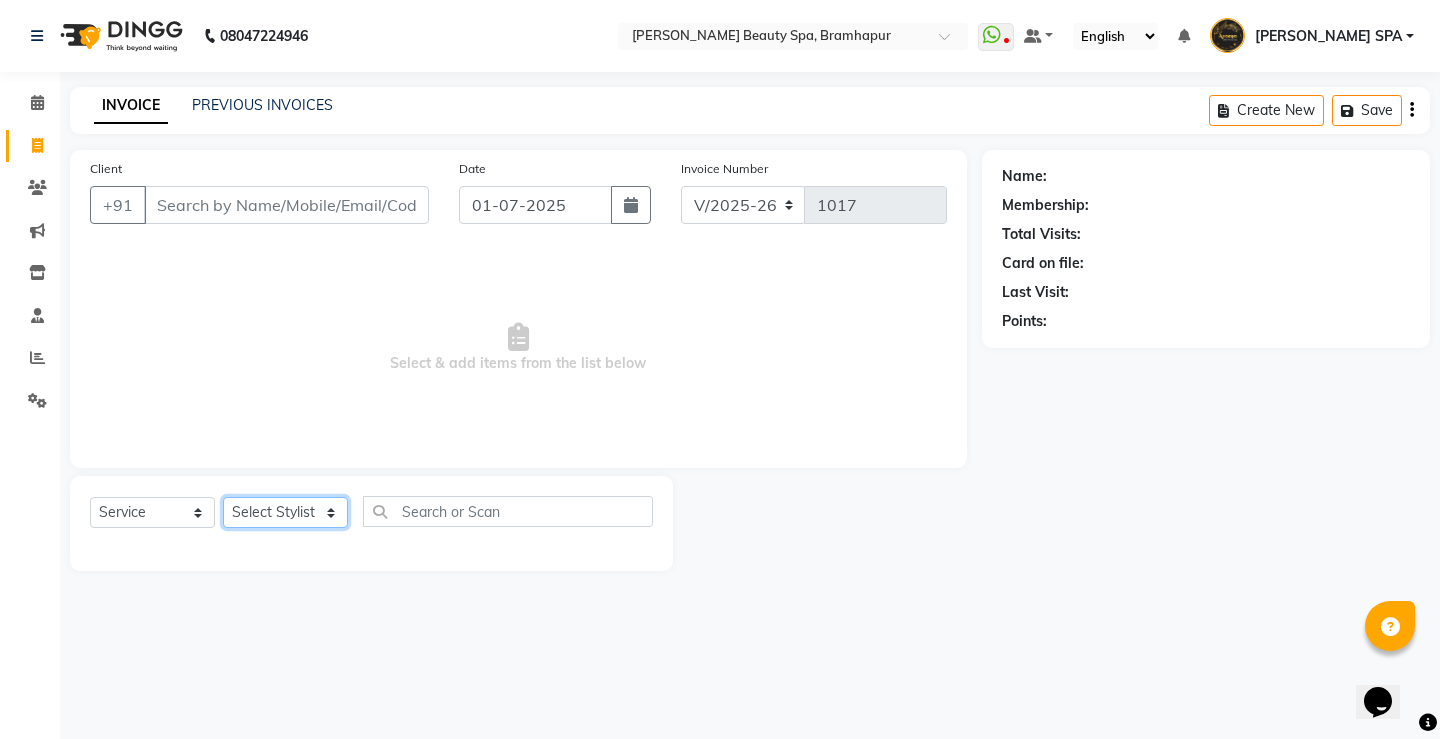 click on "Select Stylist" 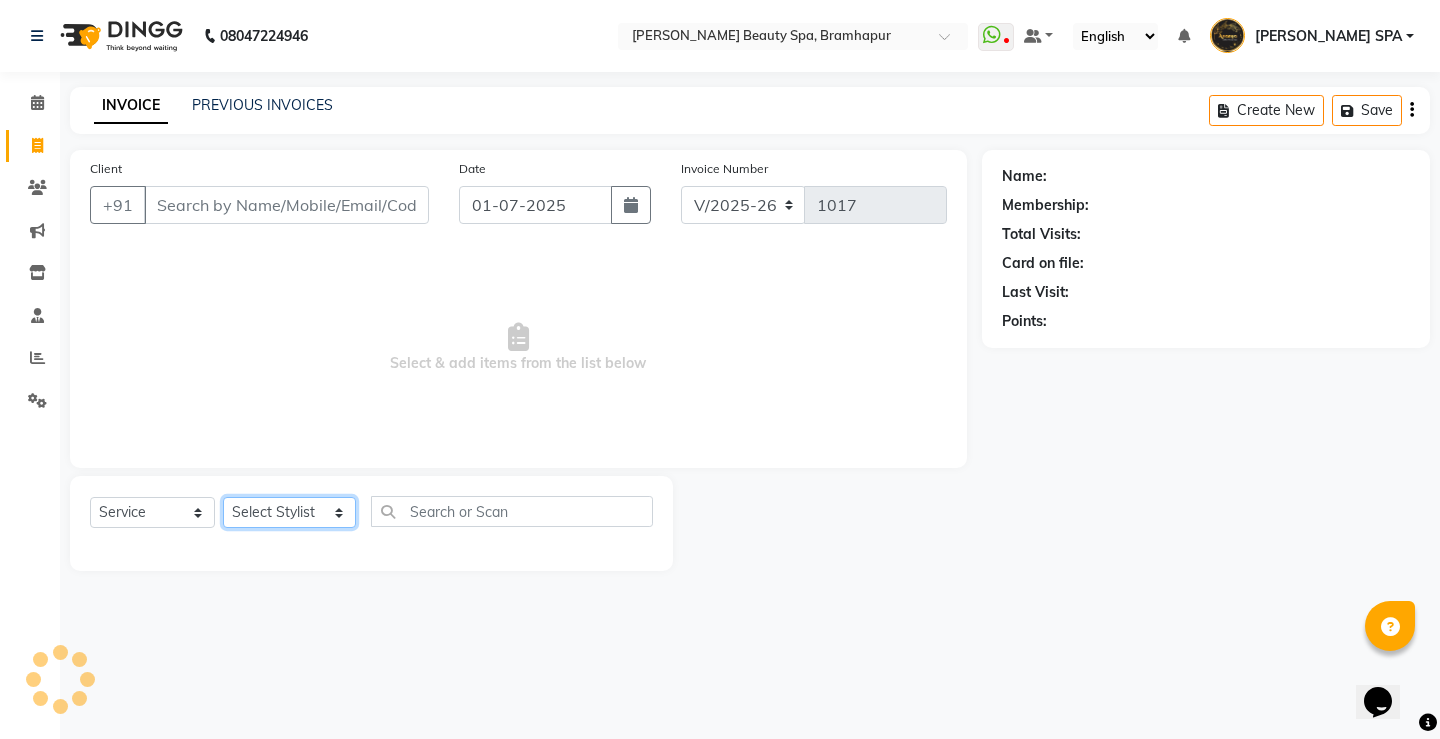 click on "Select Stylist [PERSON_NAME] SPA [PERSON_NAME] Hati [PERSON_NAME] JYOTI [PERSON_NAME] [PERSON_NAME] MAM [PERSON_NAME] SABANA [PERSON_NAME] [PERSON_NAME] [PERSON_NAME]" 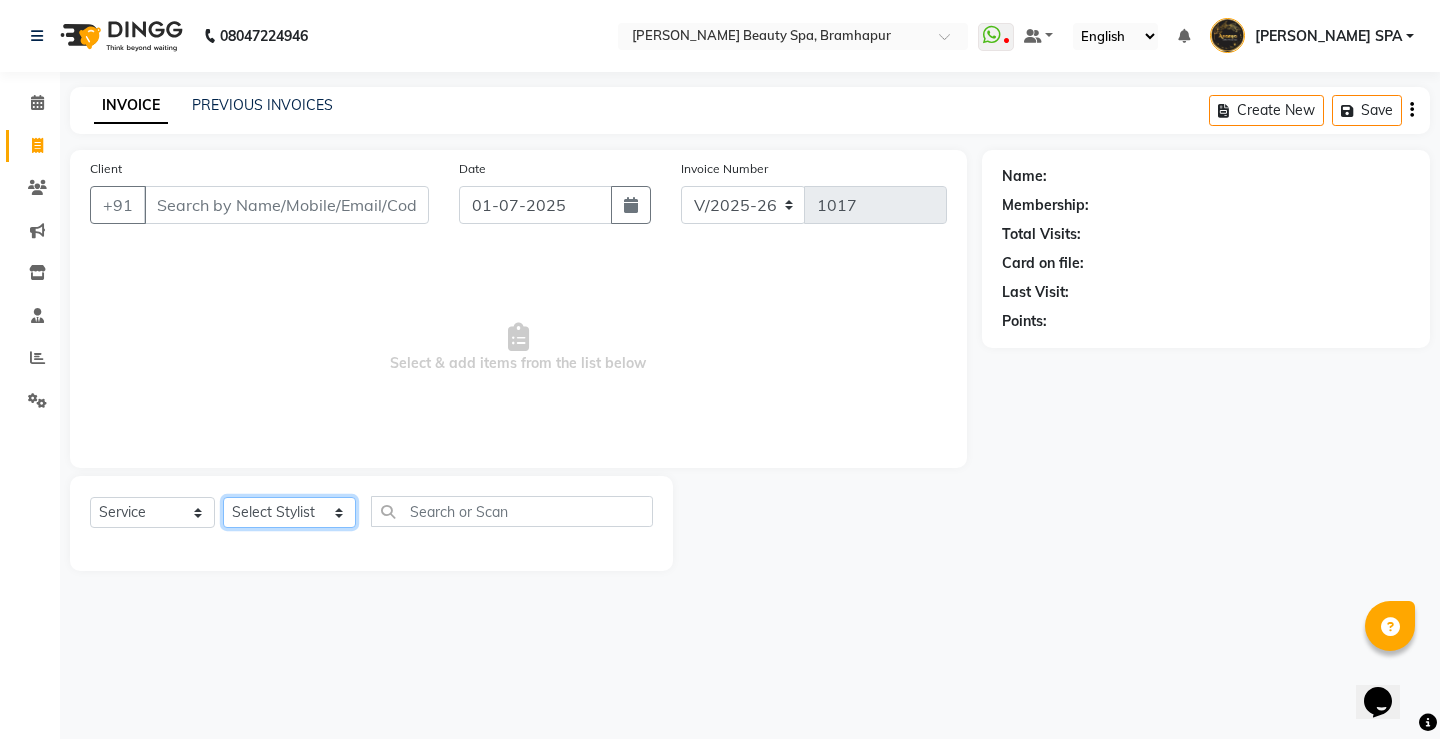 select on "17977" 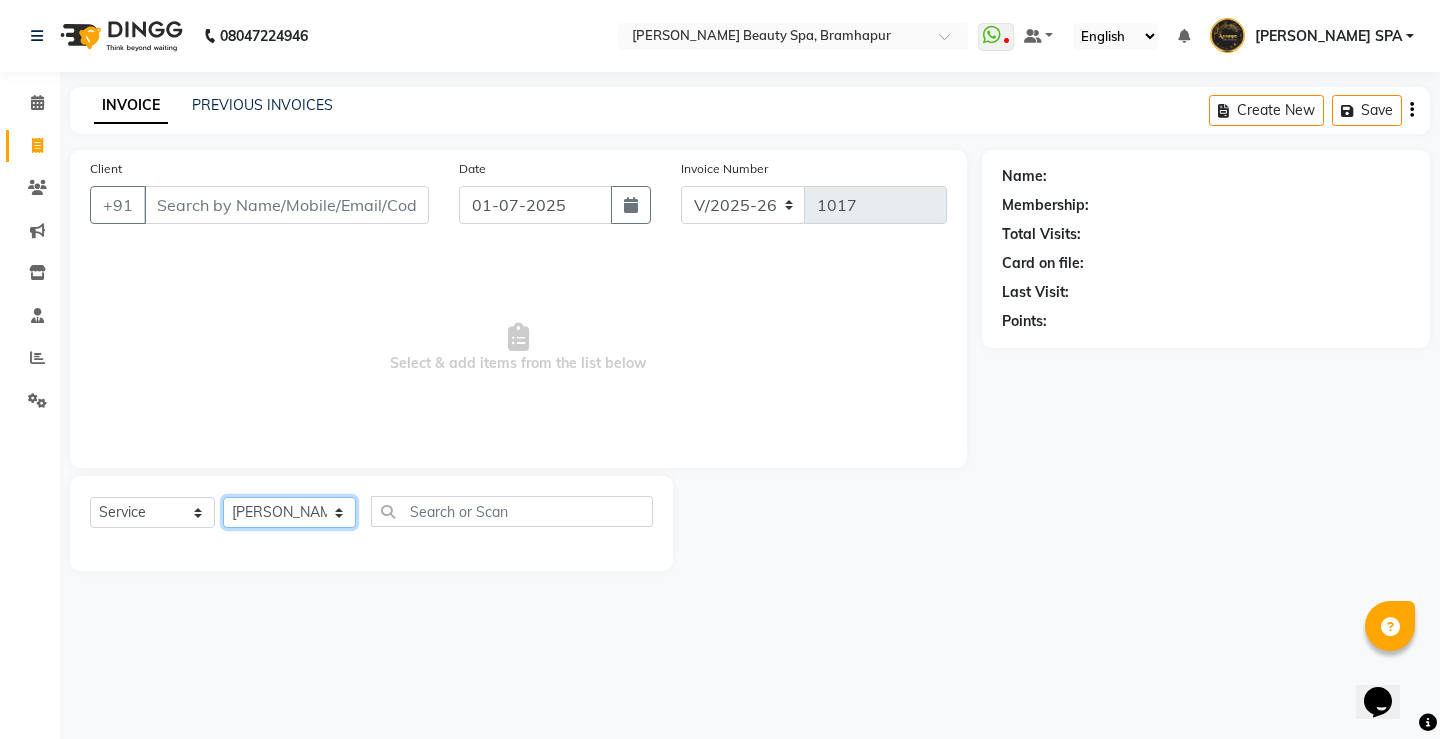 click on "Select Stylist [PERSON_NAME] SPA [PERSON_NAME] Hati [PERSON_NAME] JYOTI [PERSON_NAME] [PERSON_NAME] MAM [PERSON_NAME] SABANA [PERSON_NAME] [PERSON_NAME] [PERSON_NAME]" 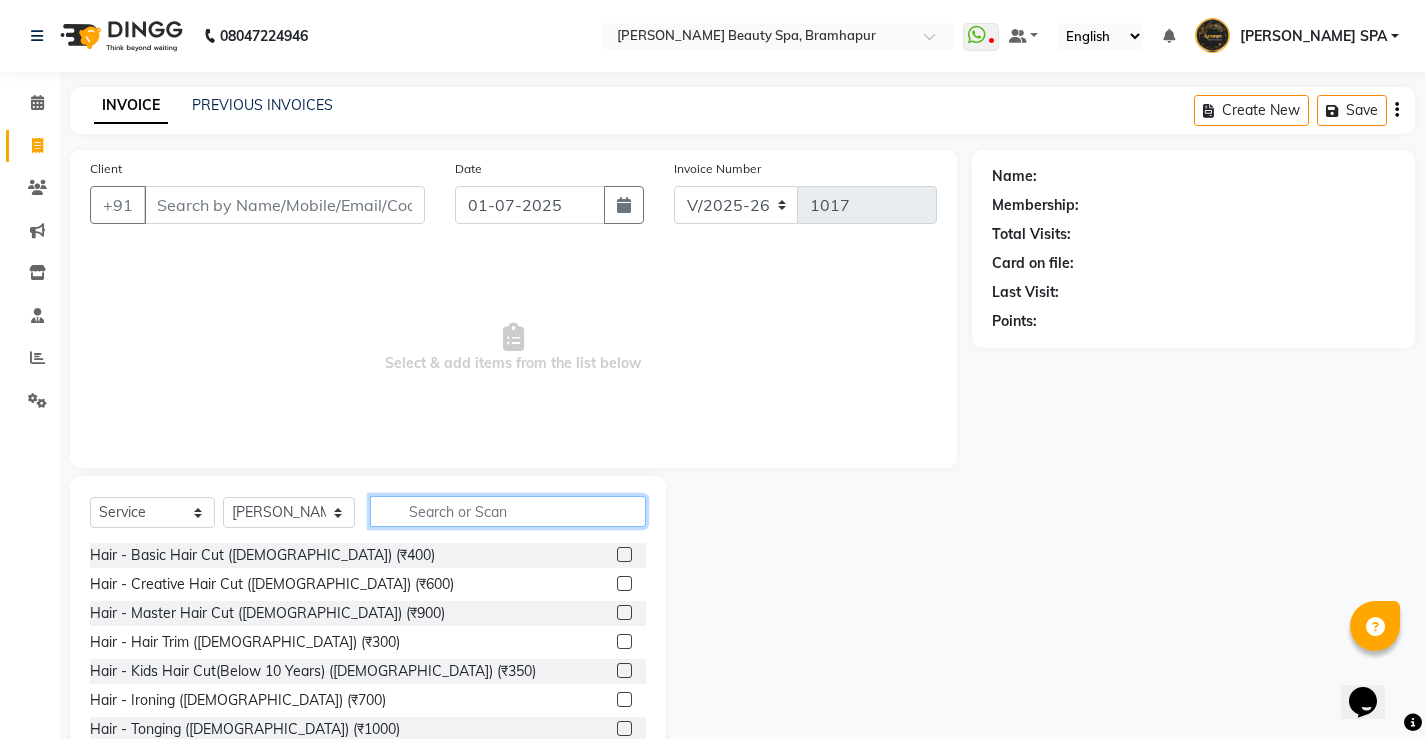 click 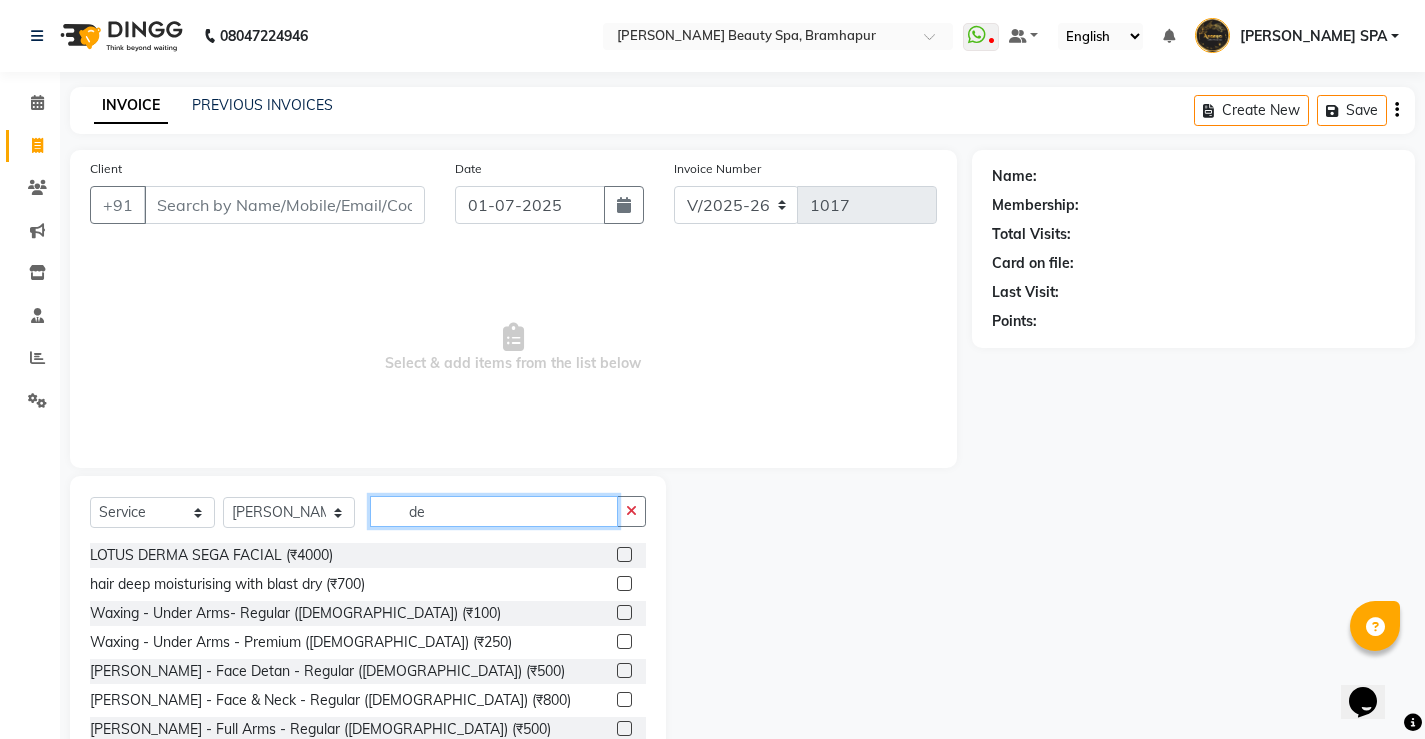 type on "de" 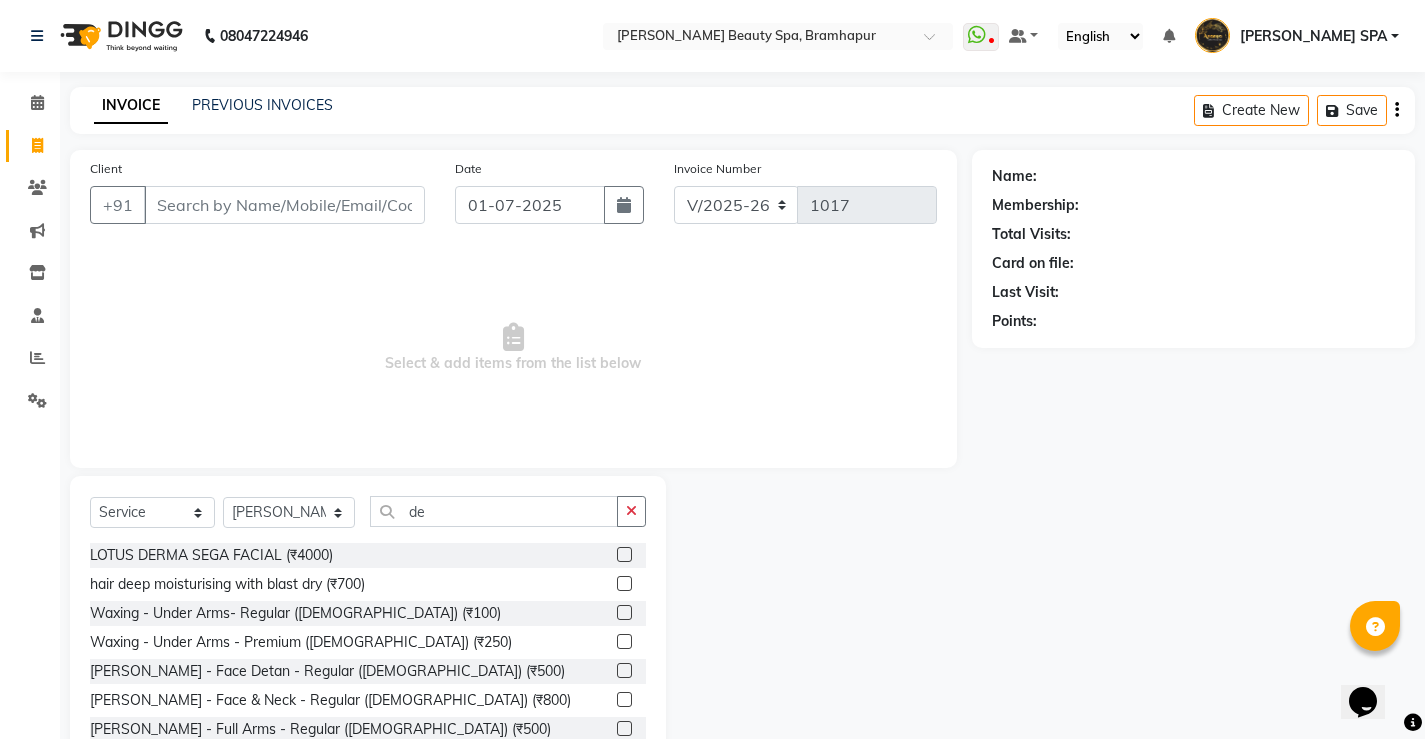click 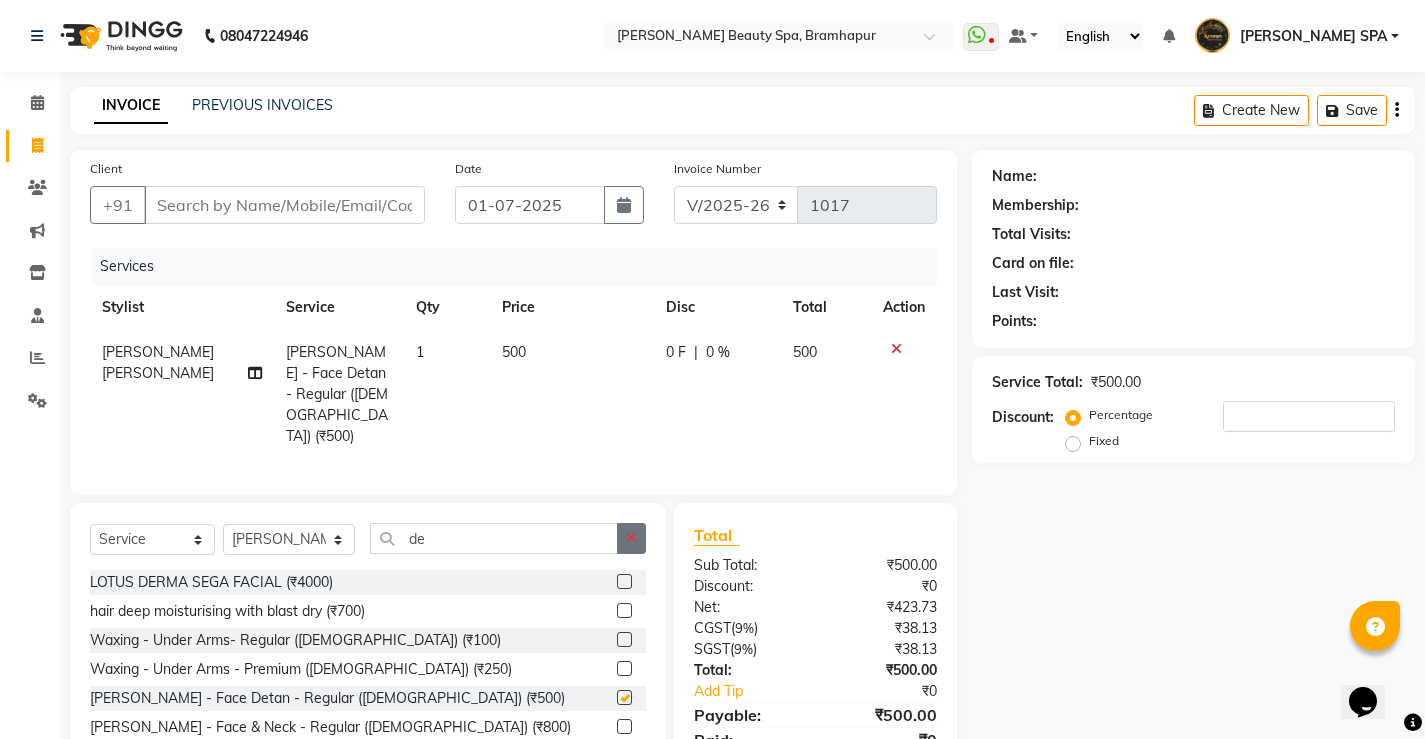 checkbox on "false" 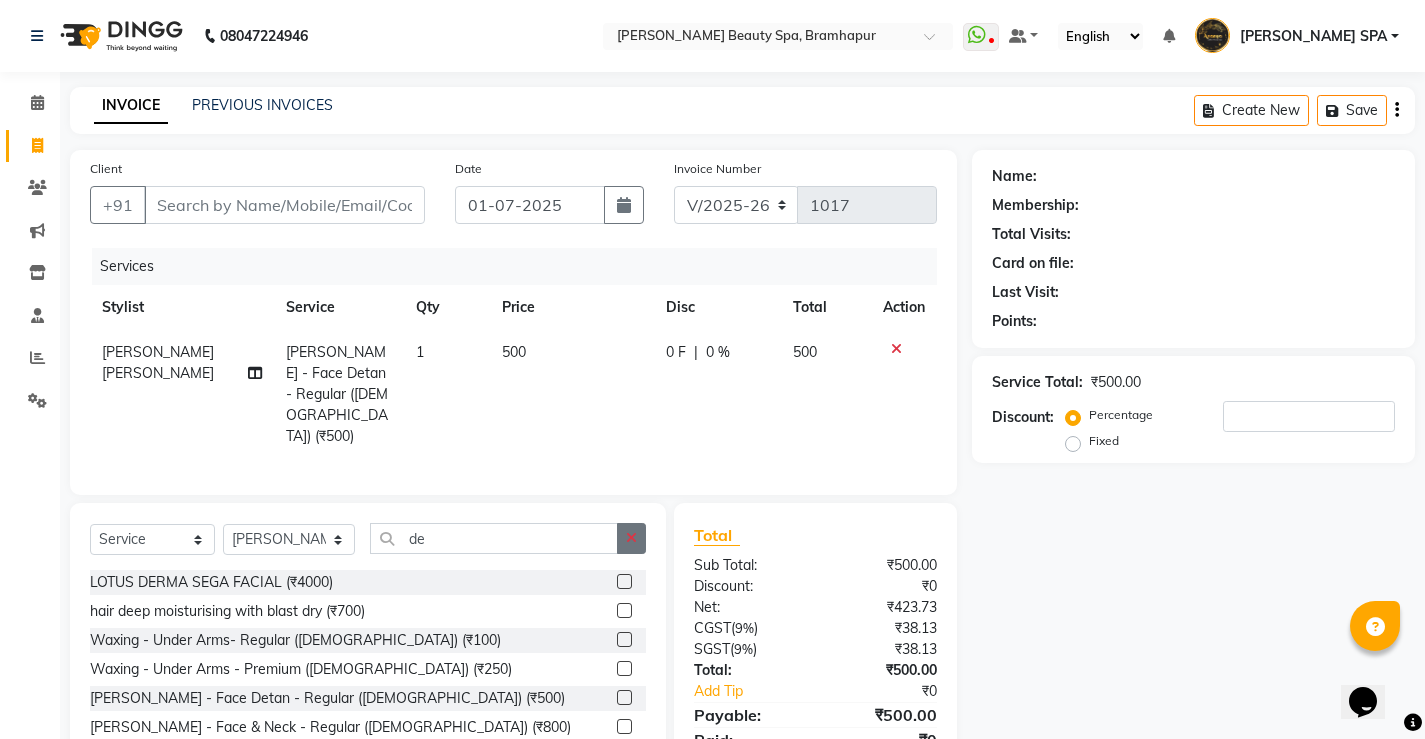 click 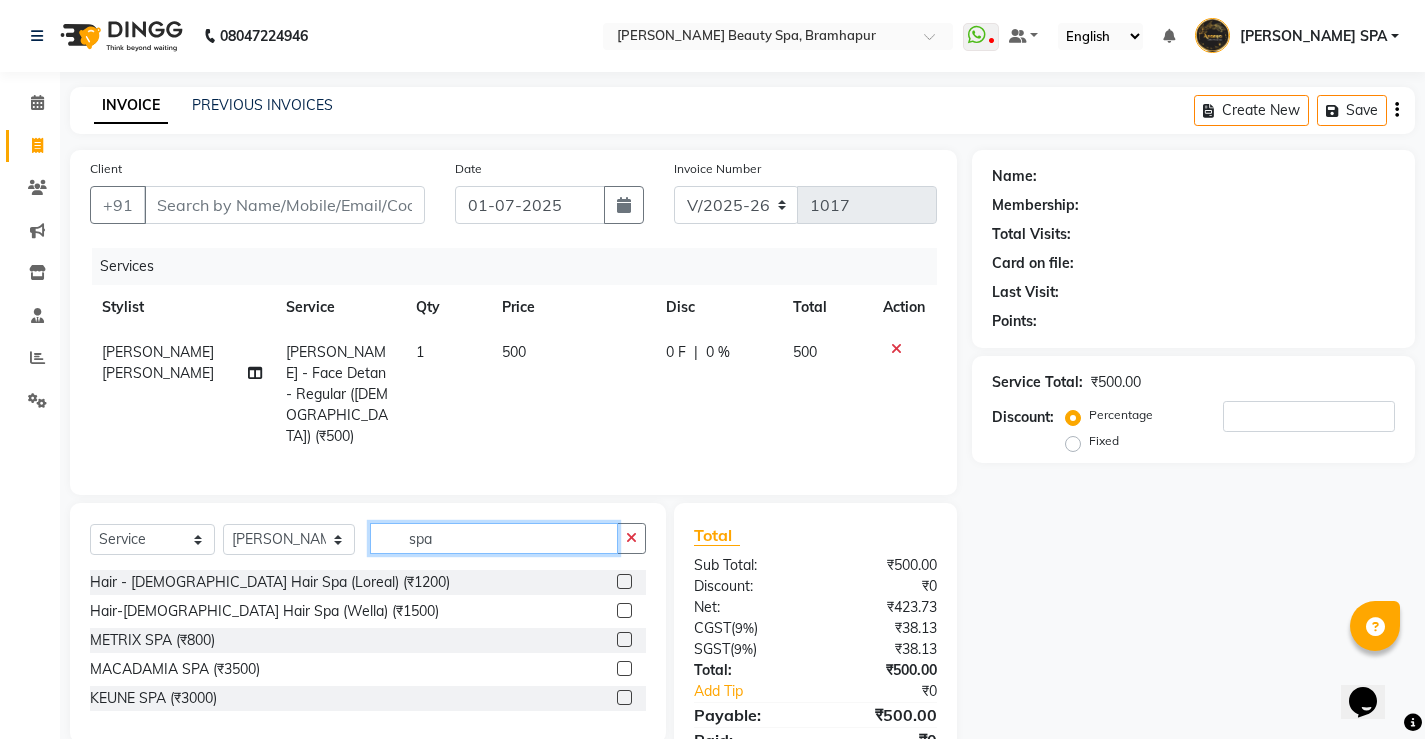type on "spa" 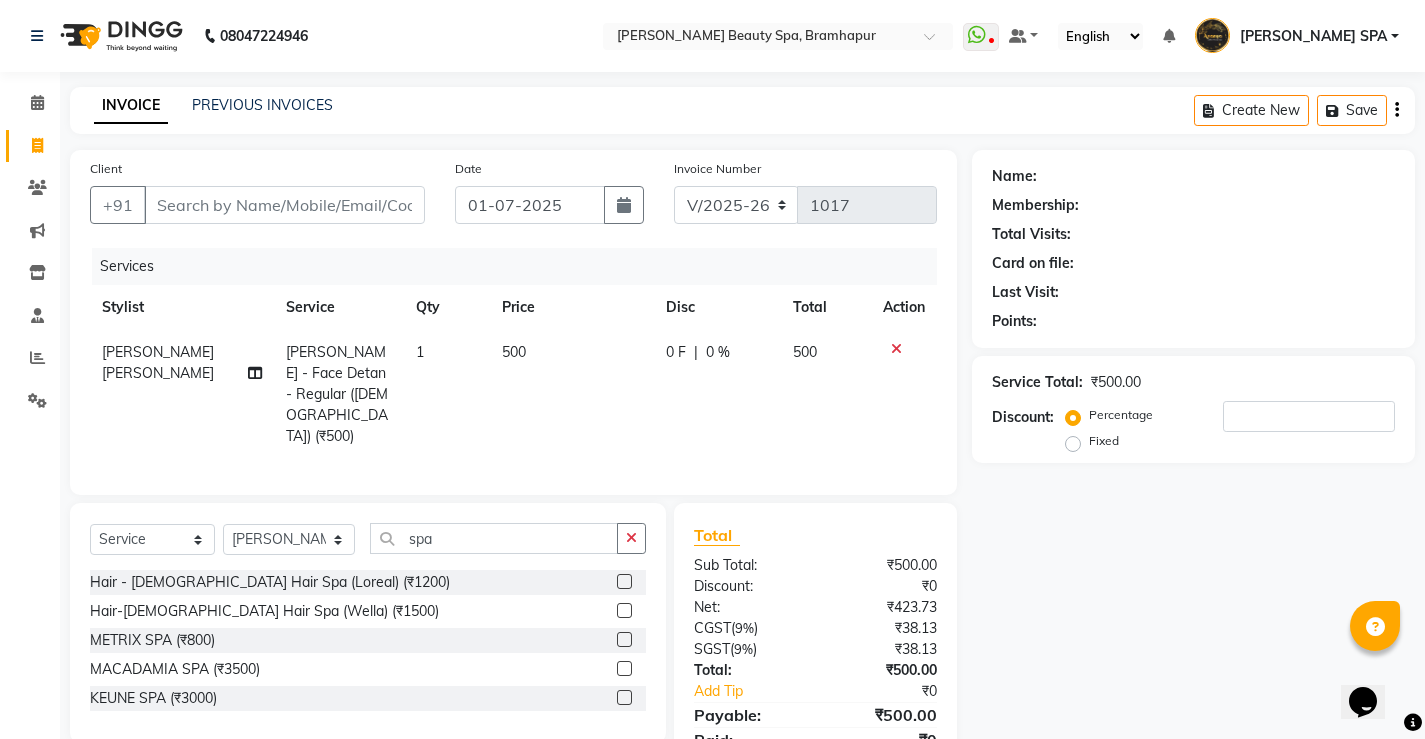 click 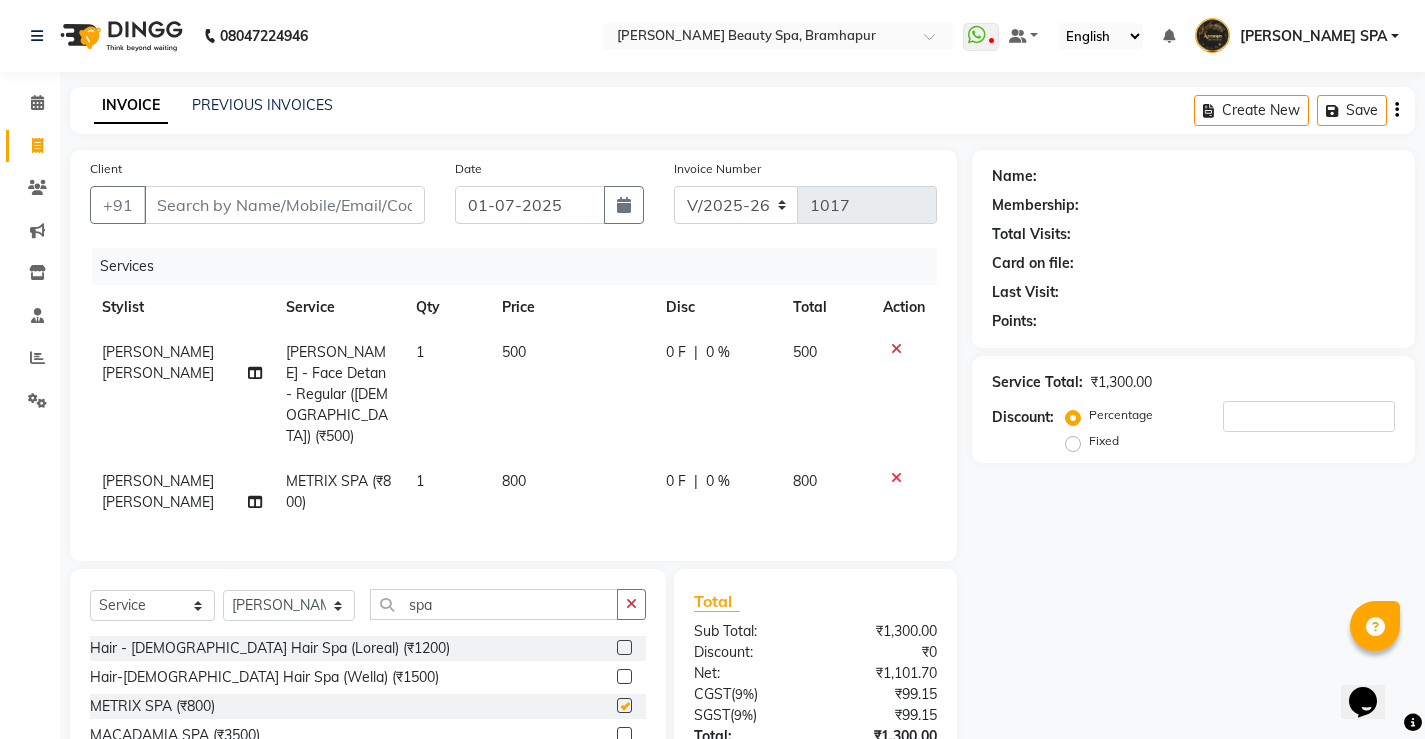checkbox on "false" 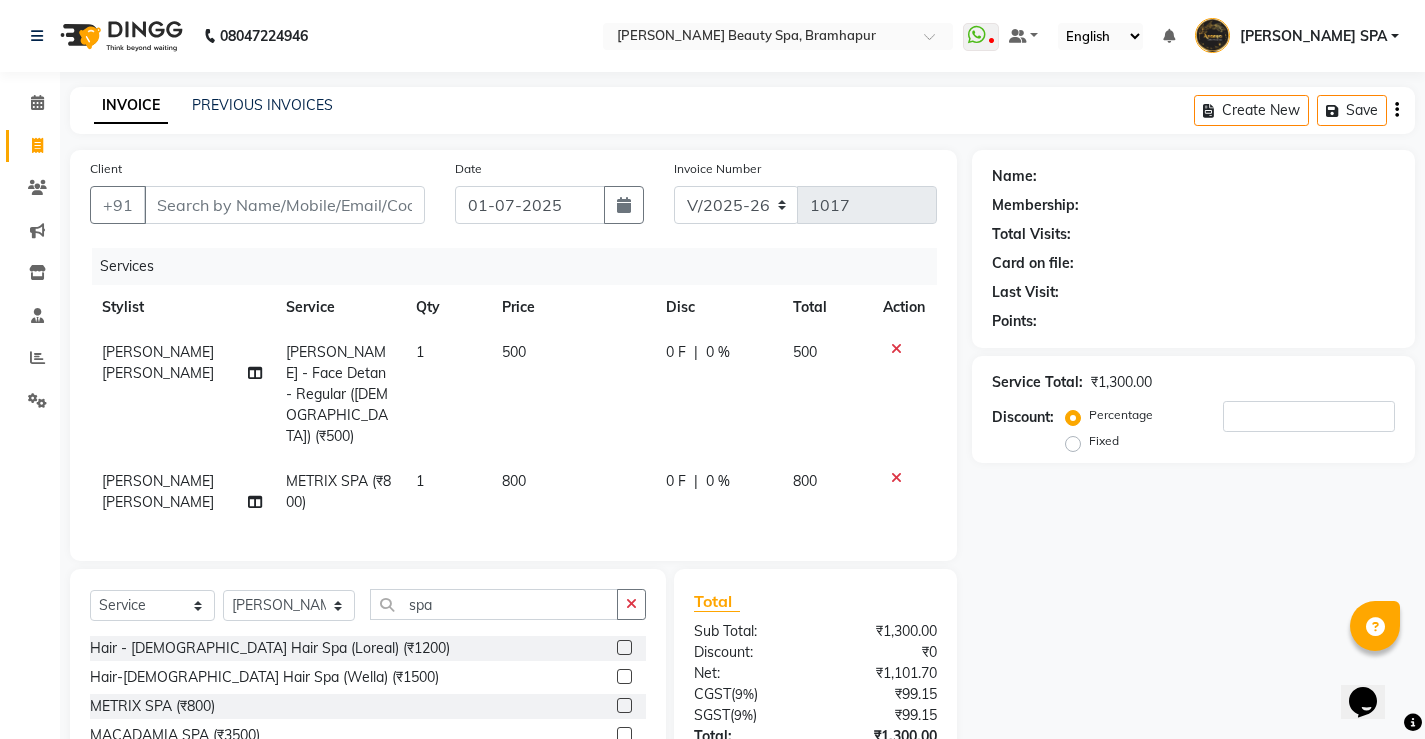 click on "800" 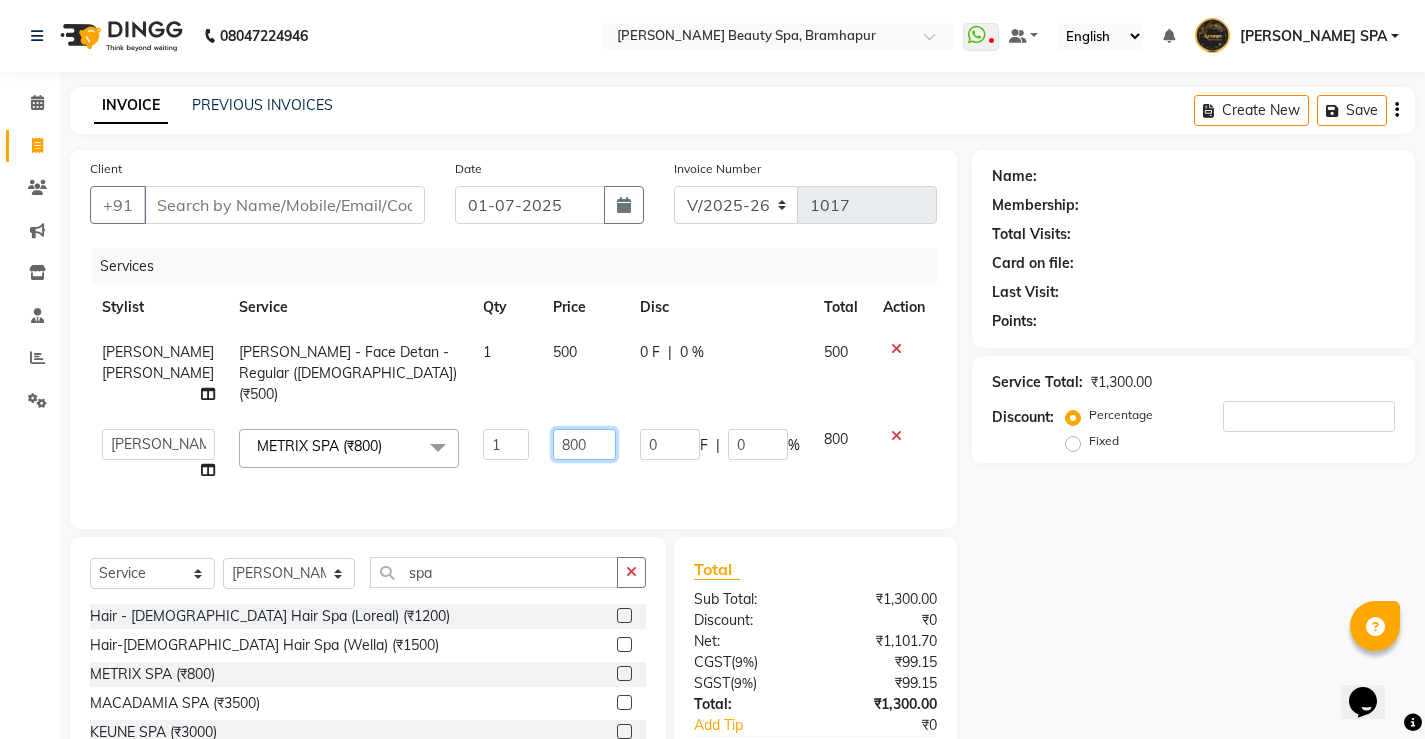 click on "800" 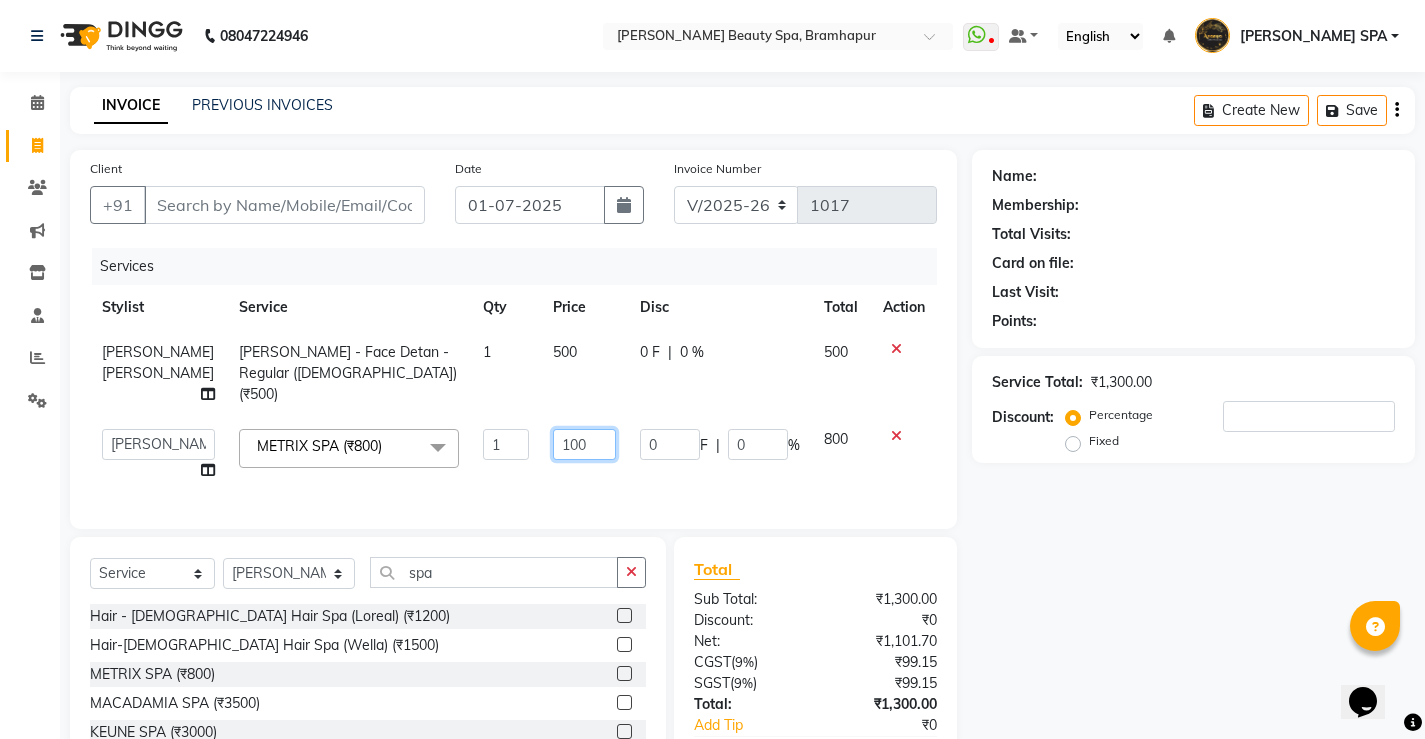 type on "1200" 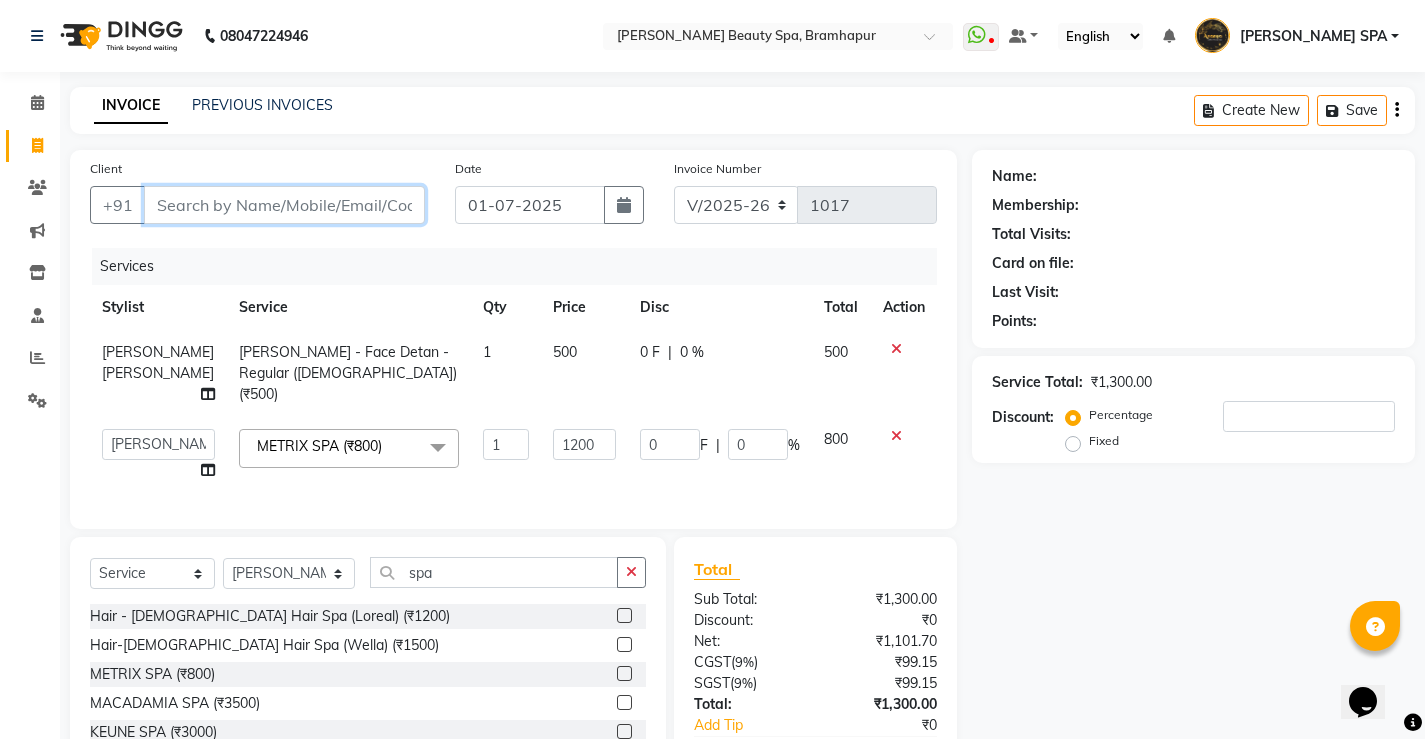 click on "Client" at bounding box center (284, 205) 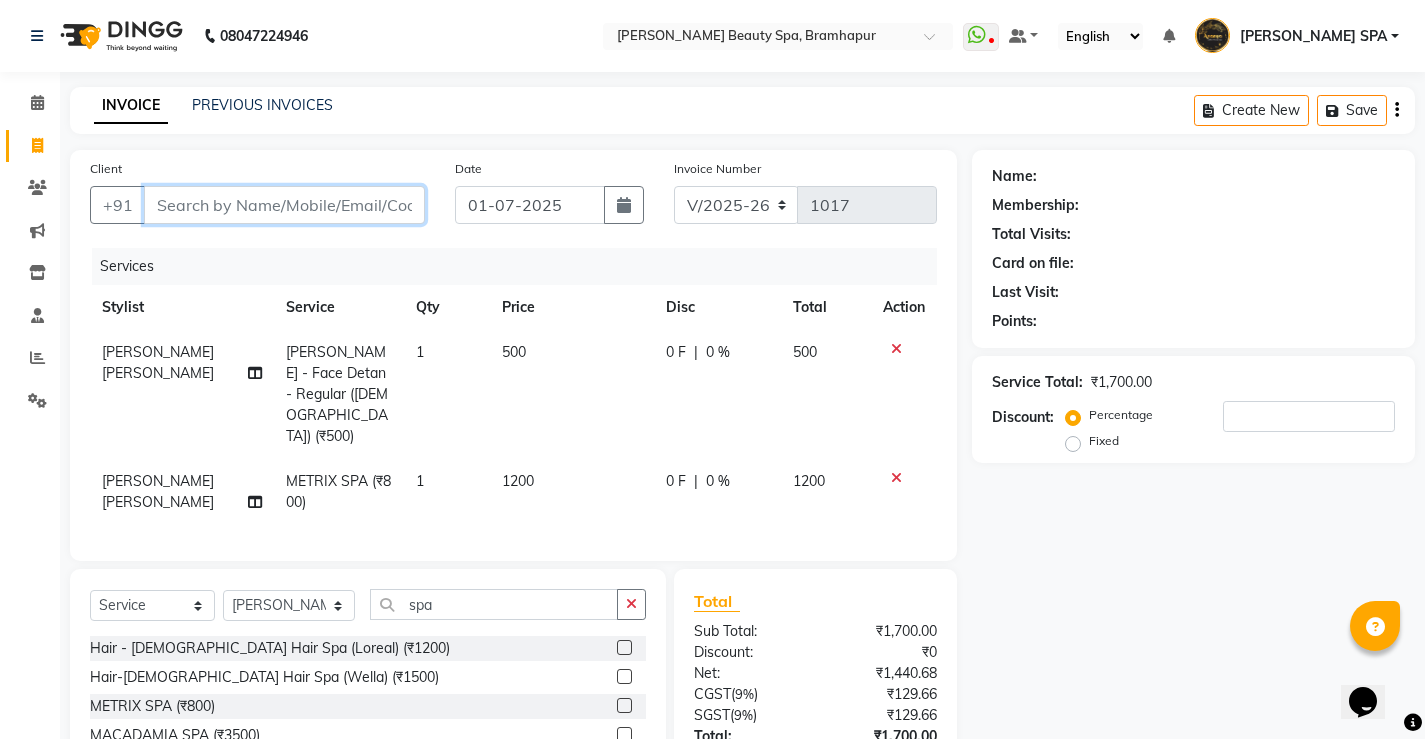 type on "7" 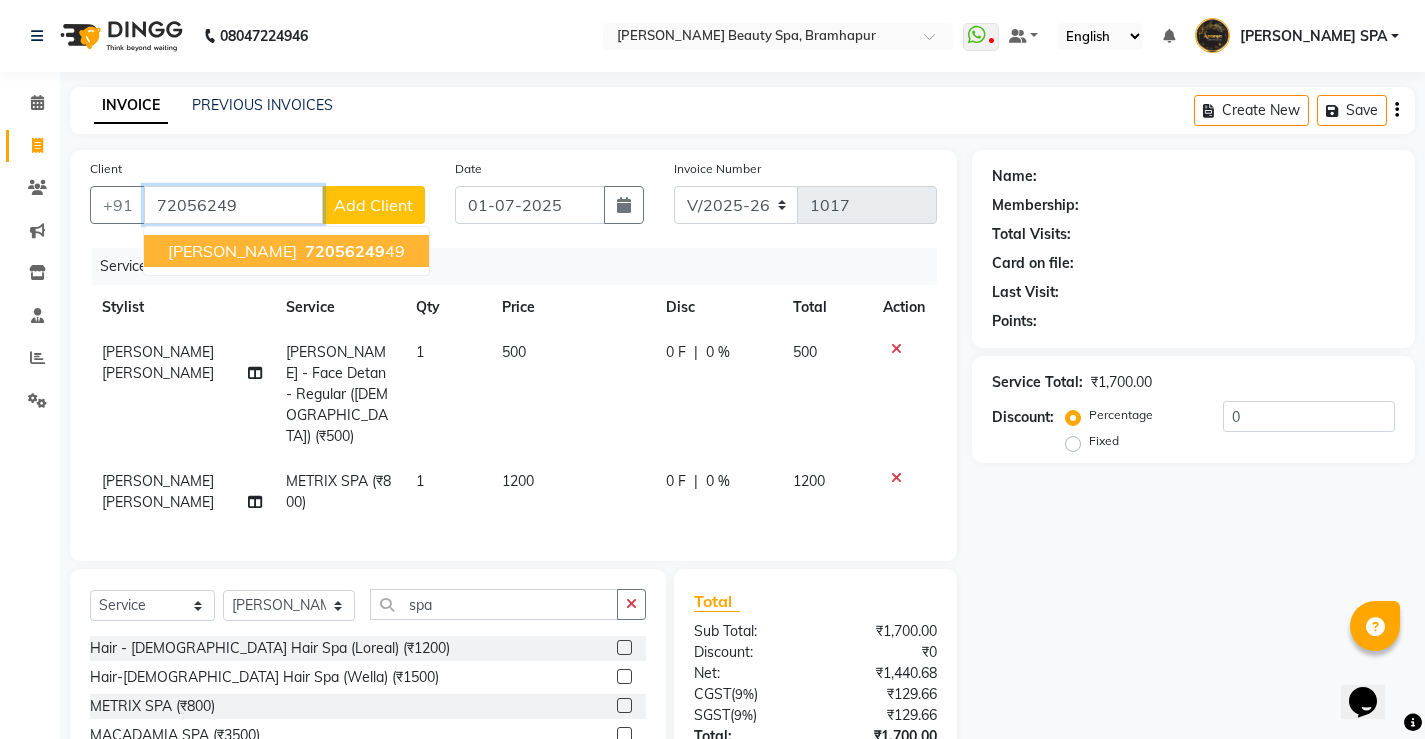 click on "[PERSON_NAME]" at bounding box center (232, 251) 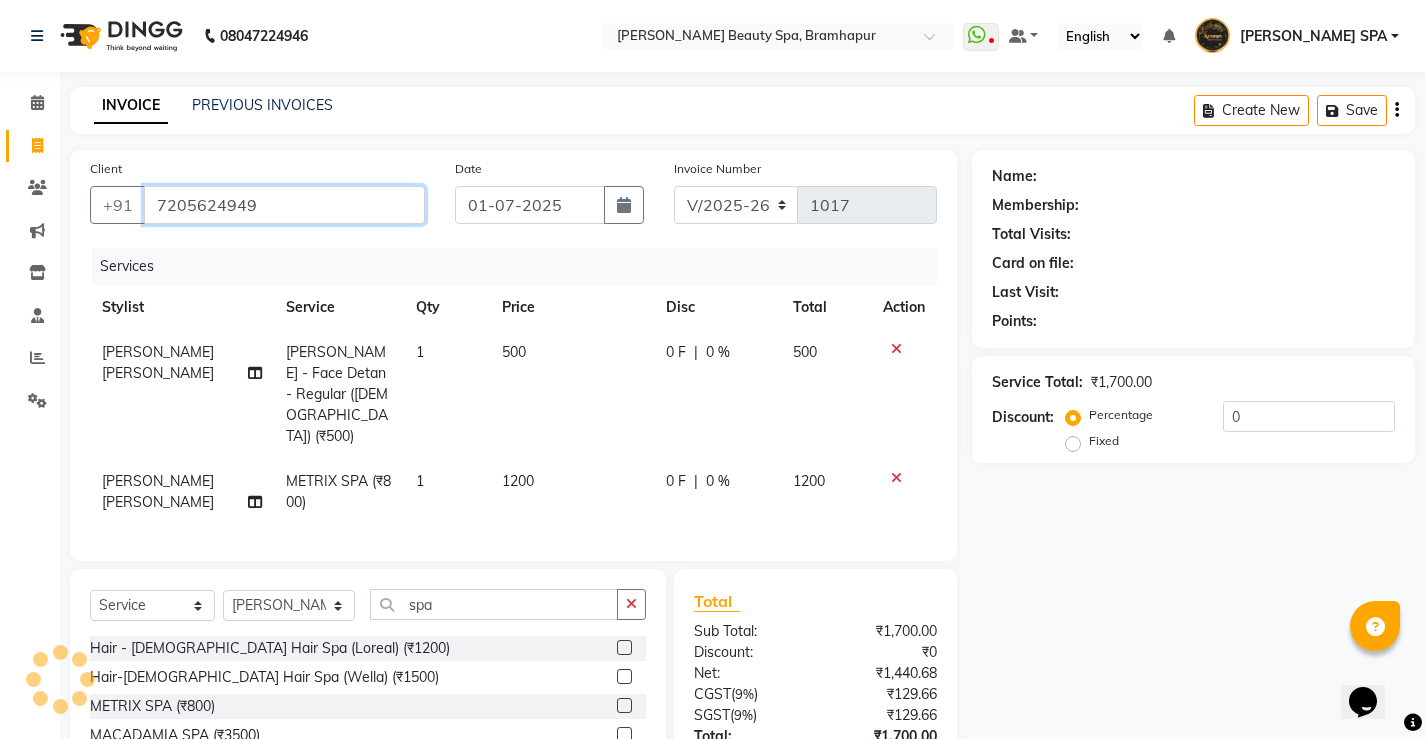type on "7205624949" 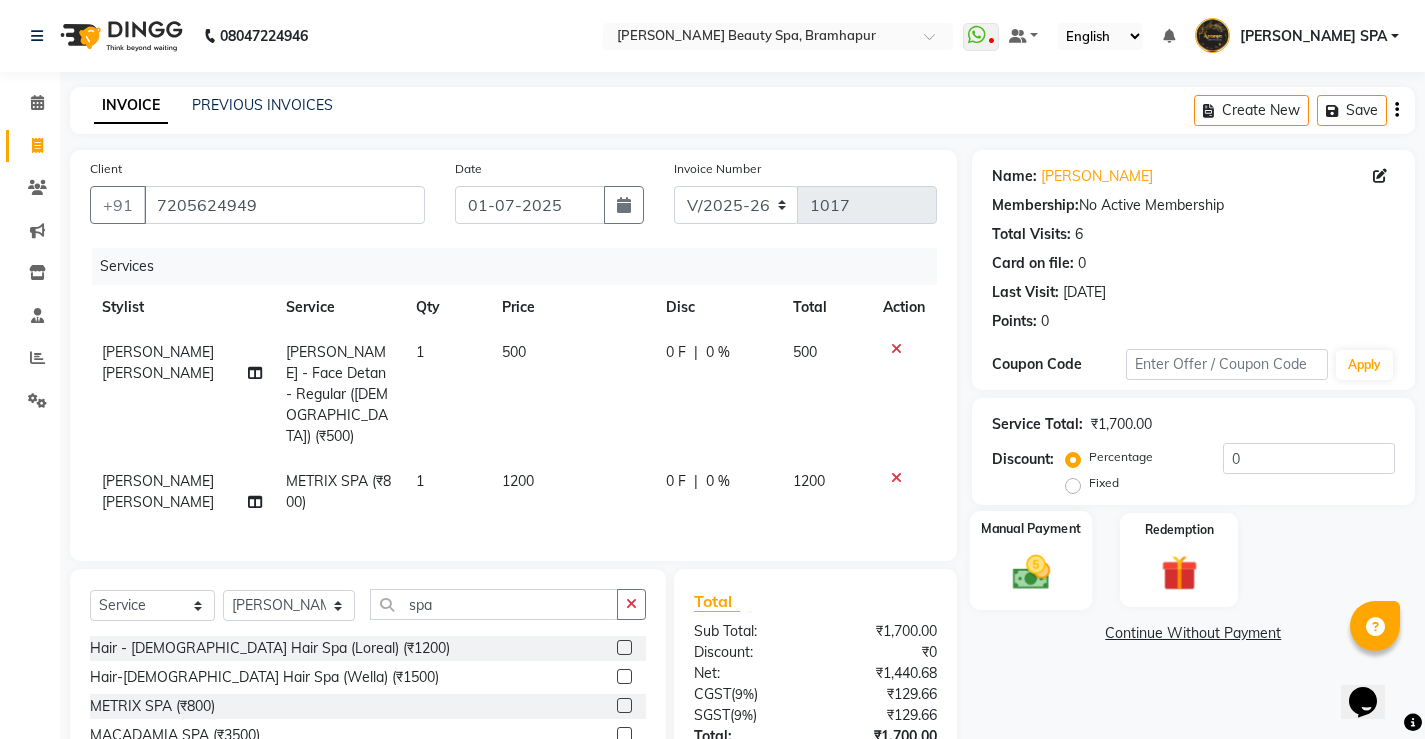 click 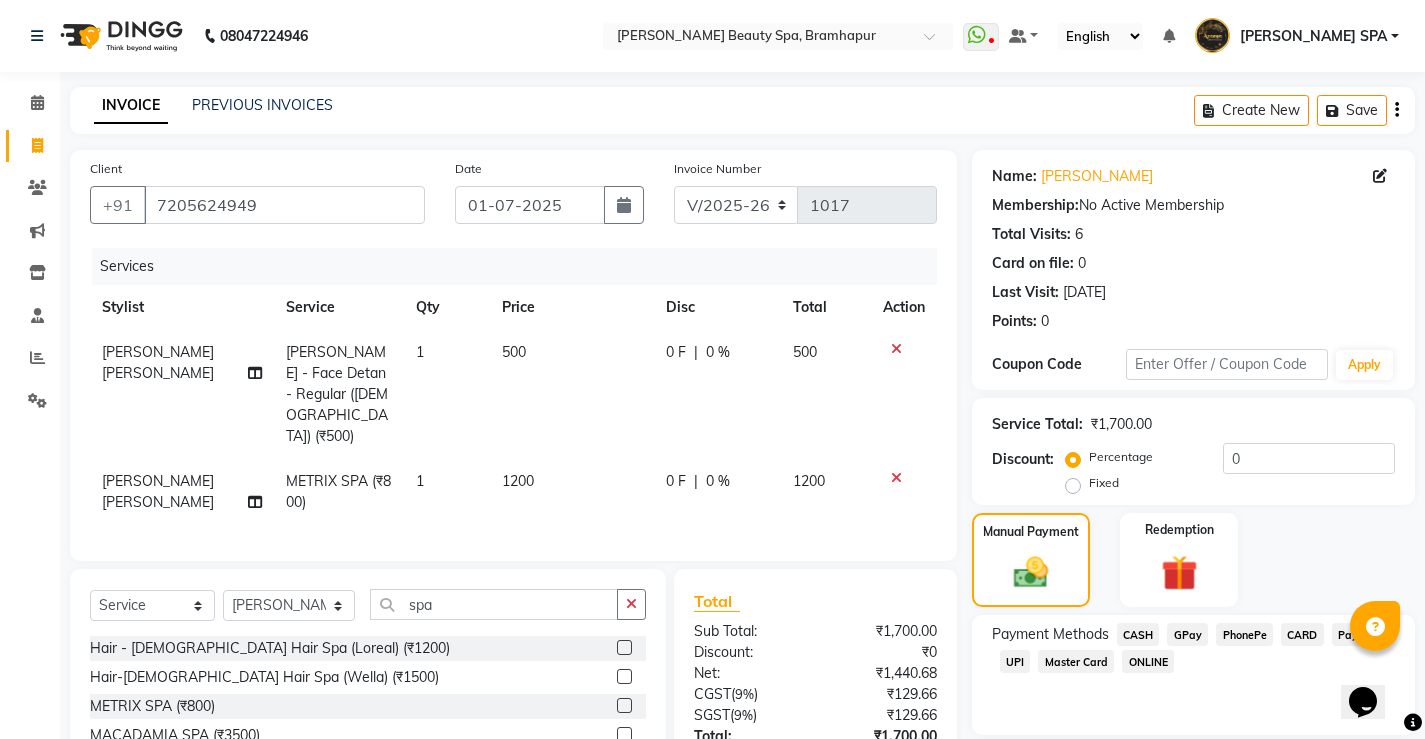 click on "CASH" 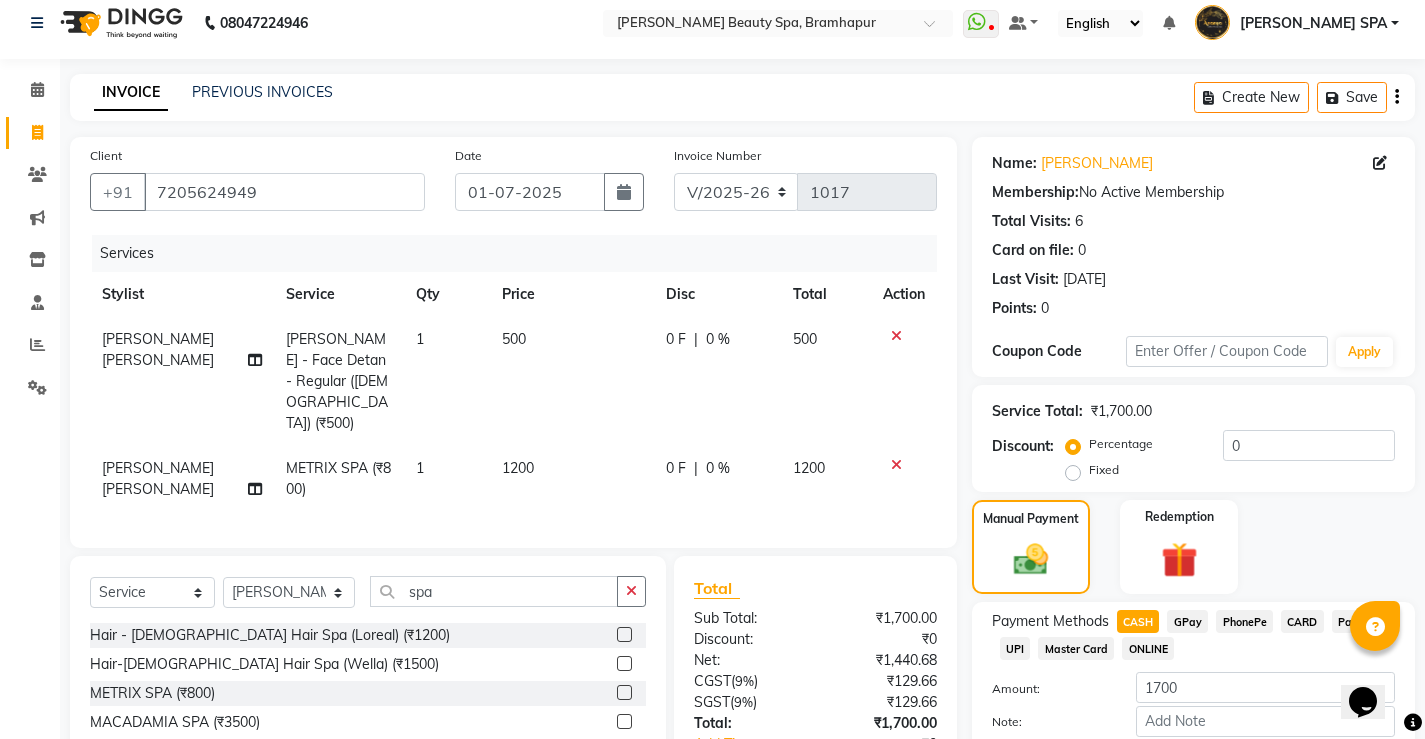 scroll, scrollTop: 0, scrollLeft: 0, axis: both 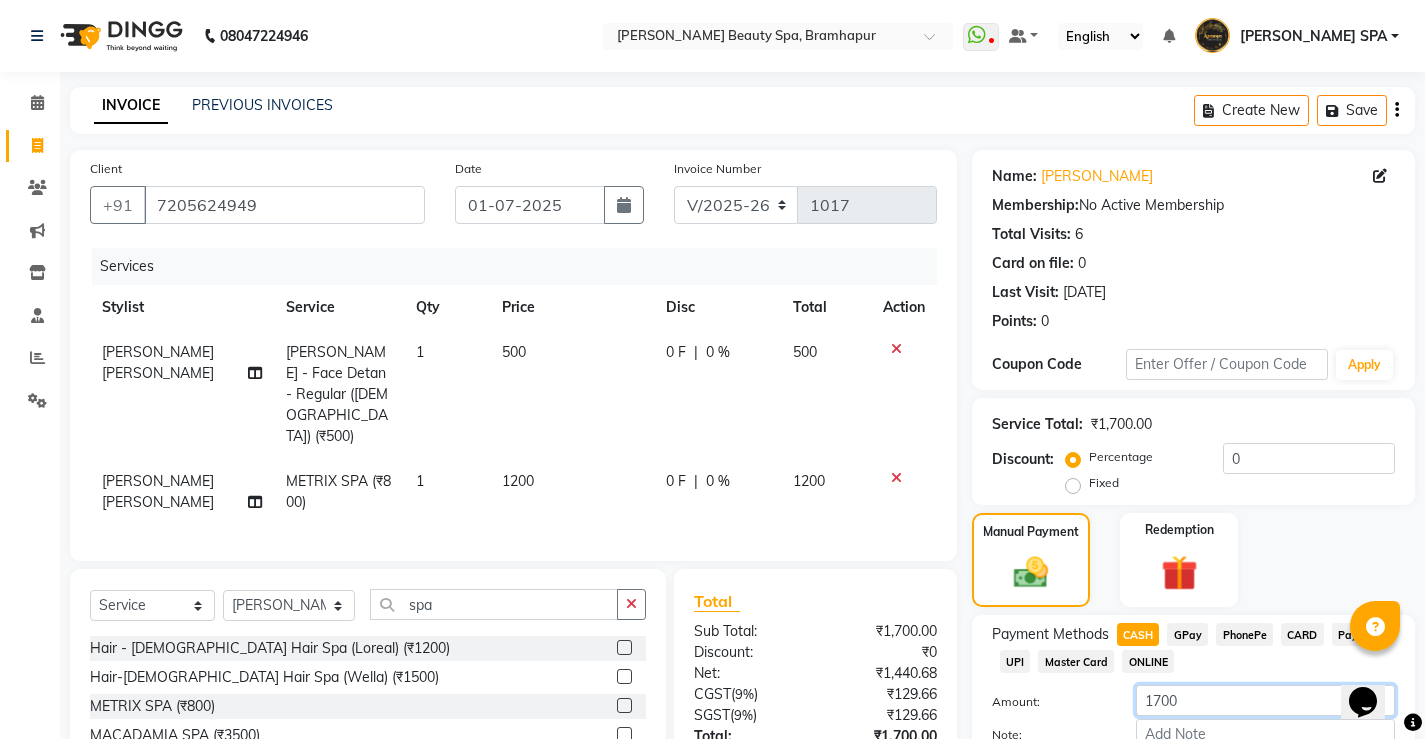 click on "Payment Methods  CASH   GPay   PhonePe   CARD   PayTM   UPI   Master Card   ONLINE  Amount: 1700 Note: Add Payment" 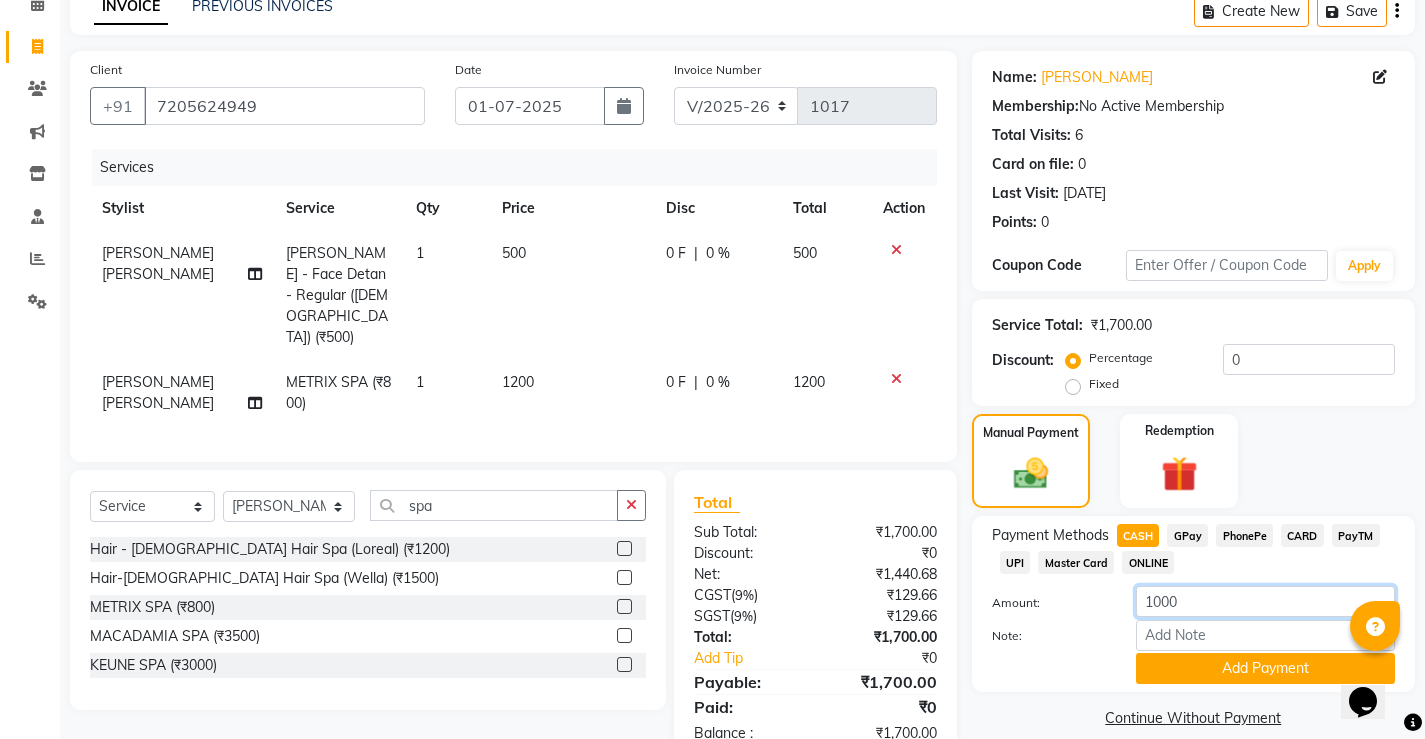 scroll, scrollTop: 100, scrollLeft: 0, axis: vertical 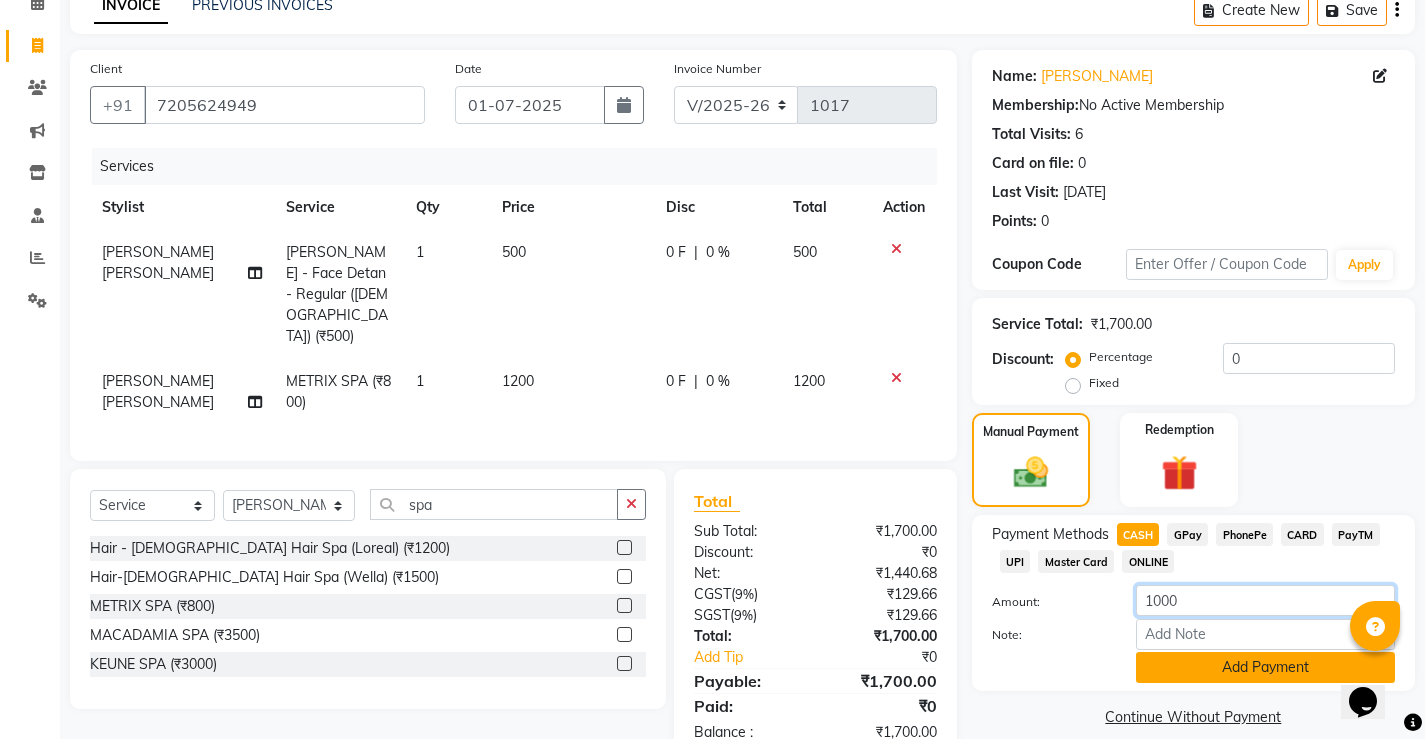 type on "1000" 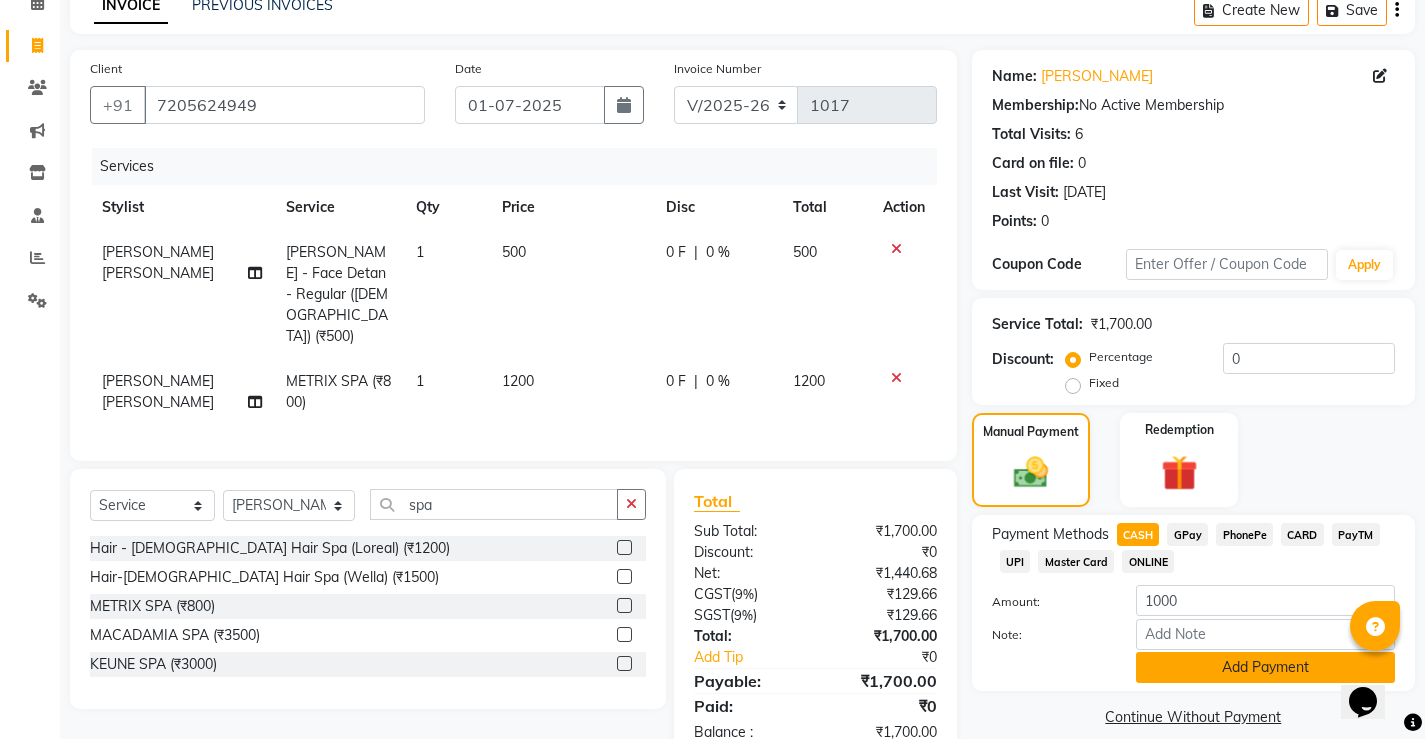 click on "Add Payment" 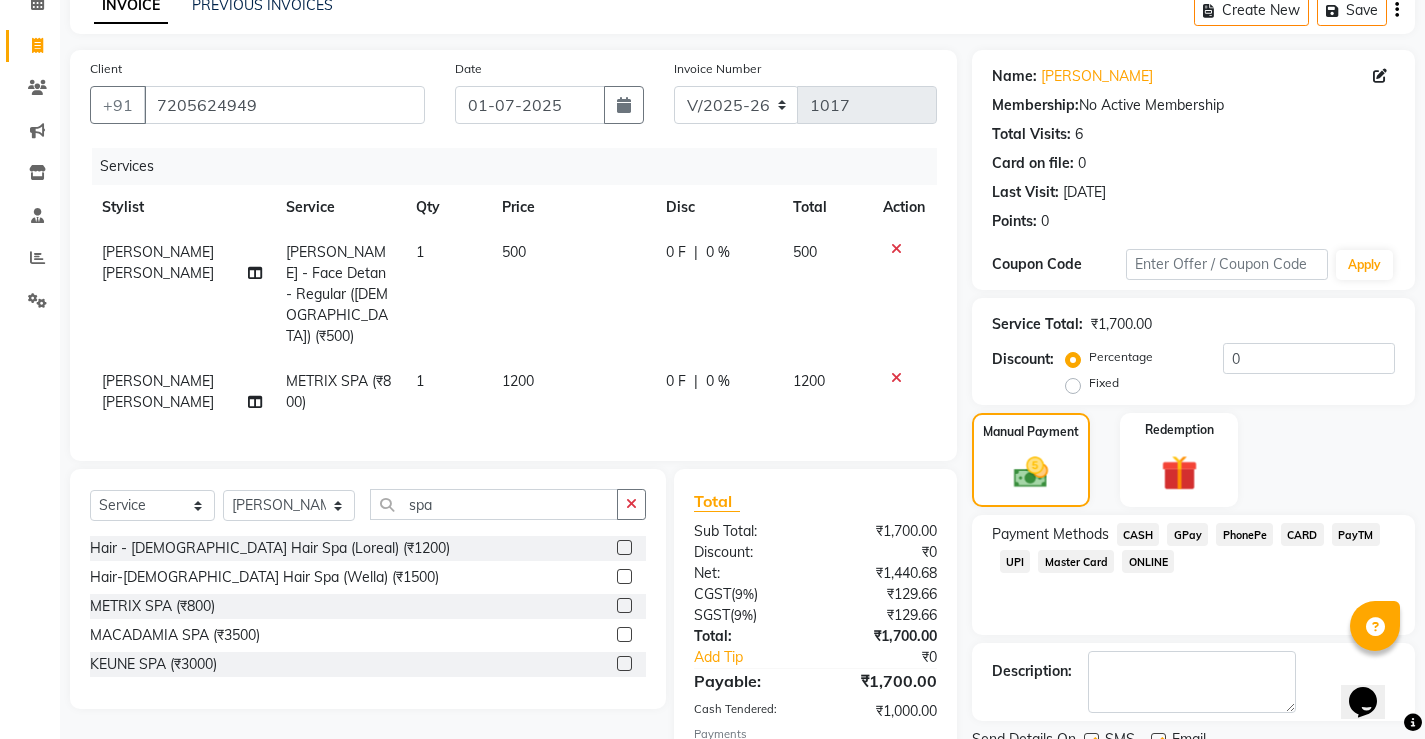click on "GPay" 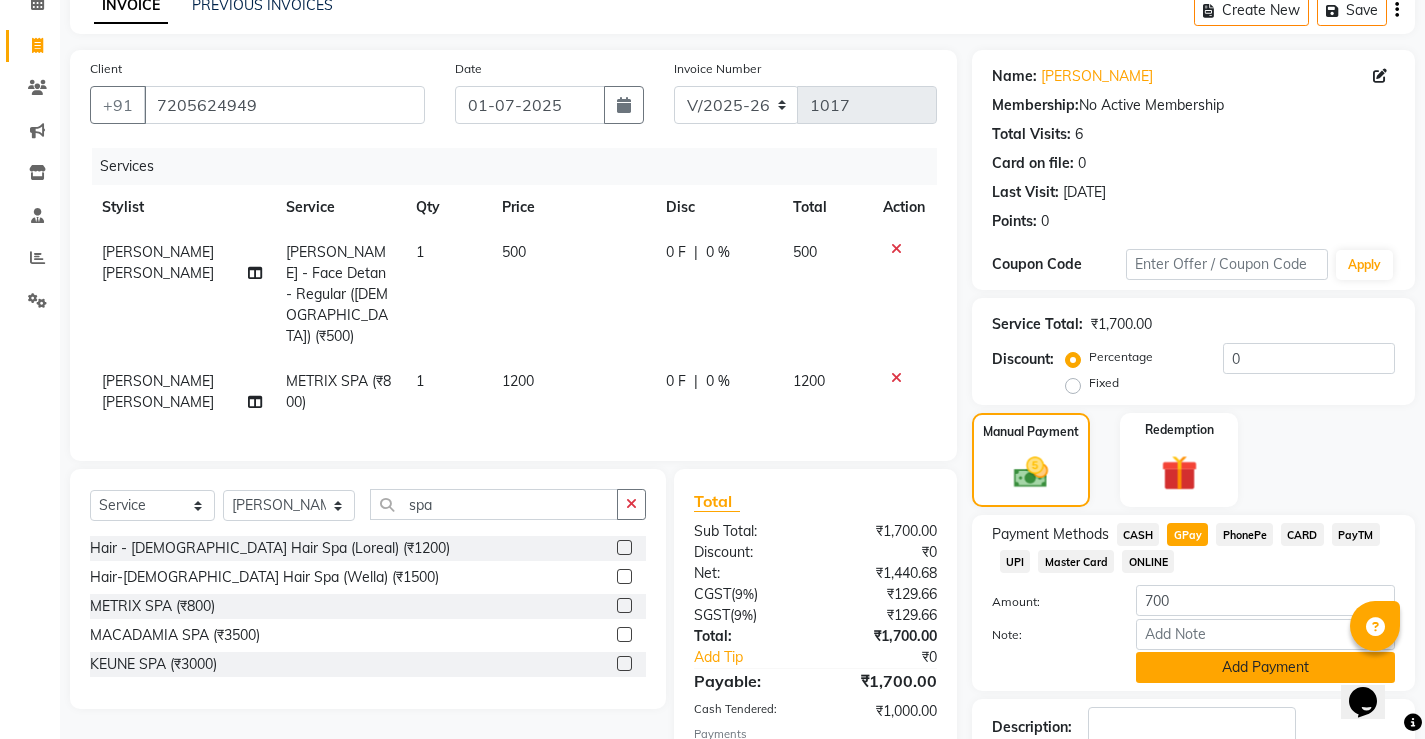 click on "Add Payment" 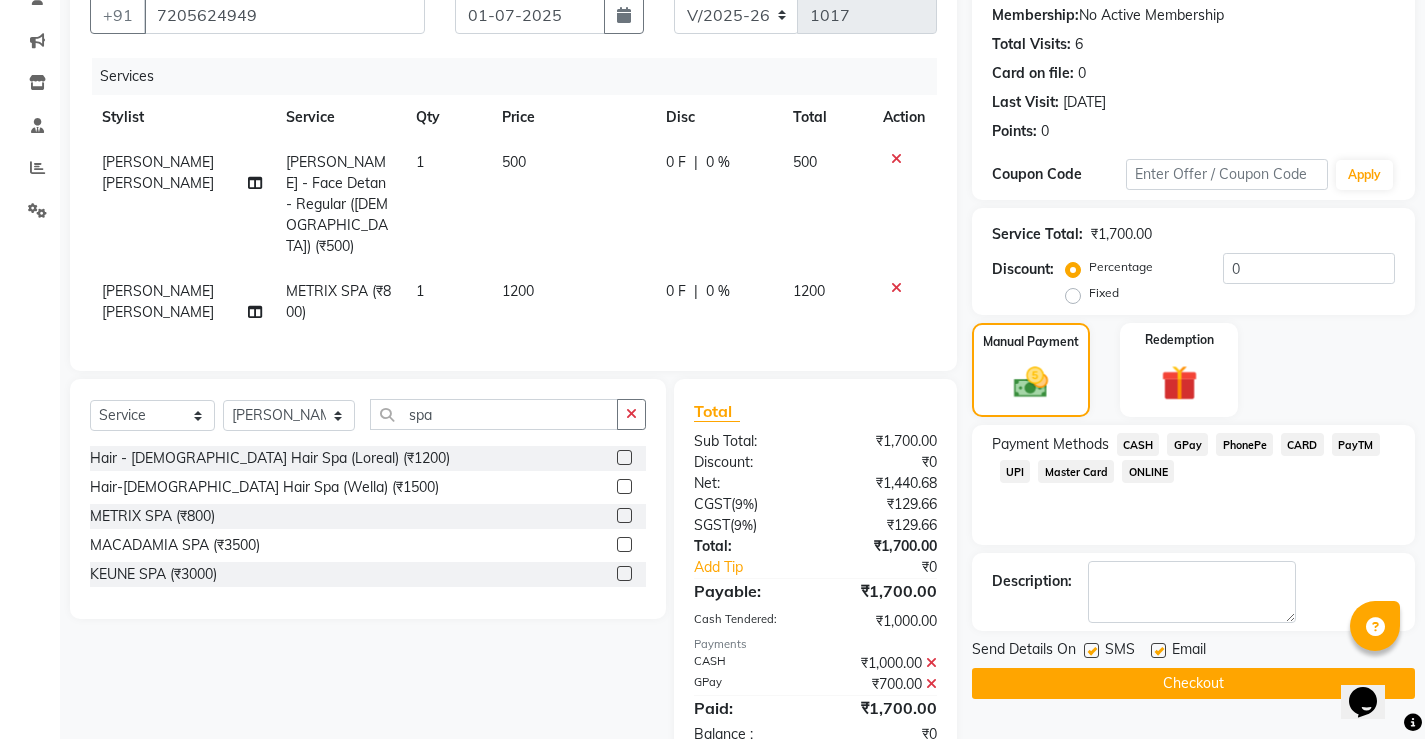 scroll, scrollTop: 219, scrollLeft: 0, axis: vertical 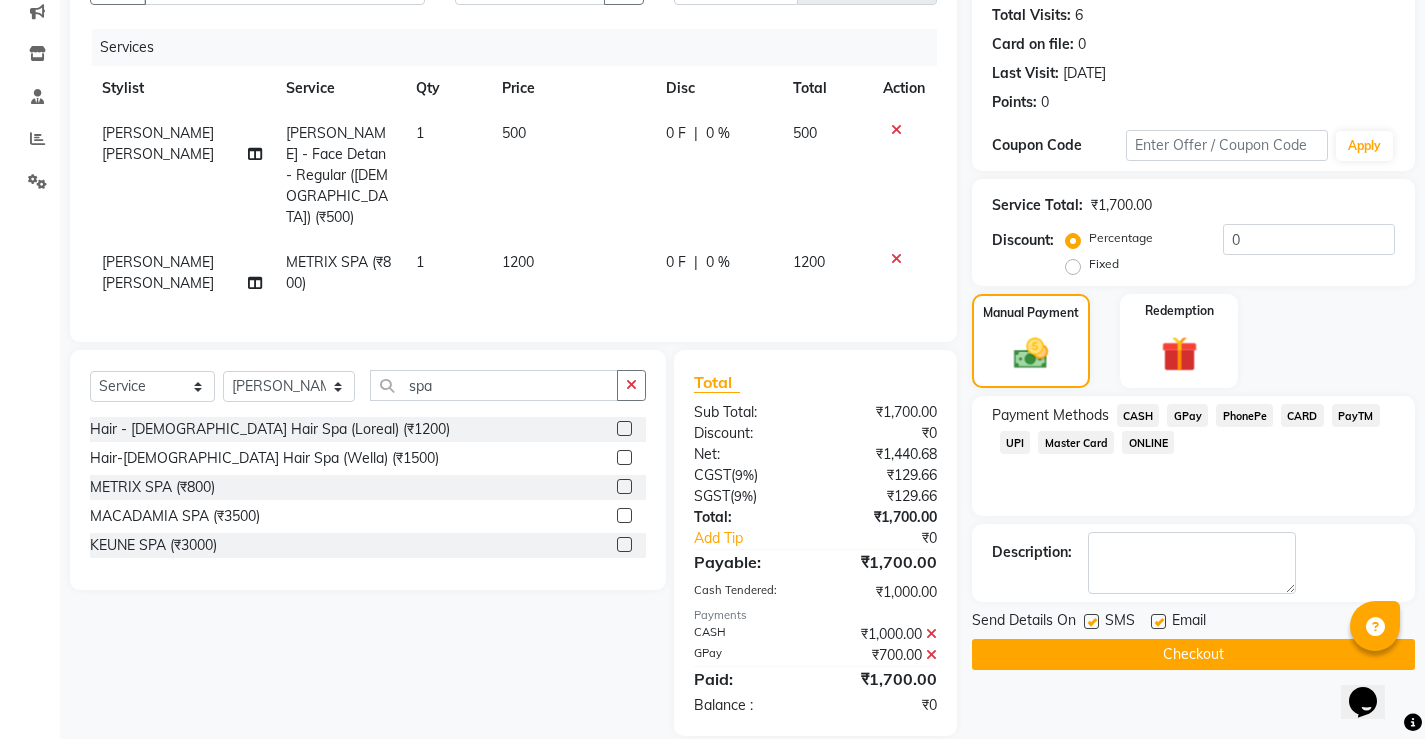 click on "Checkout" 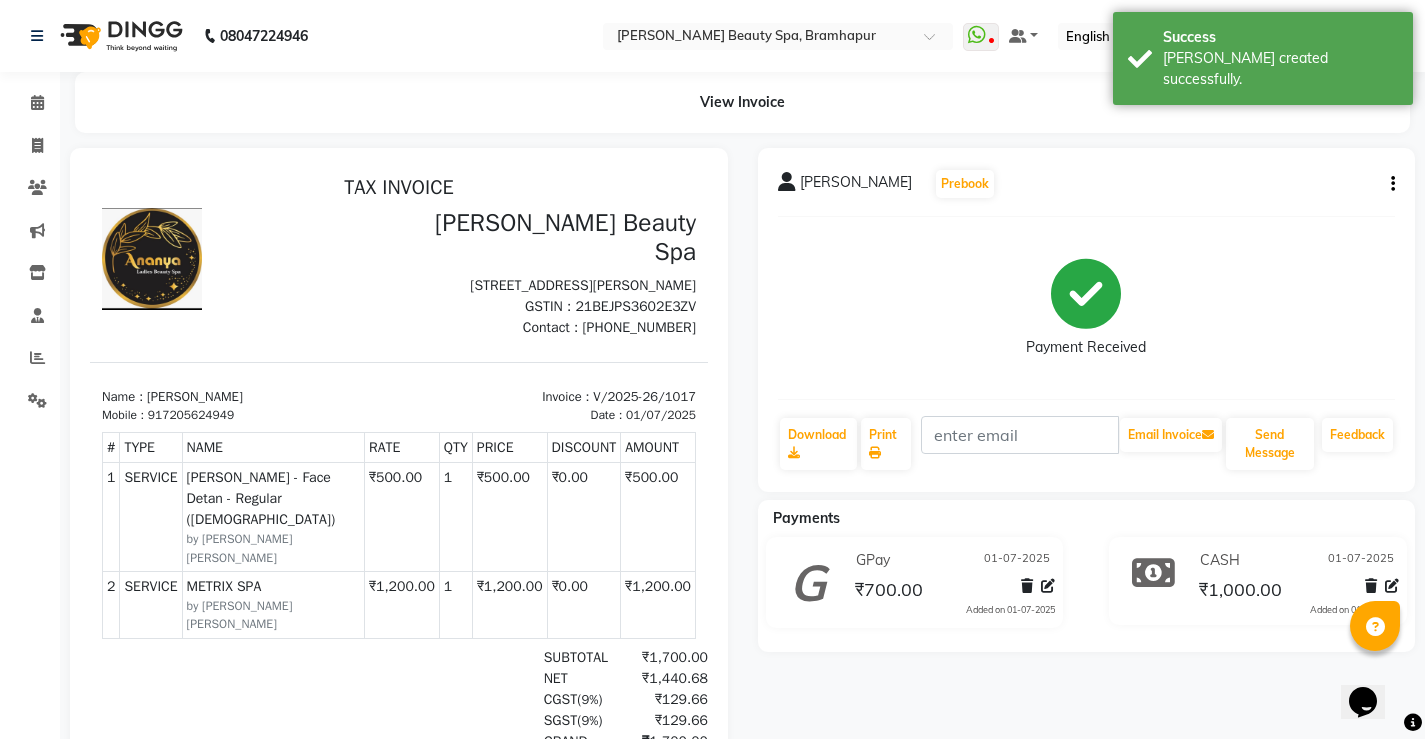 scroll, scrollTop: 0, scrollLeft: 0, axis: both 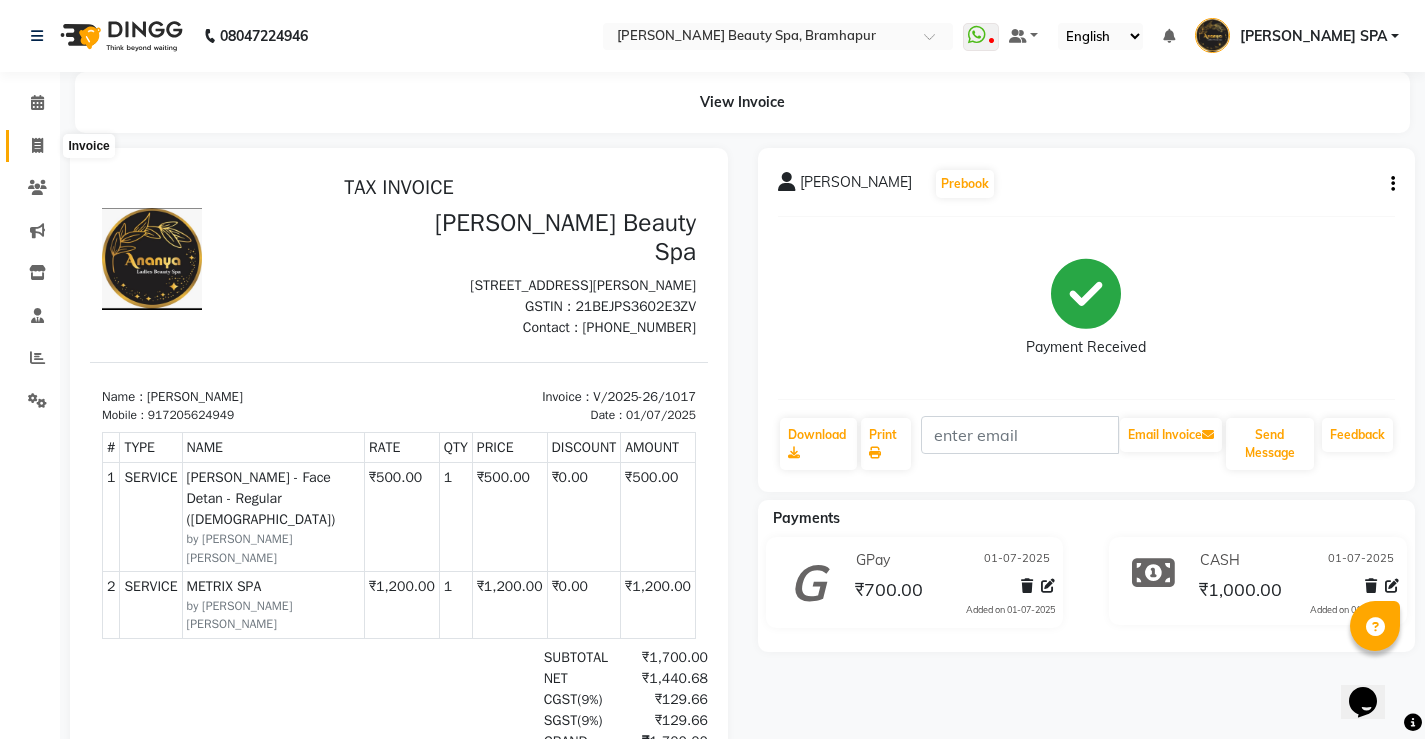 click 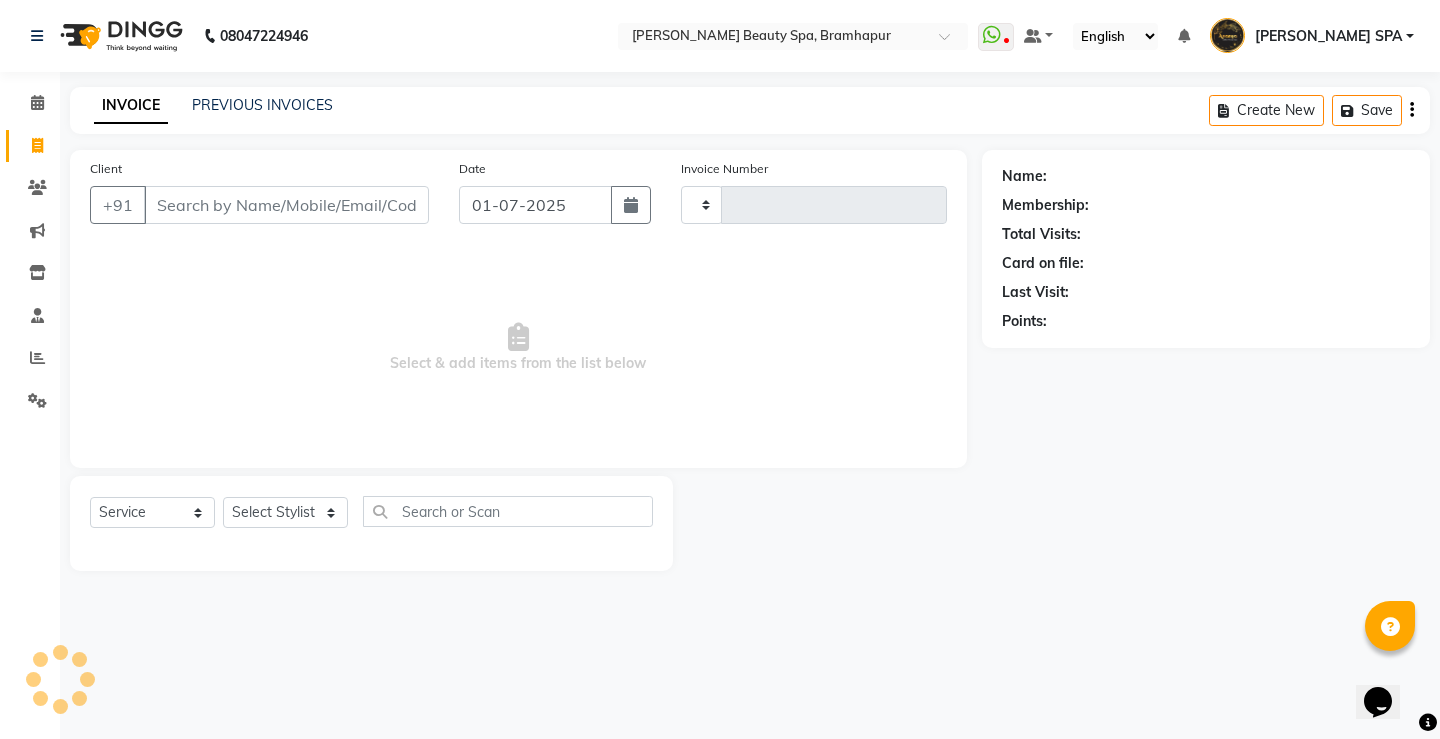 type on "1018" 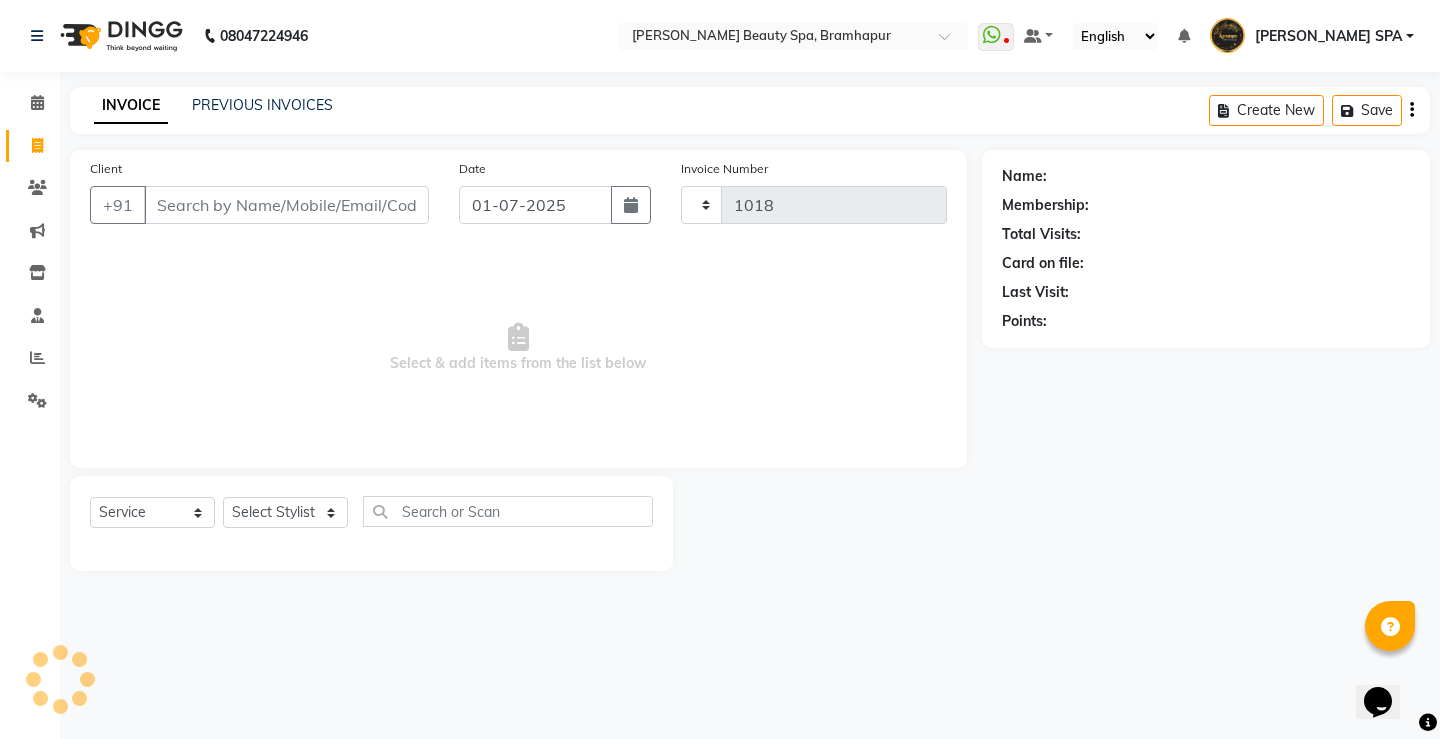 select on "3622" 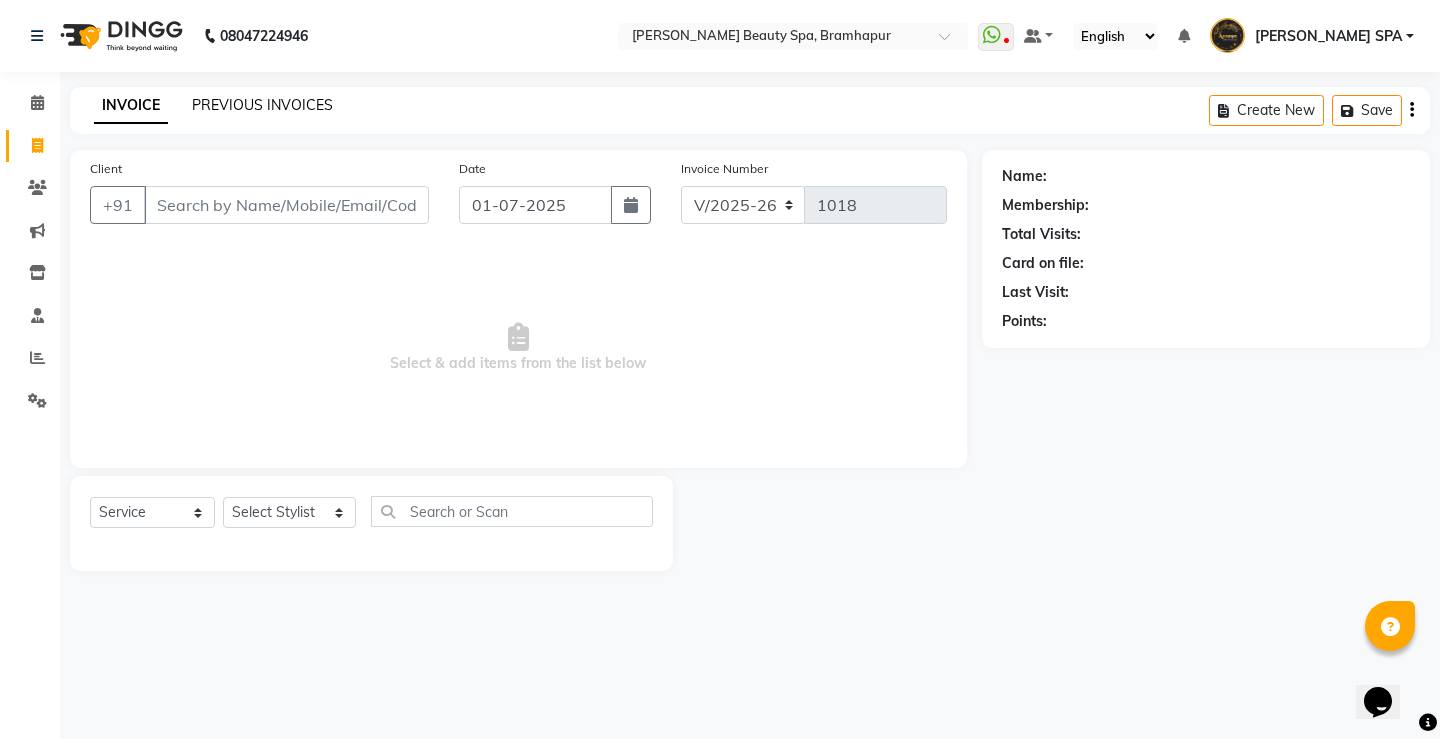 click on "PREVIOUS INVOICES" 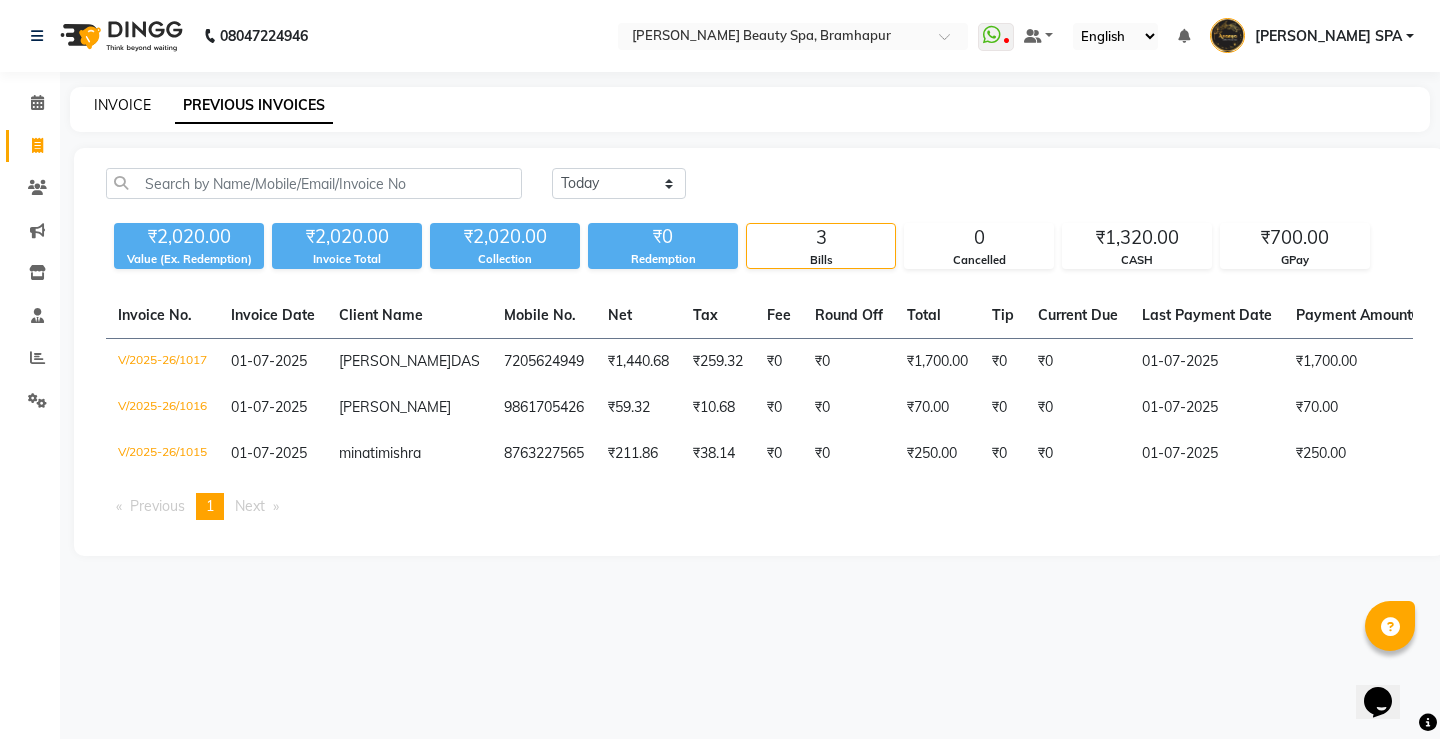 click on "INVOICE" 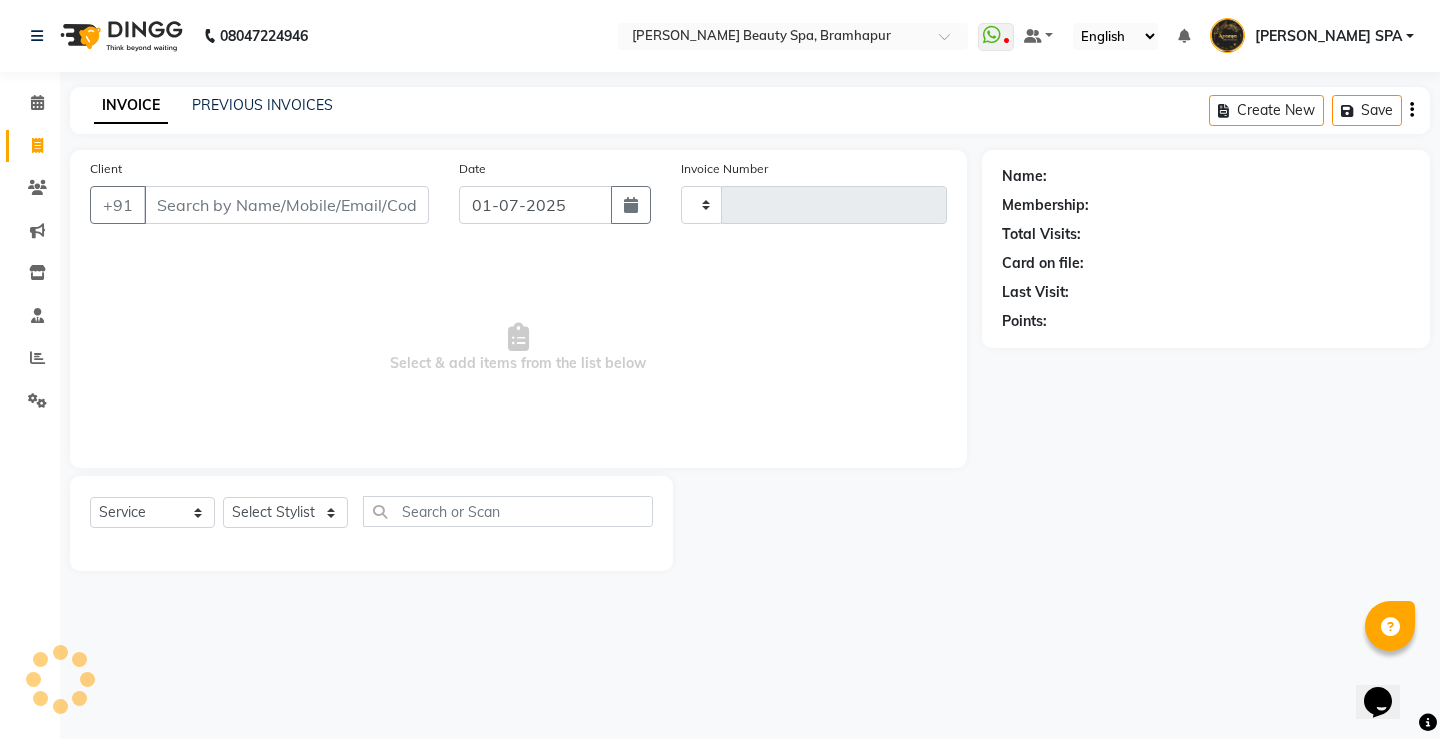 type on "1018" 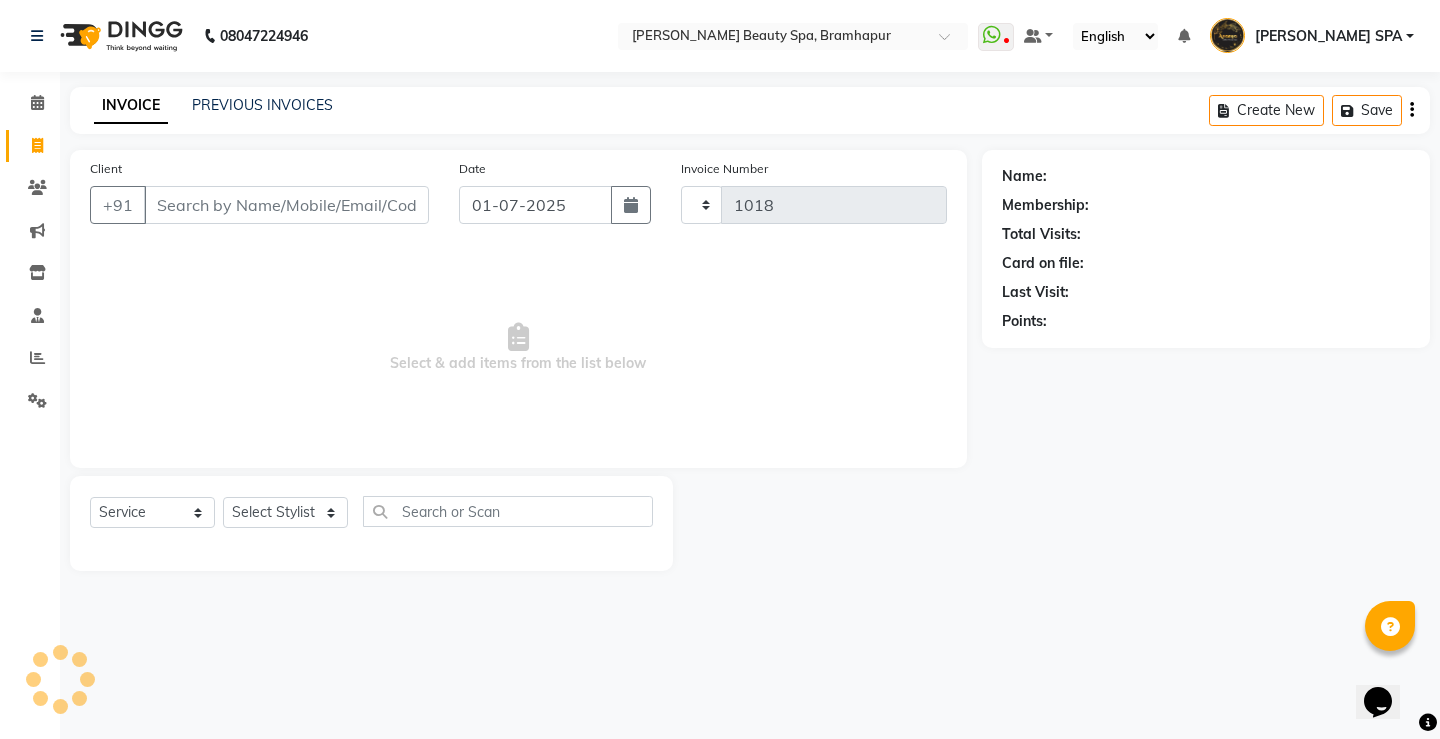 select on "3622" 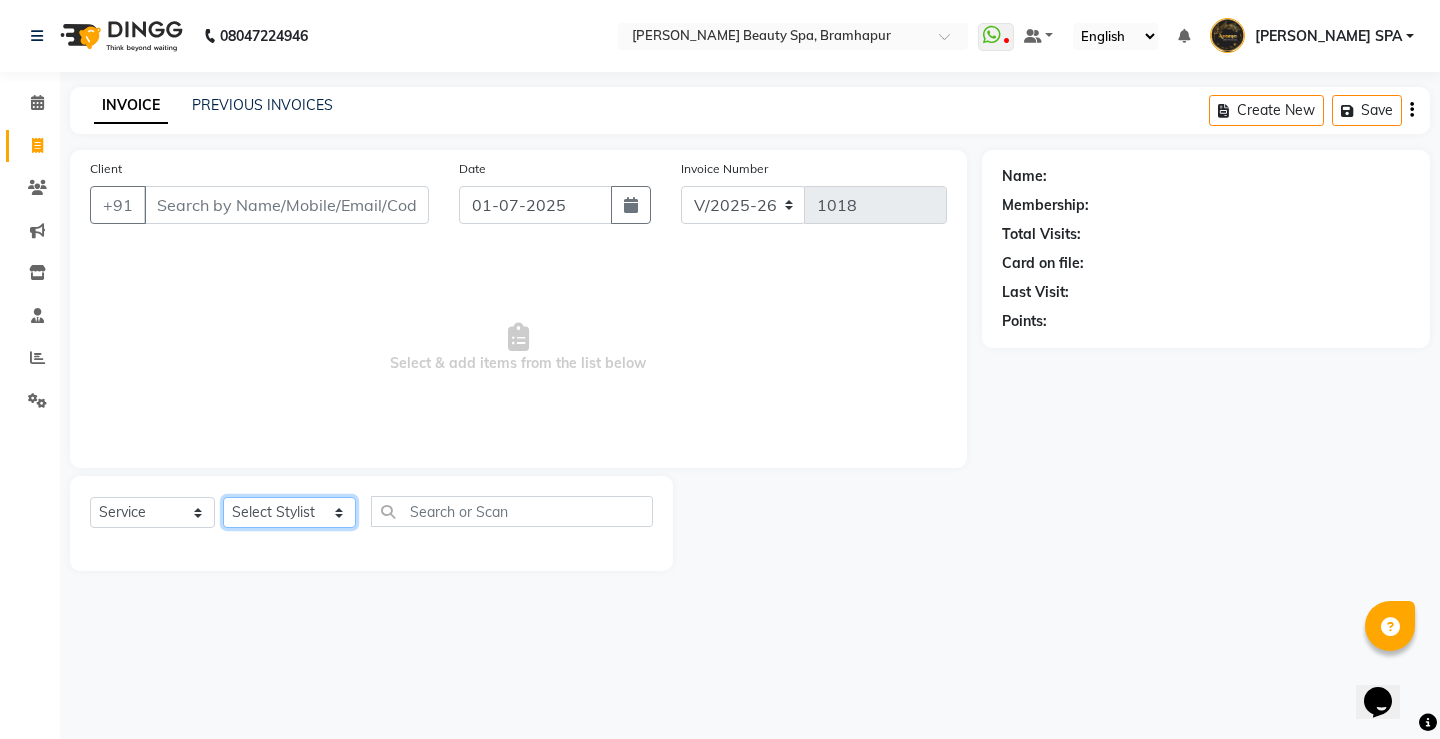 click on "Select Stylist [PERSON_NAME] SPA [PERSON_NAME] Hati [PERSON_NAME] JYOTI [PERSON_NAME] [PERSON_NAME] MAM [PERSON_NAME] SABANA [PERSON_NAME] [PERSON_NAME] [PERSON_NAME]" 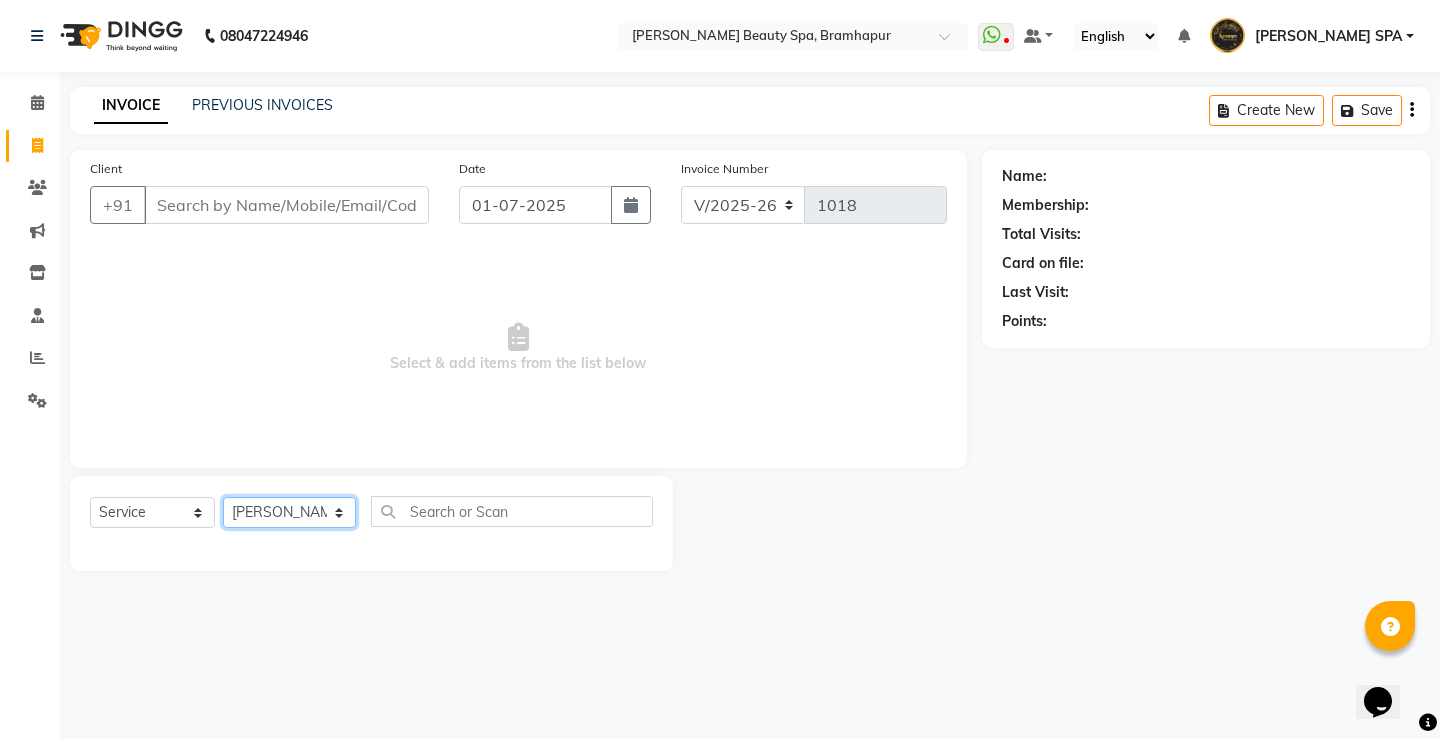 click on "Select Stylist [PERSON_NAME] SPA [PERSON_NAME] Hati [PERSON_NAME] JYOTI [PERSON_NAME] [PERSON_NAME] MAM [PERSON_NAME] SABANA [PERSON_NAME] [PERSON_NAME] [PERSON_NAME]" 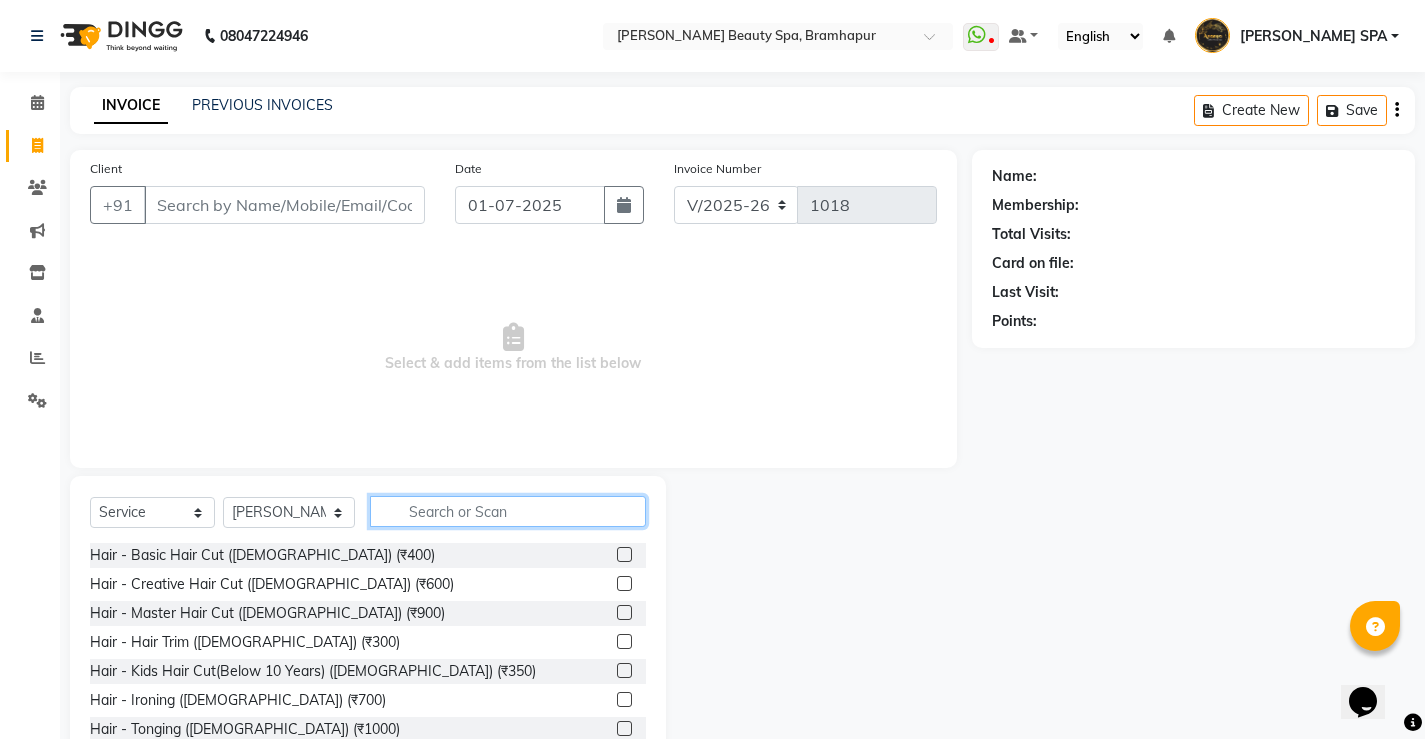 click 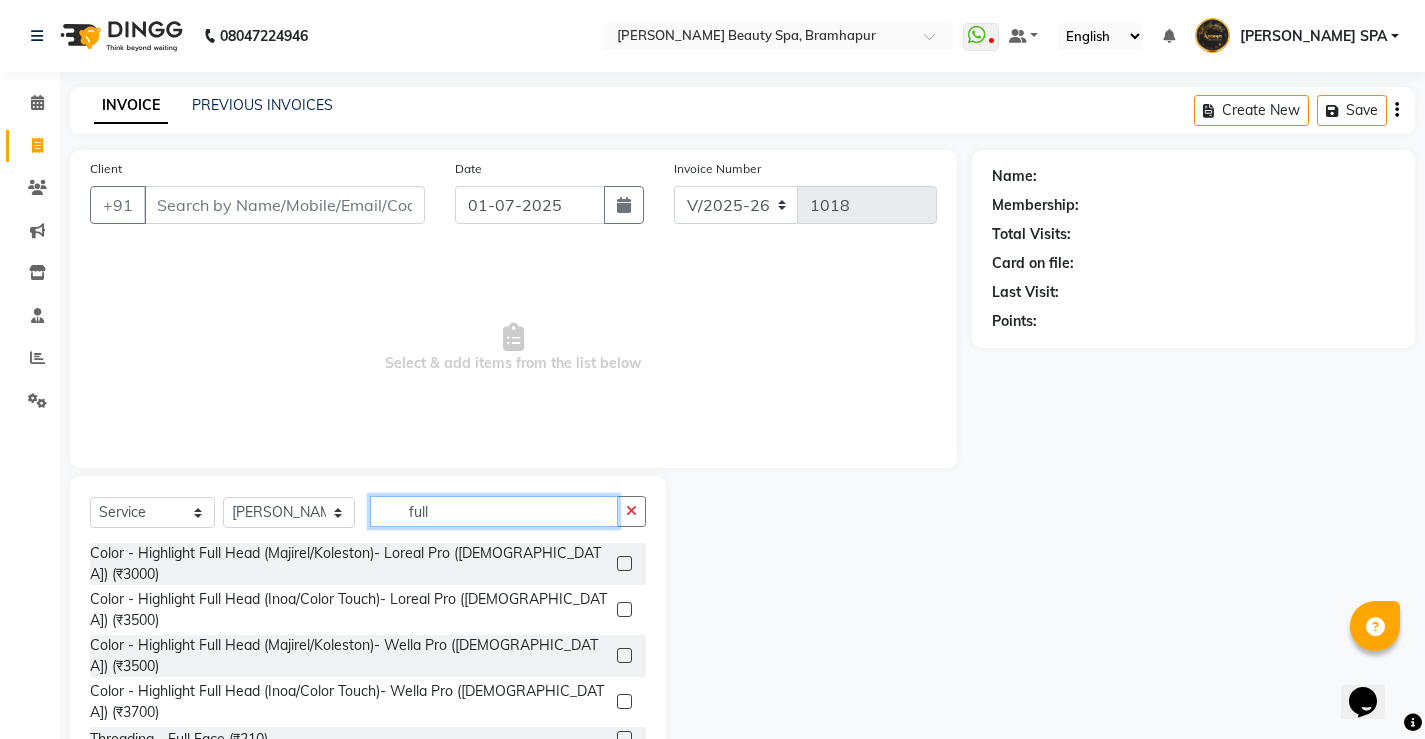 type on "full" 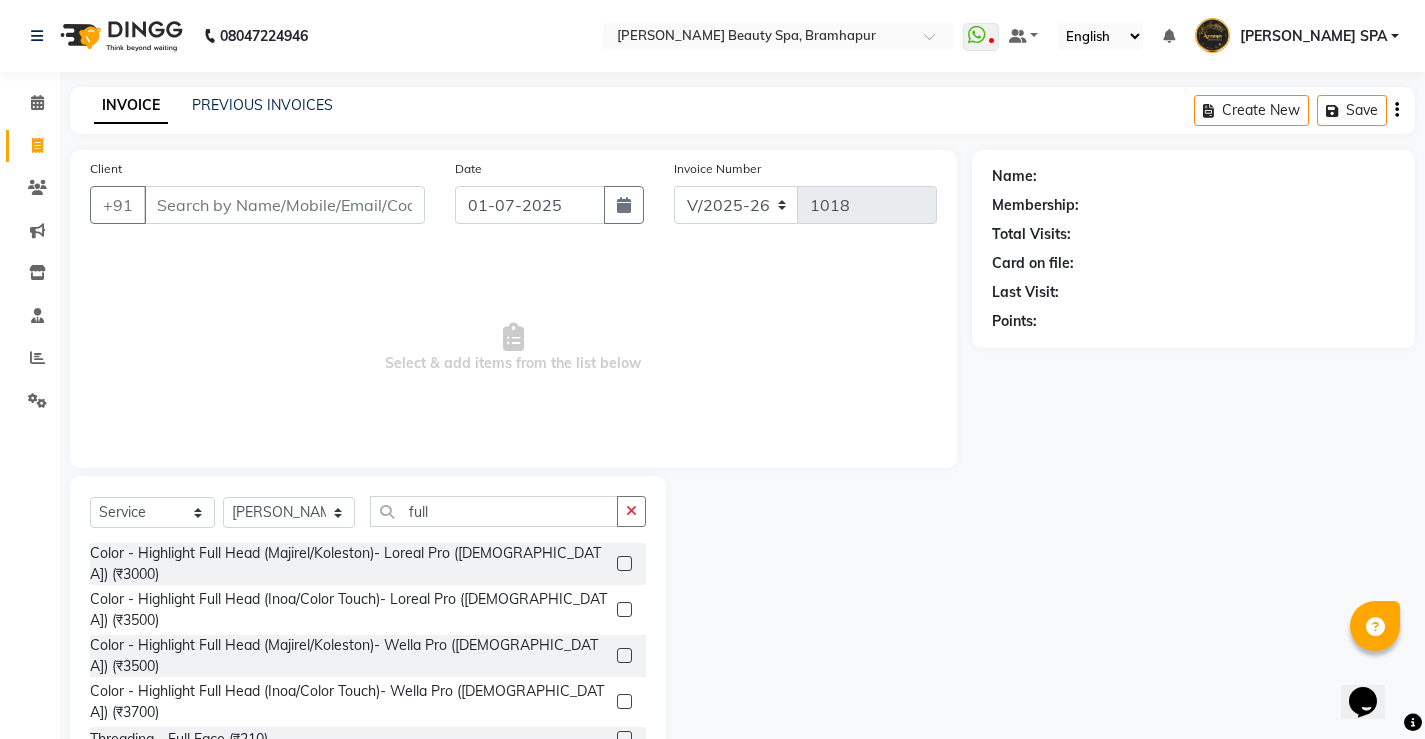 click 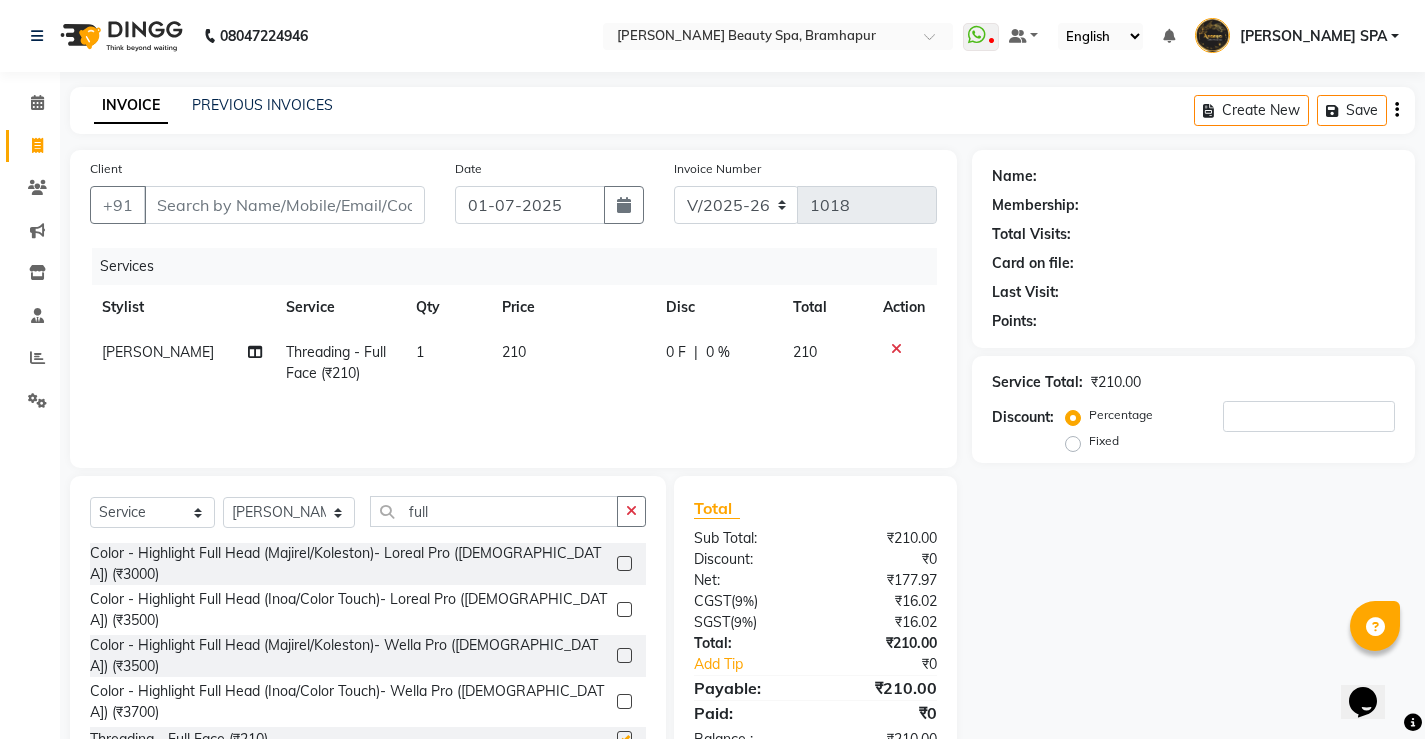 checkbox on "false" 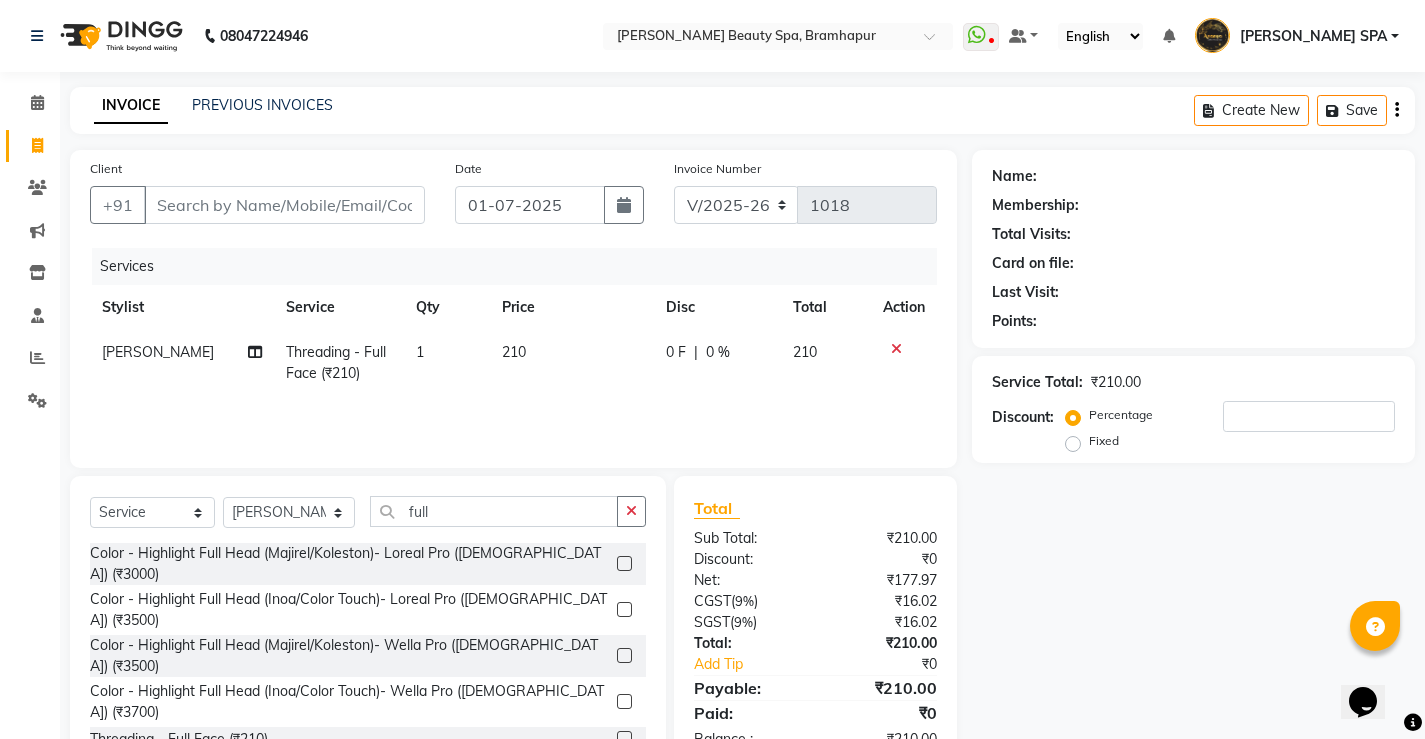 click on "210" 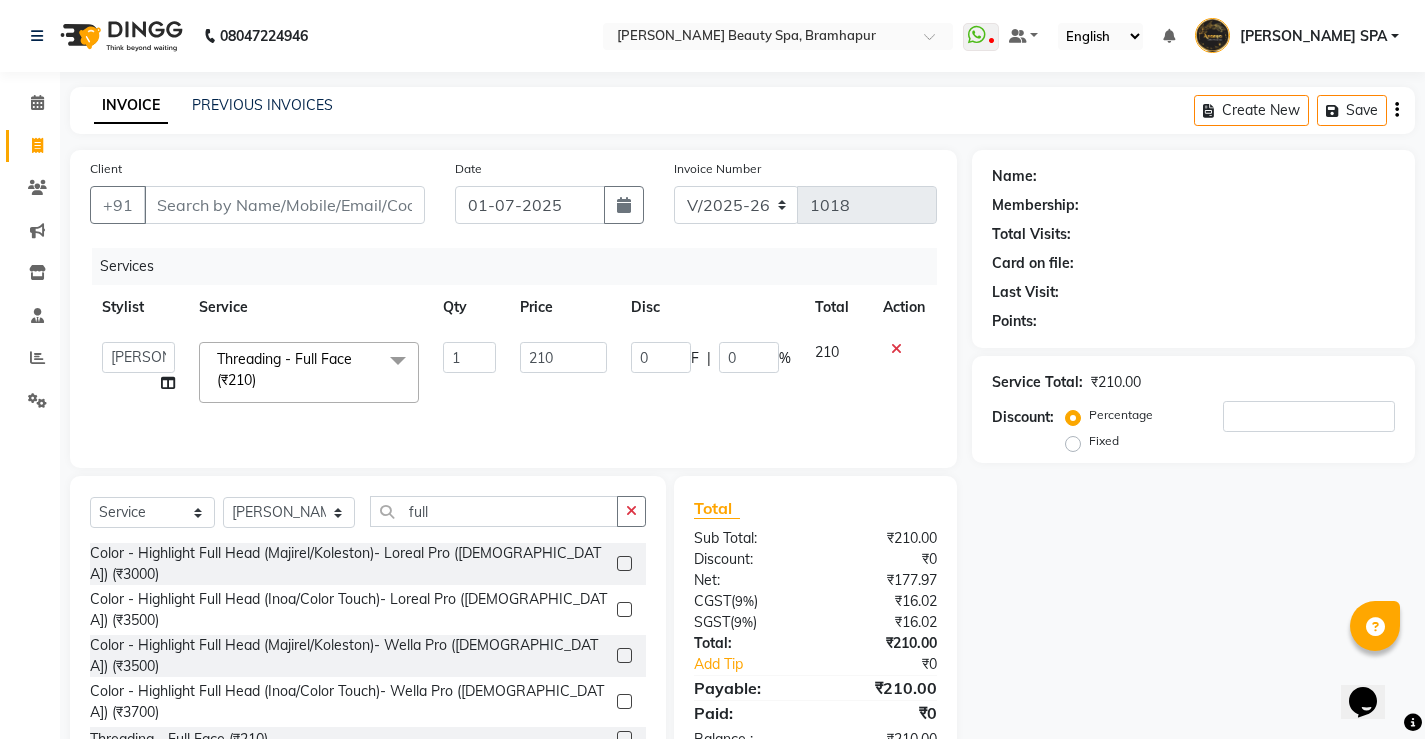 click on "210" 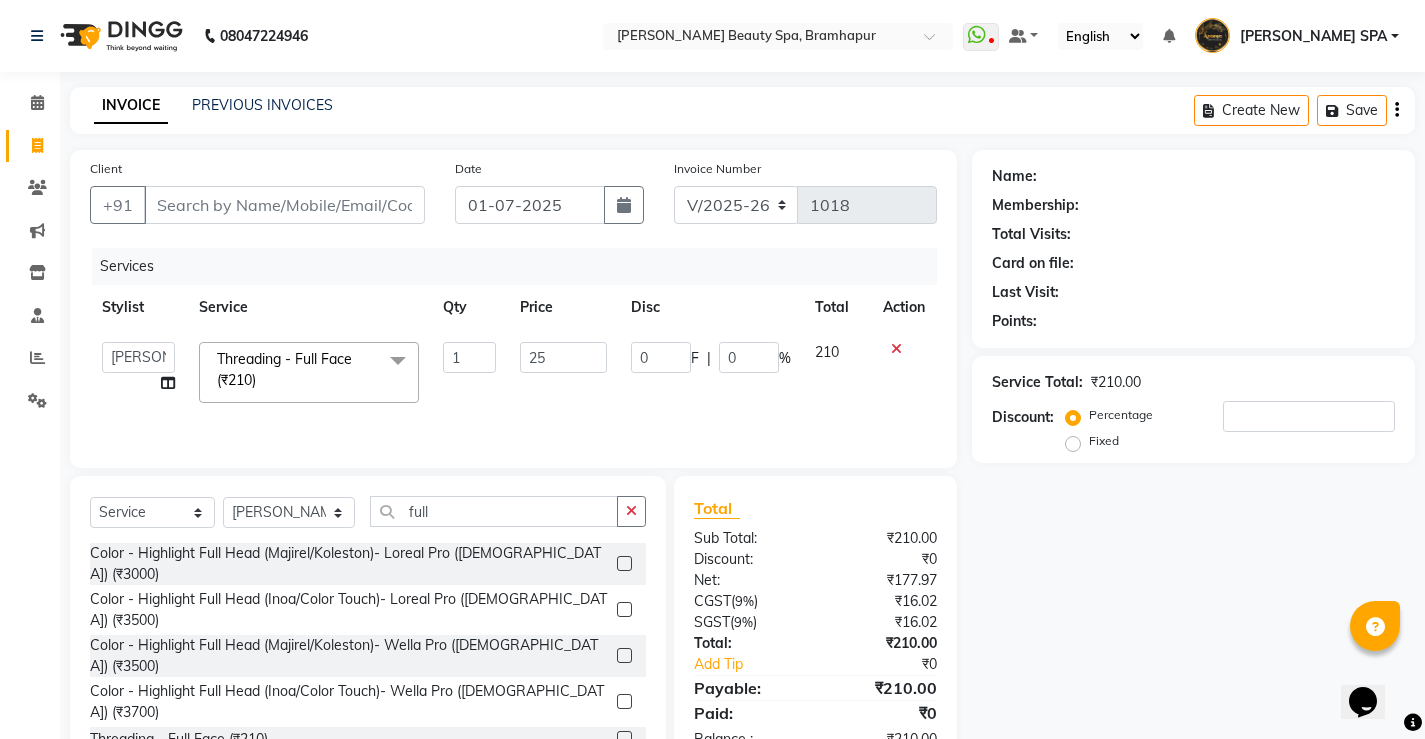 type on "250" 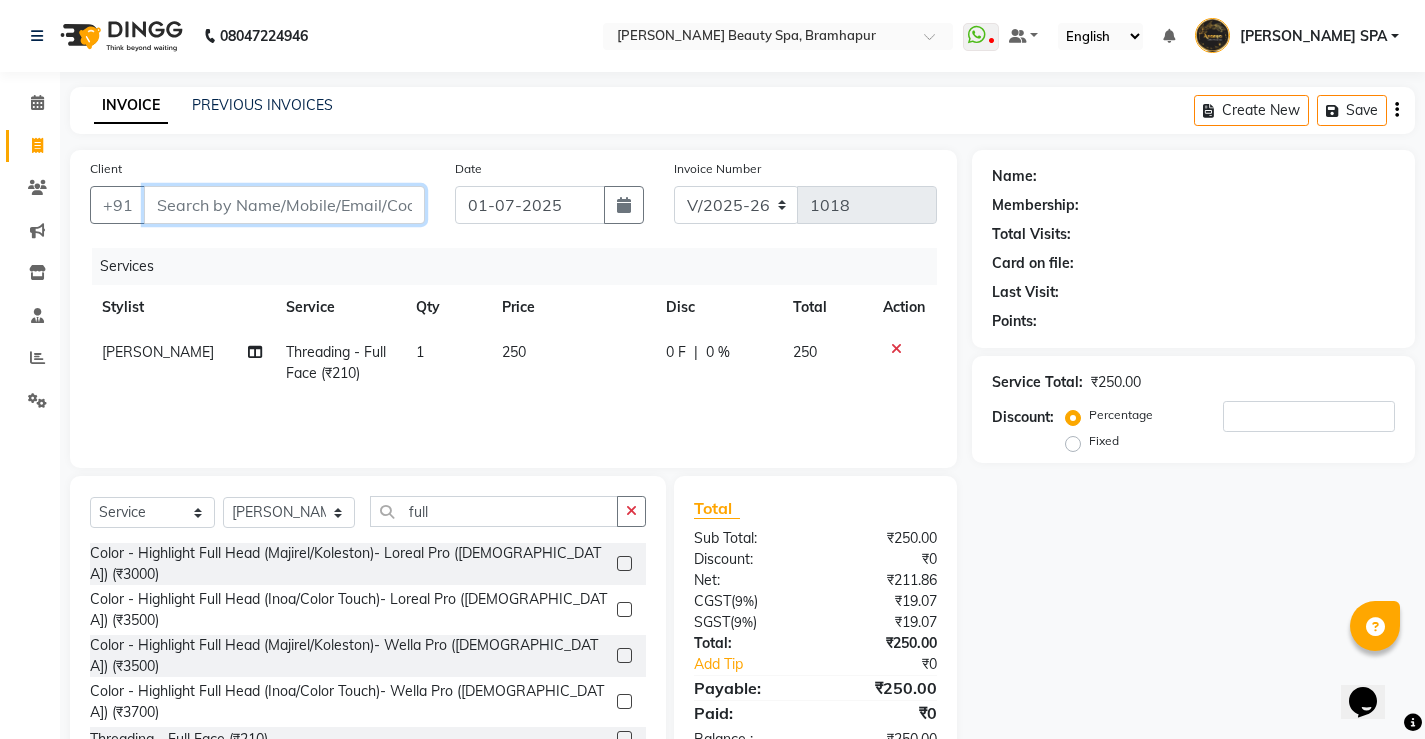 drag, startPoint x: 322, startPoint y: 196, endPoint x: 313, endPoint y: 148, distance: 48.83646 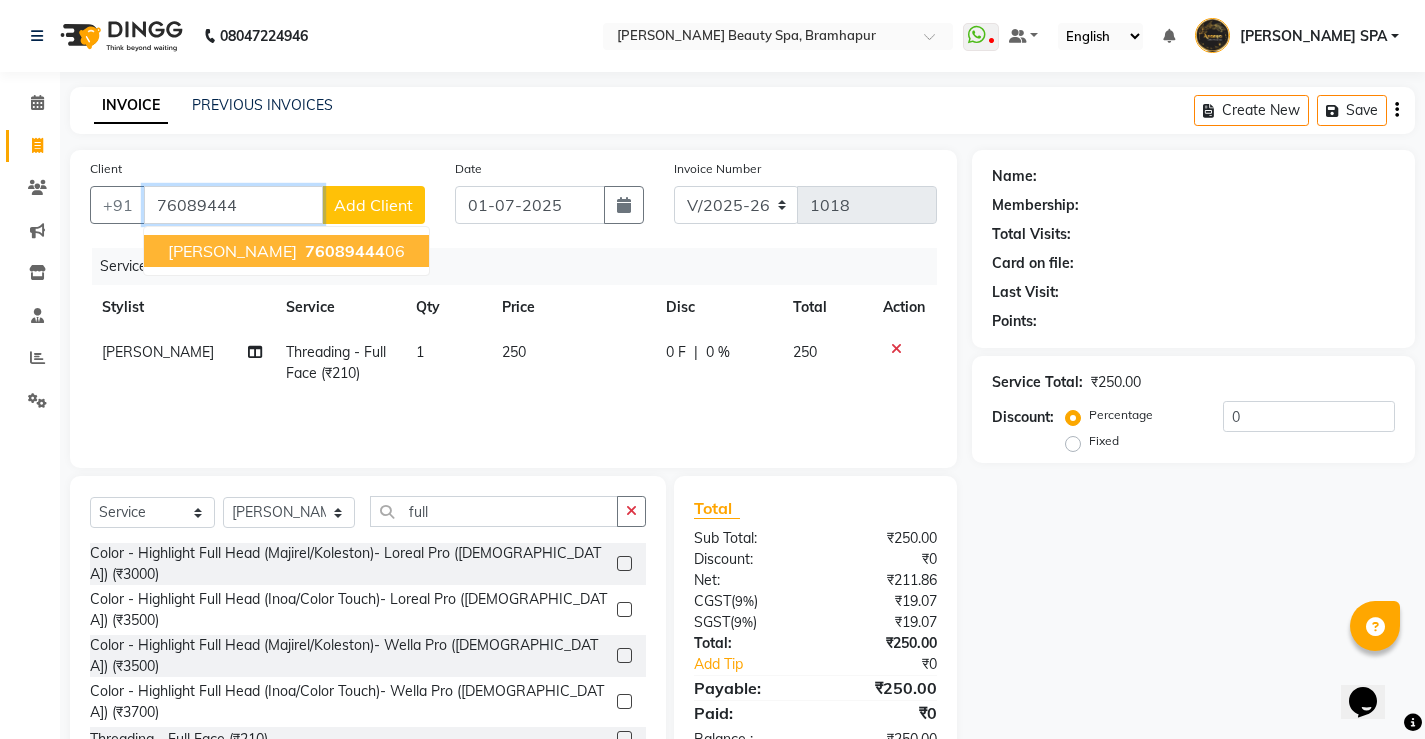 click on "[PERSON_NAME]   76089444 06" at bounding box center (286, 251) 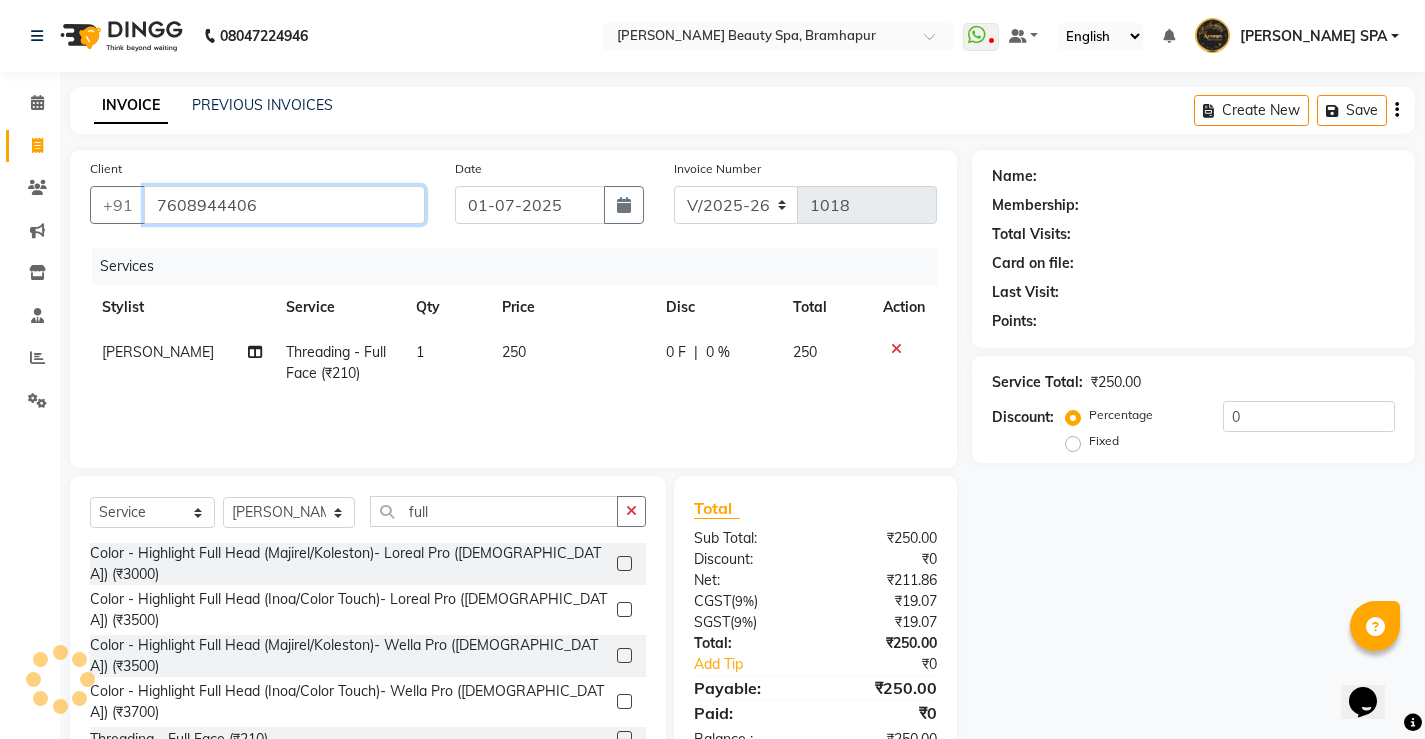 type on "7608944406" 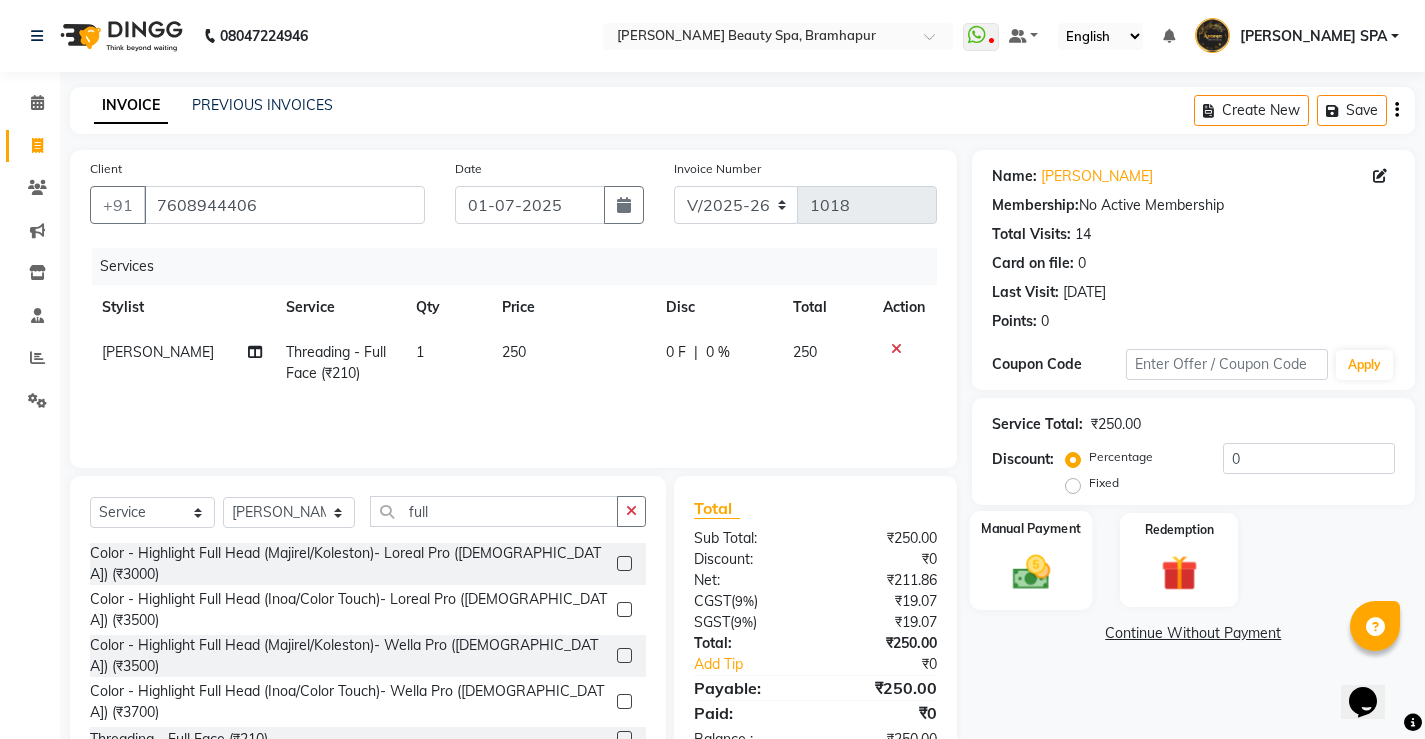 click on "Manual Payment" 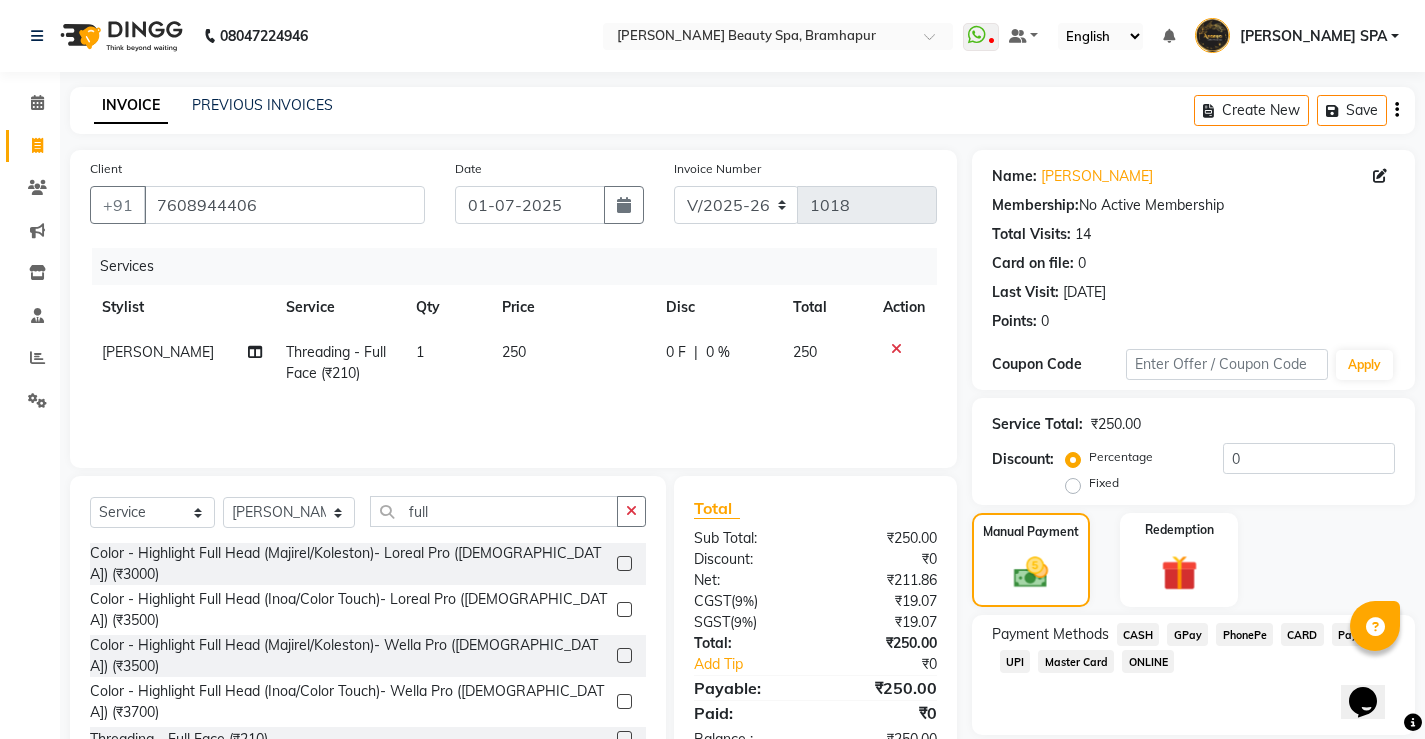 click on "CASH" 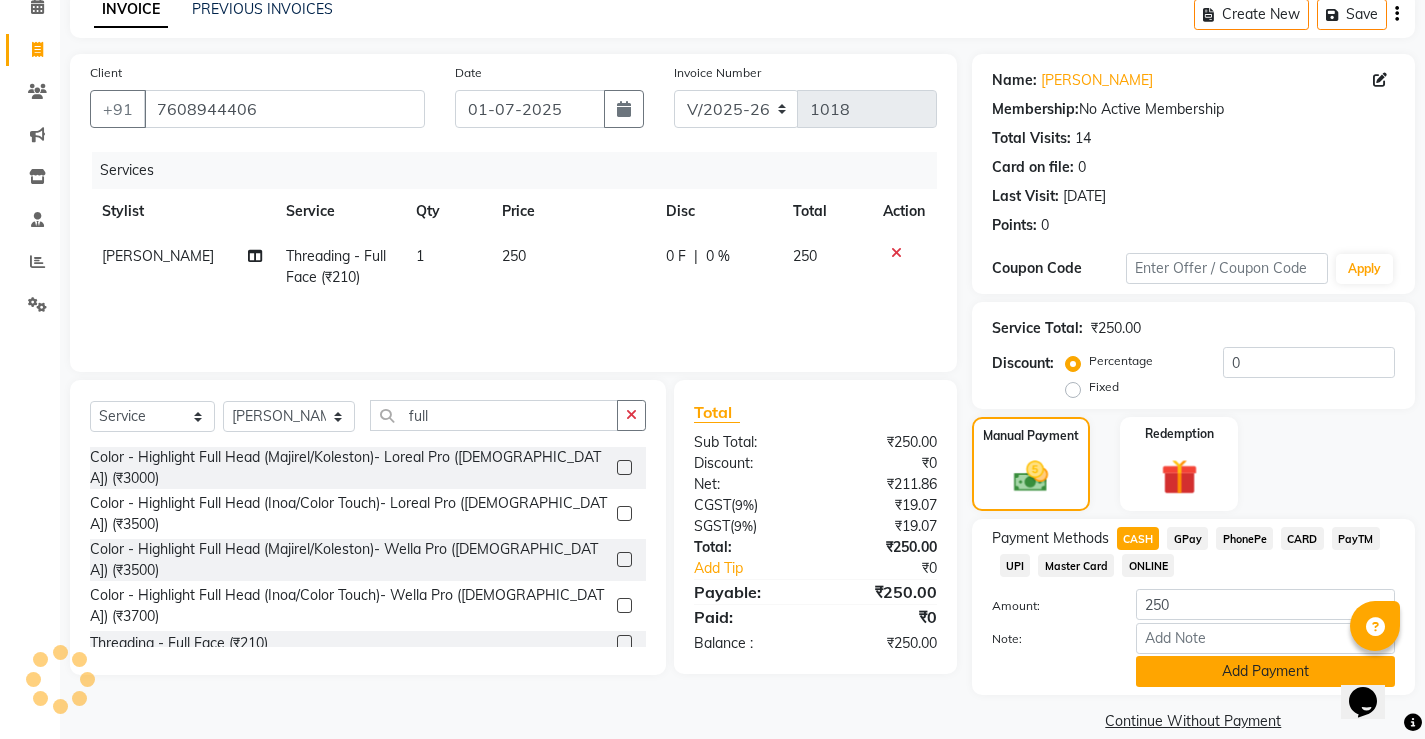 scroll, scrollTop: 123, scrollLeft: 0, axis: vertical 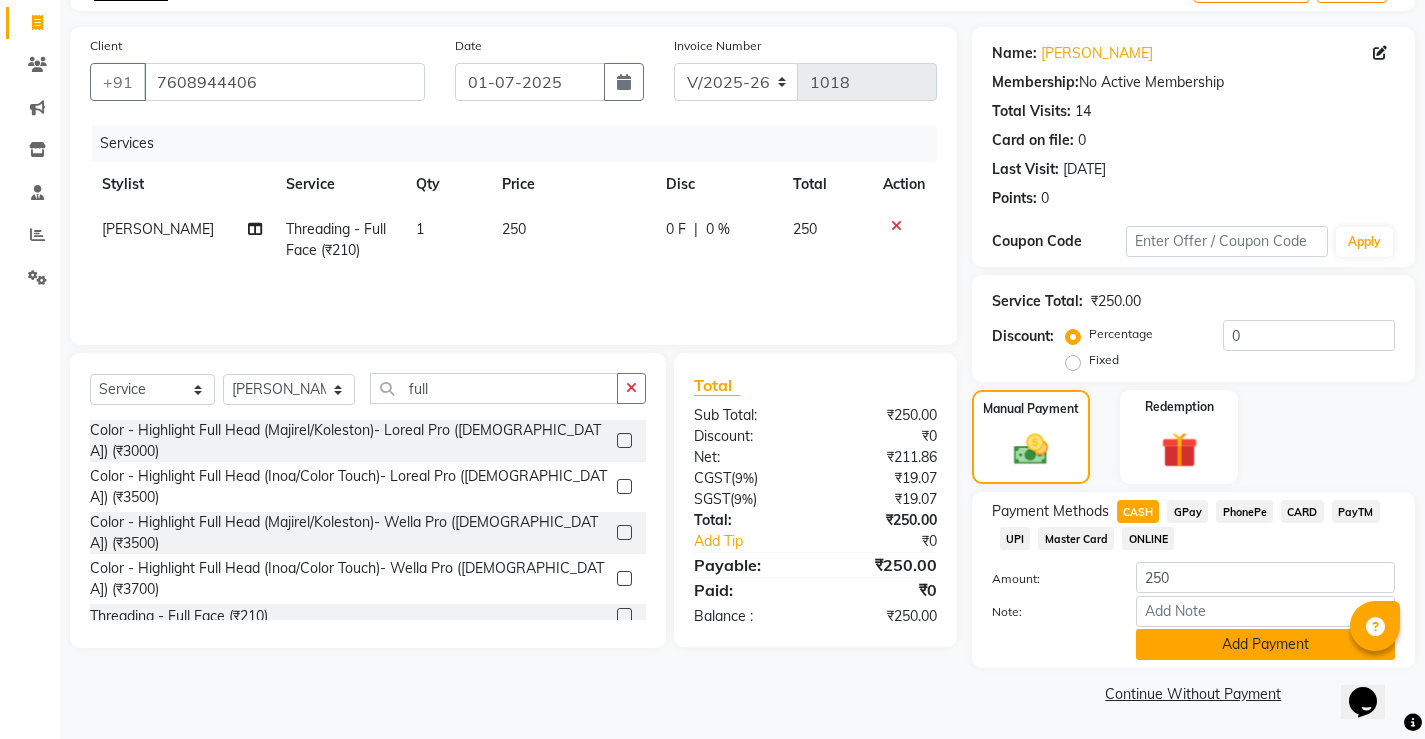click on "Add Payment" 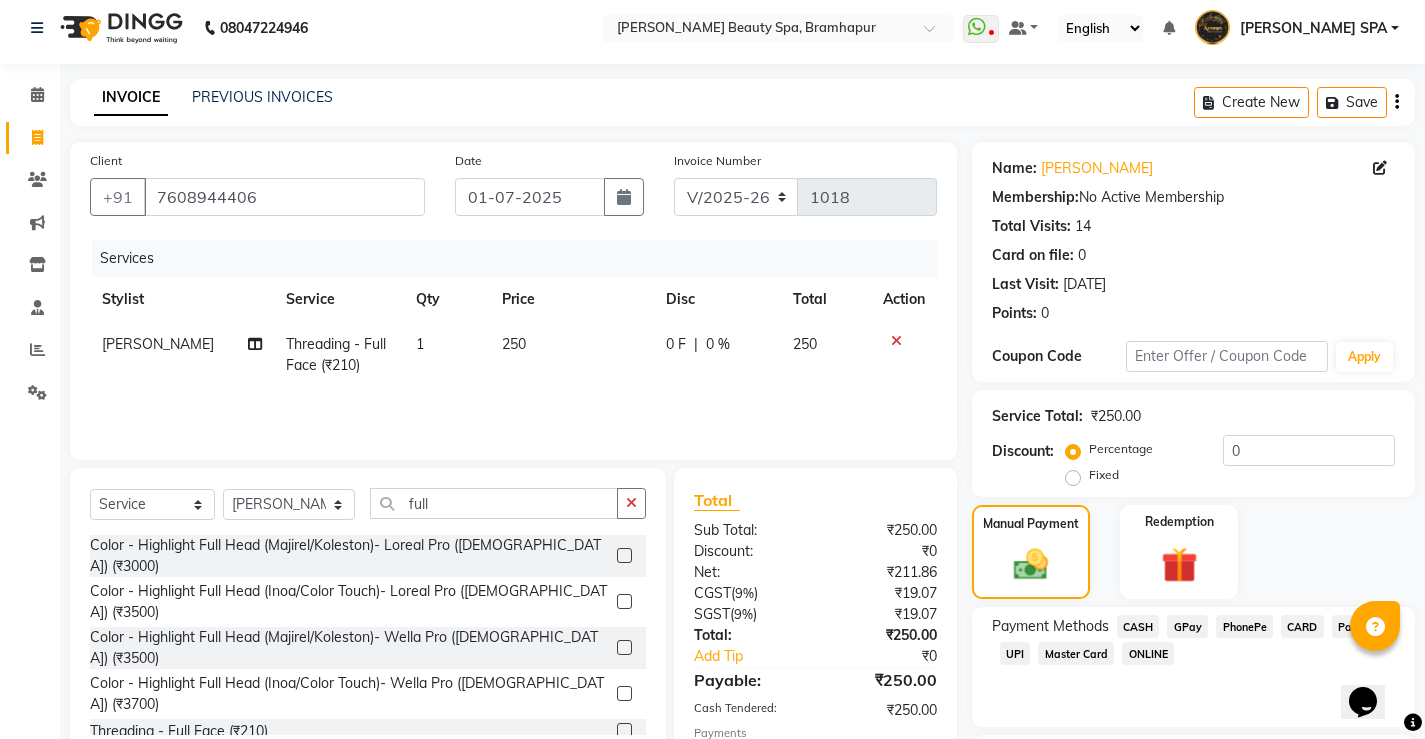 scroll, scrollTop: 0, scrollLeft: 0, axis: both 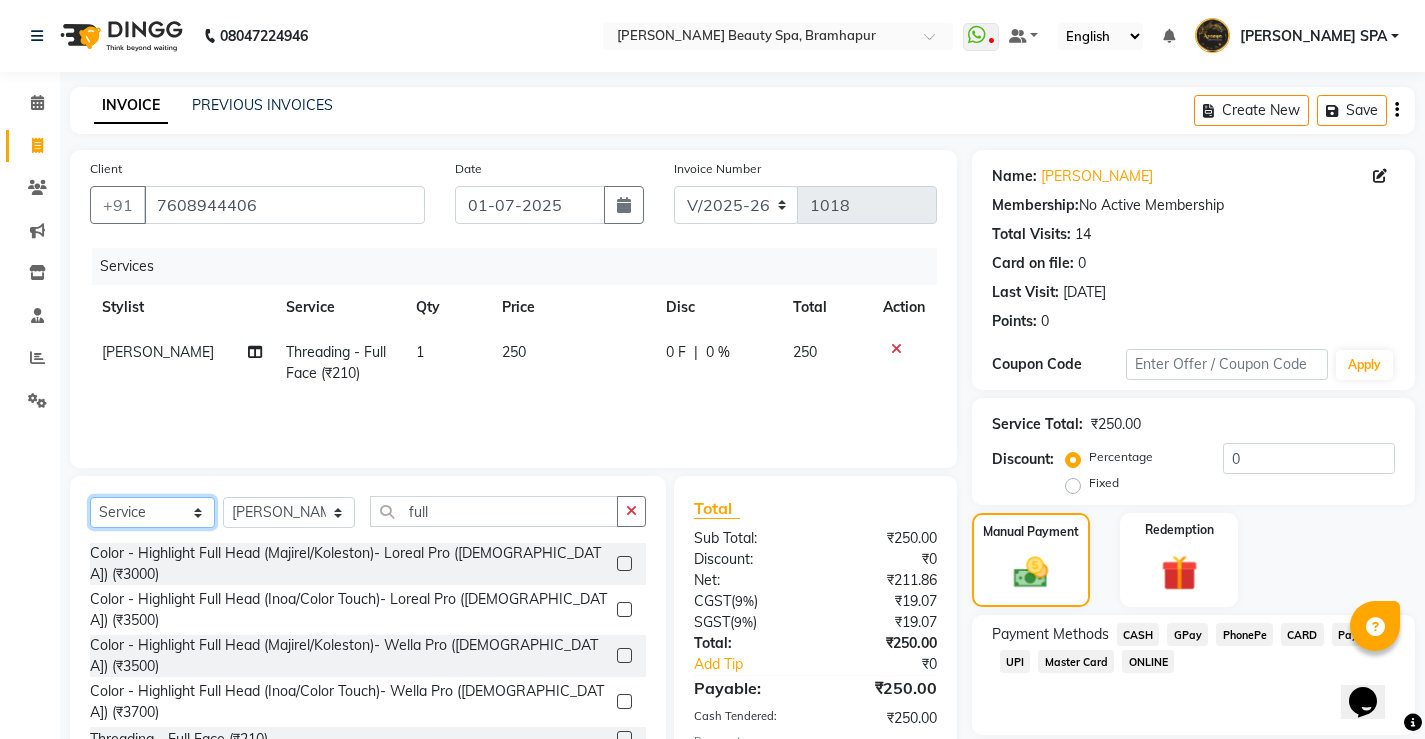 click on "Select  Service  Product  Membership  Package Voucher Prepaid Gift Card" 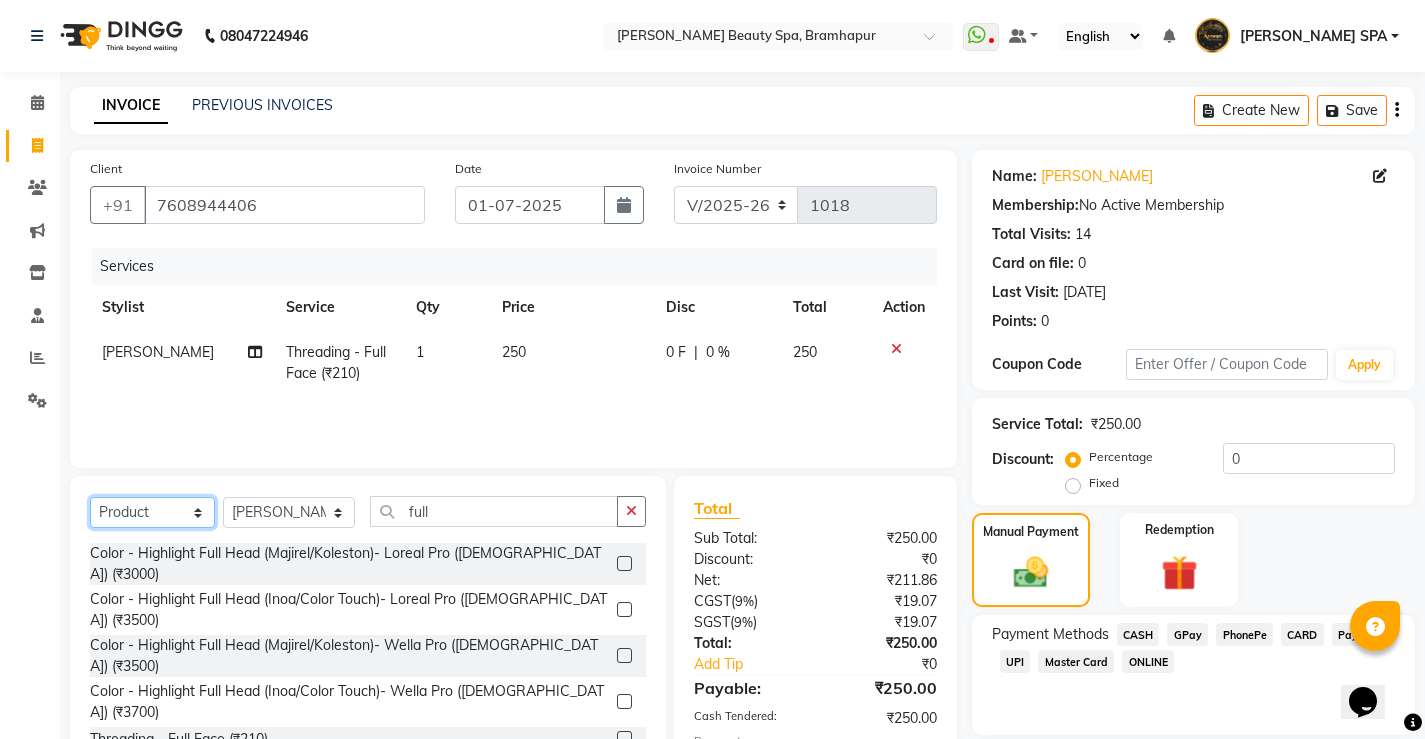 click on "Select  Service  Product  Membership  Package Voucher Prepaid Gift Card" 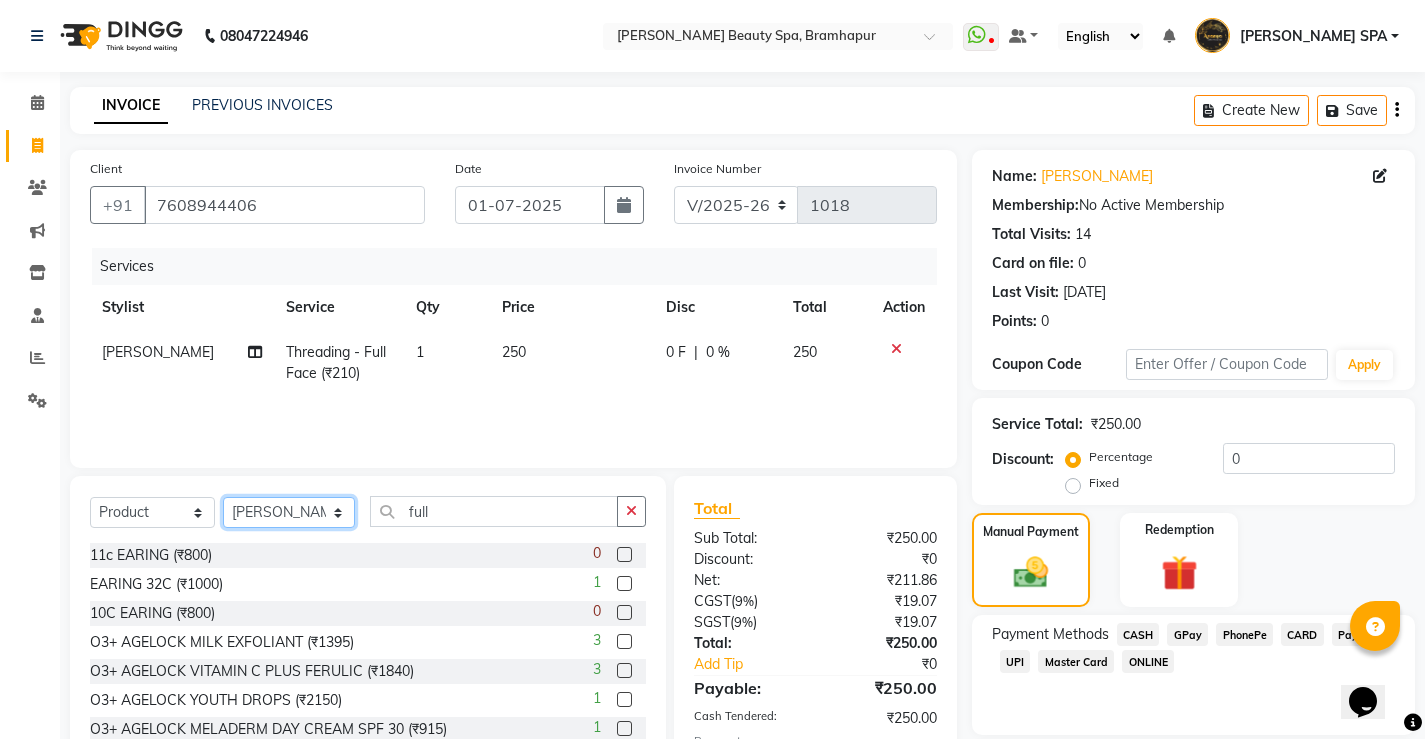click on "Select Stylist [PERSON_NAME] SPA [PERSON_NAME] Hati [PERSON_NAME] JYOTI [PERSON_NAME] [PERSON_NAME] MAM [PERSON_NAME] SABANA [PERSON_NAME] [PERSON_NAME] [PERSON_NAME]" 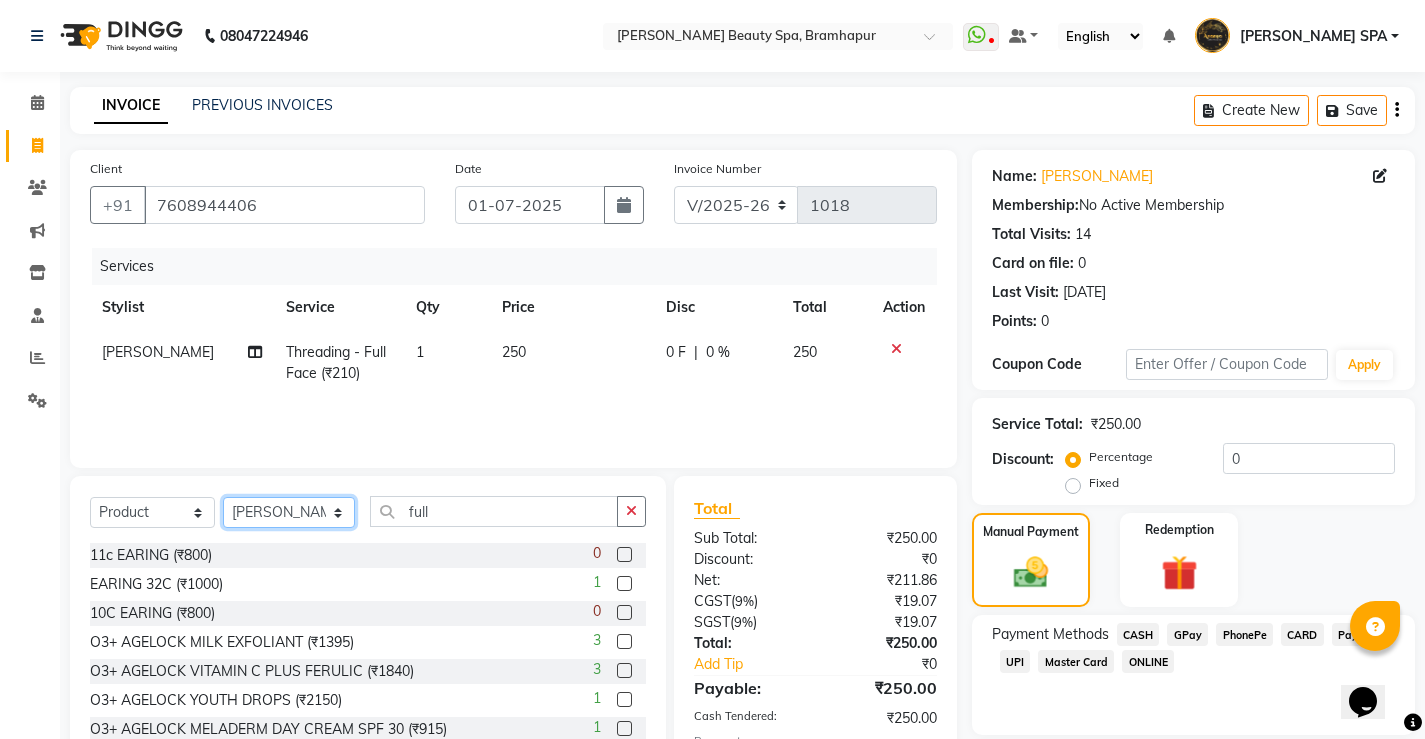 click on "Select Stylist [PERSON_NAME] SPA [PERSON_NAME] Hati [PERSON_NAME] JYOTI [PERSON_NAME] [PERSON_NAME] MAM [PERSON_NAME] SABANA [PERSON_NAME] [PERSON_NAME] [PERSON_NAME]" 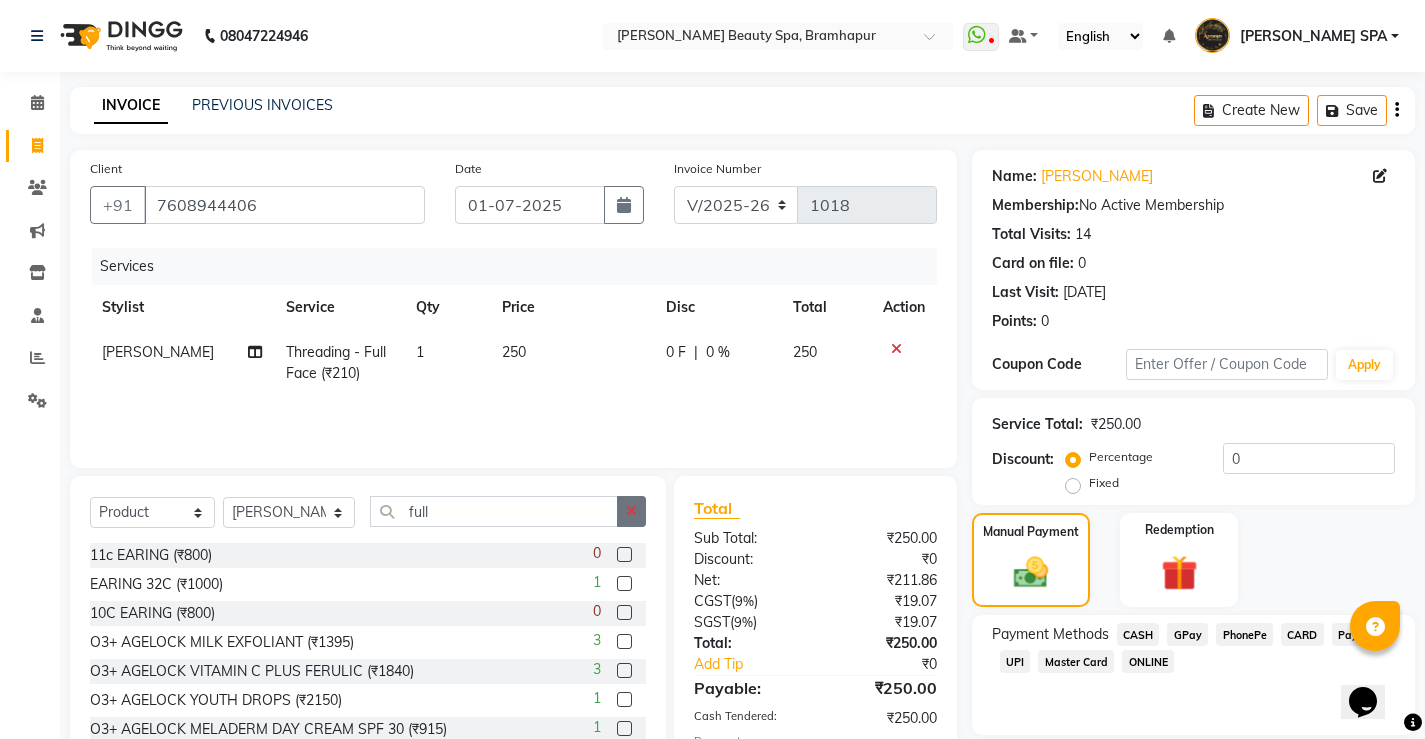 click 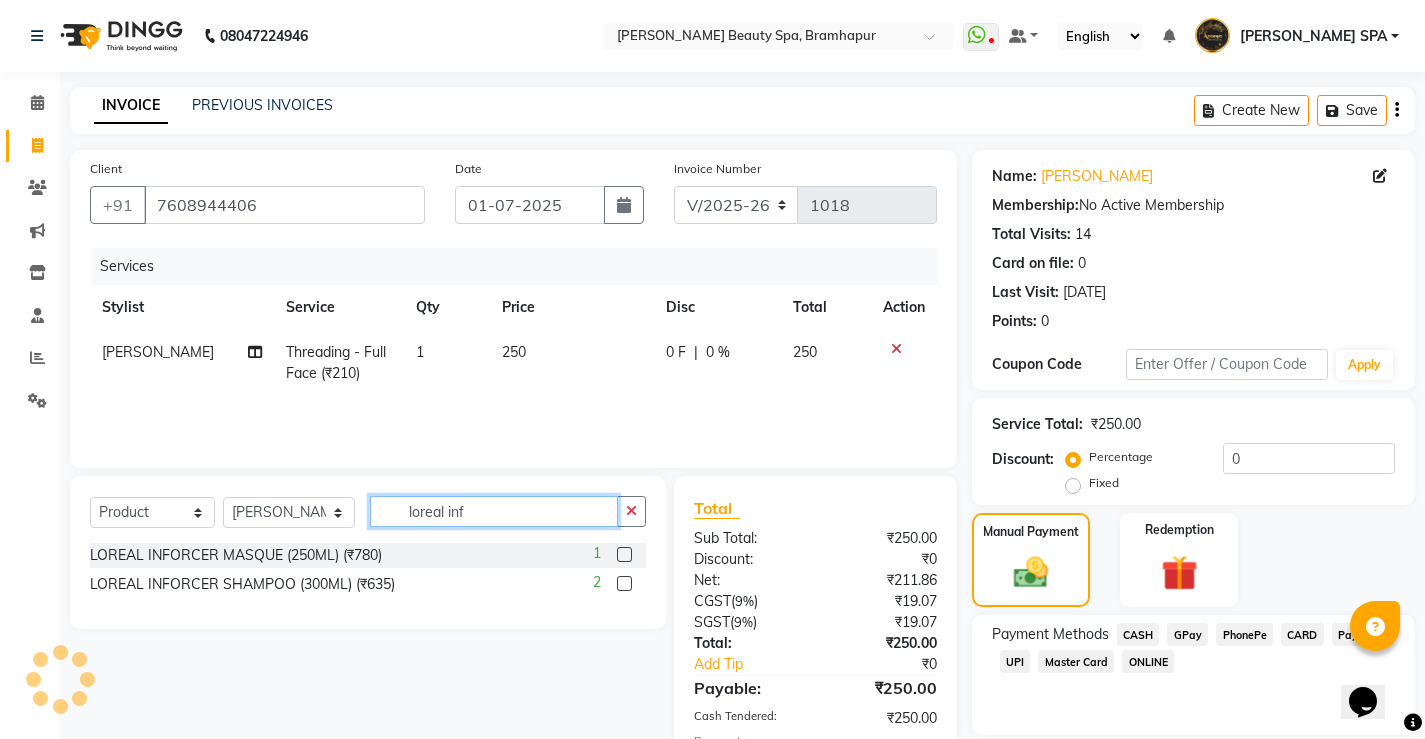 type on "loreal inf" 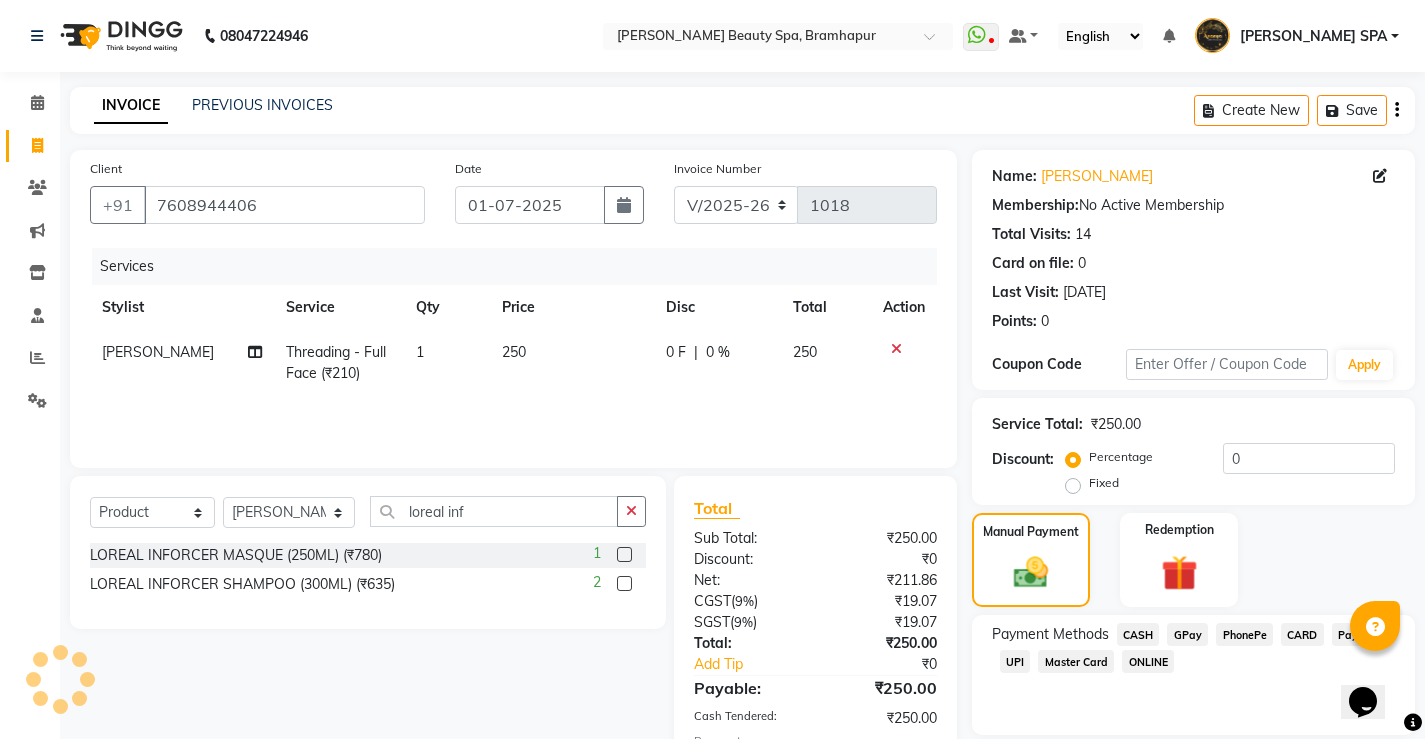 click 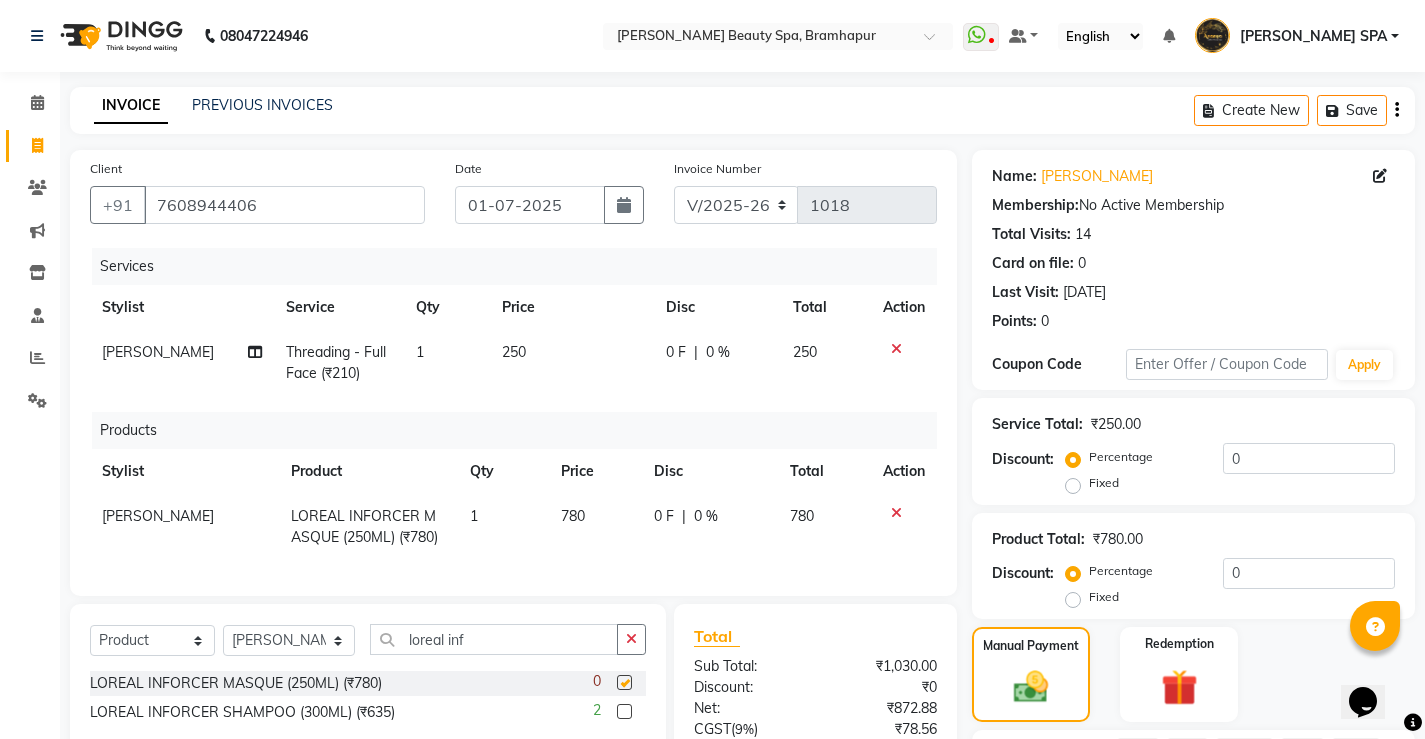 checkbox on "false" 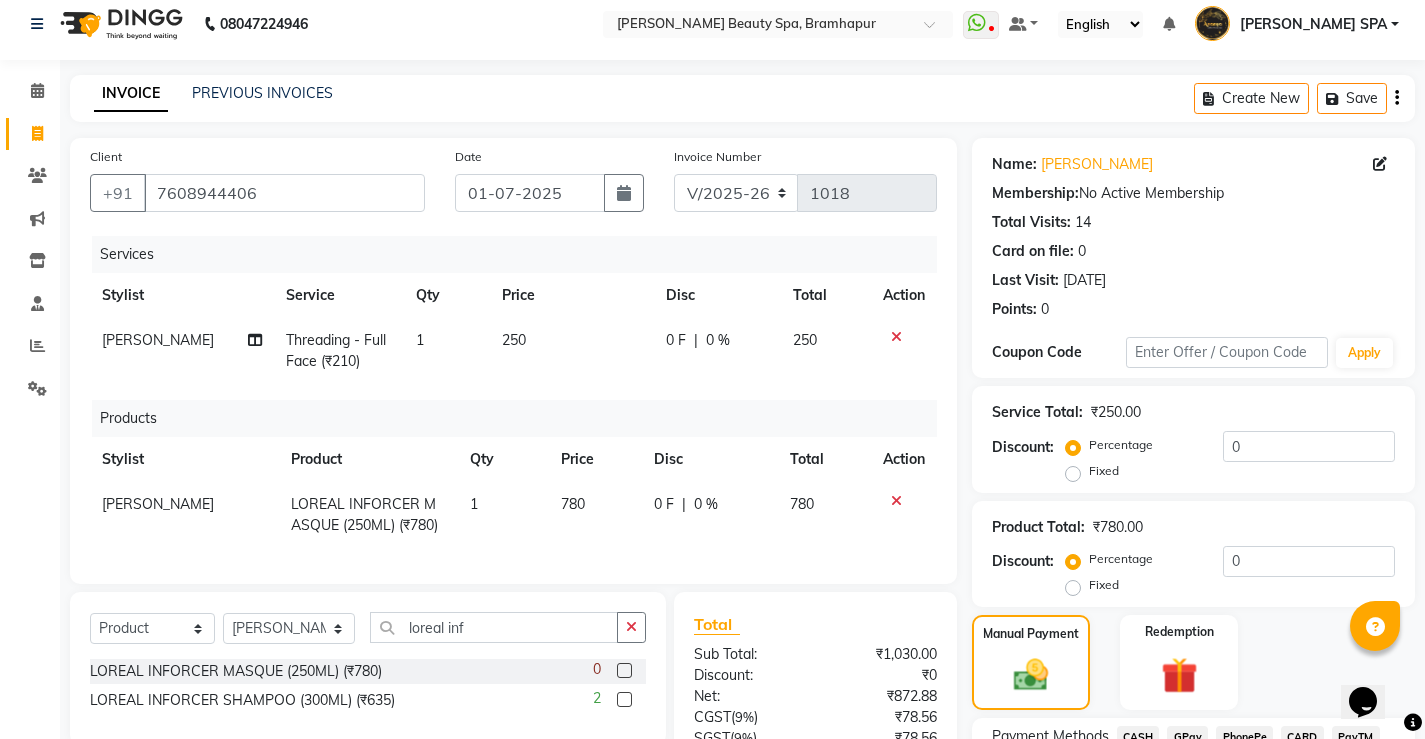 scroll, scrollTop: 0, scrollLeft: 0, axis: both 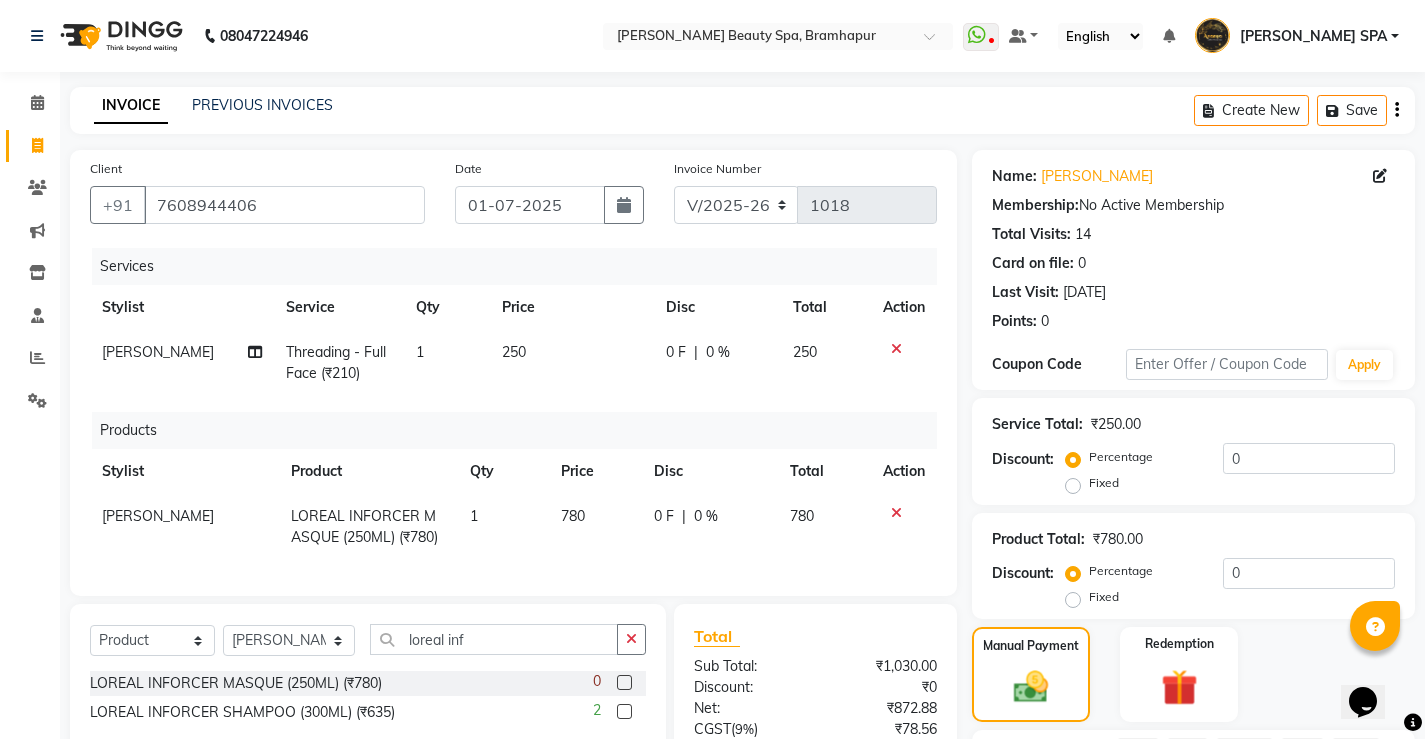 click 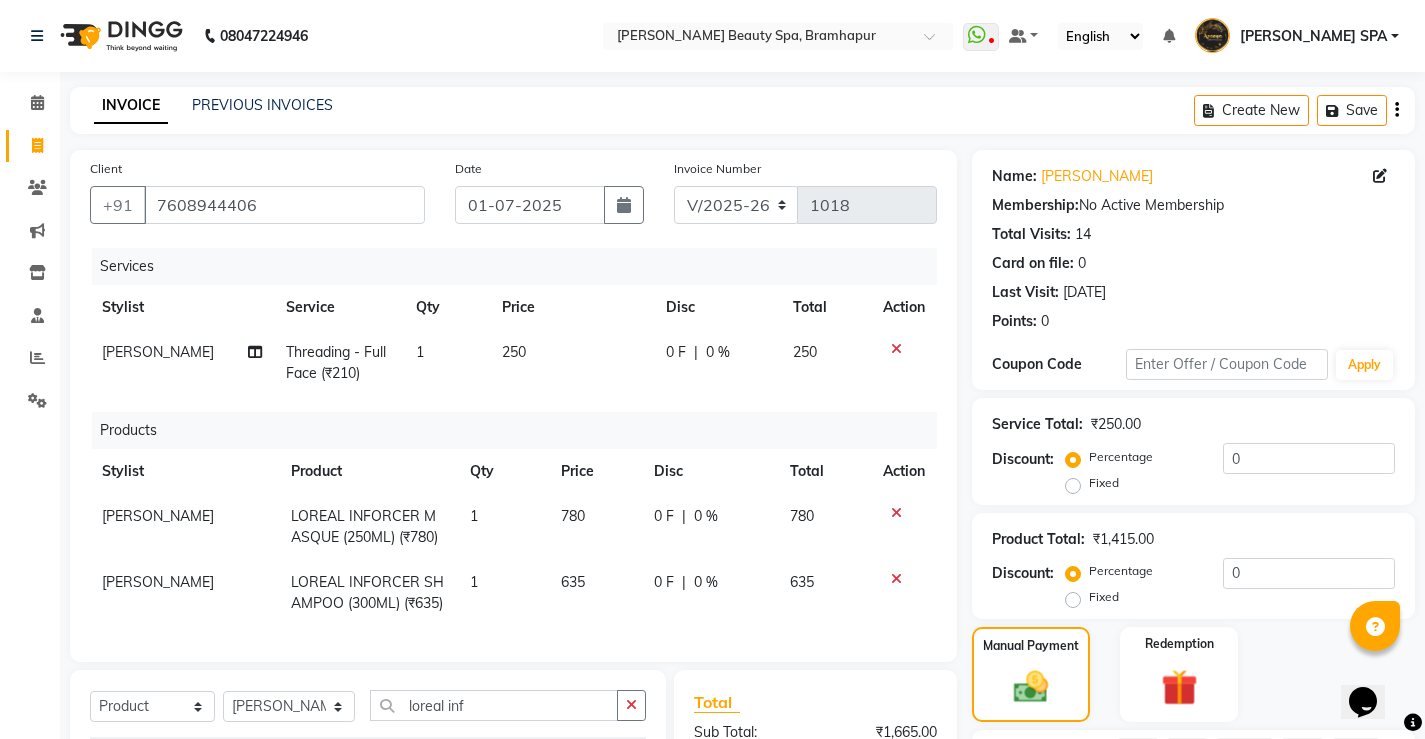 checkbox on "false" 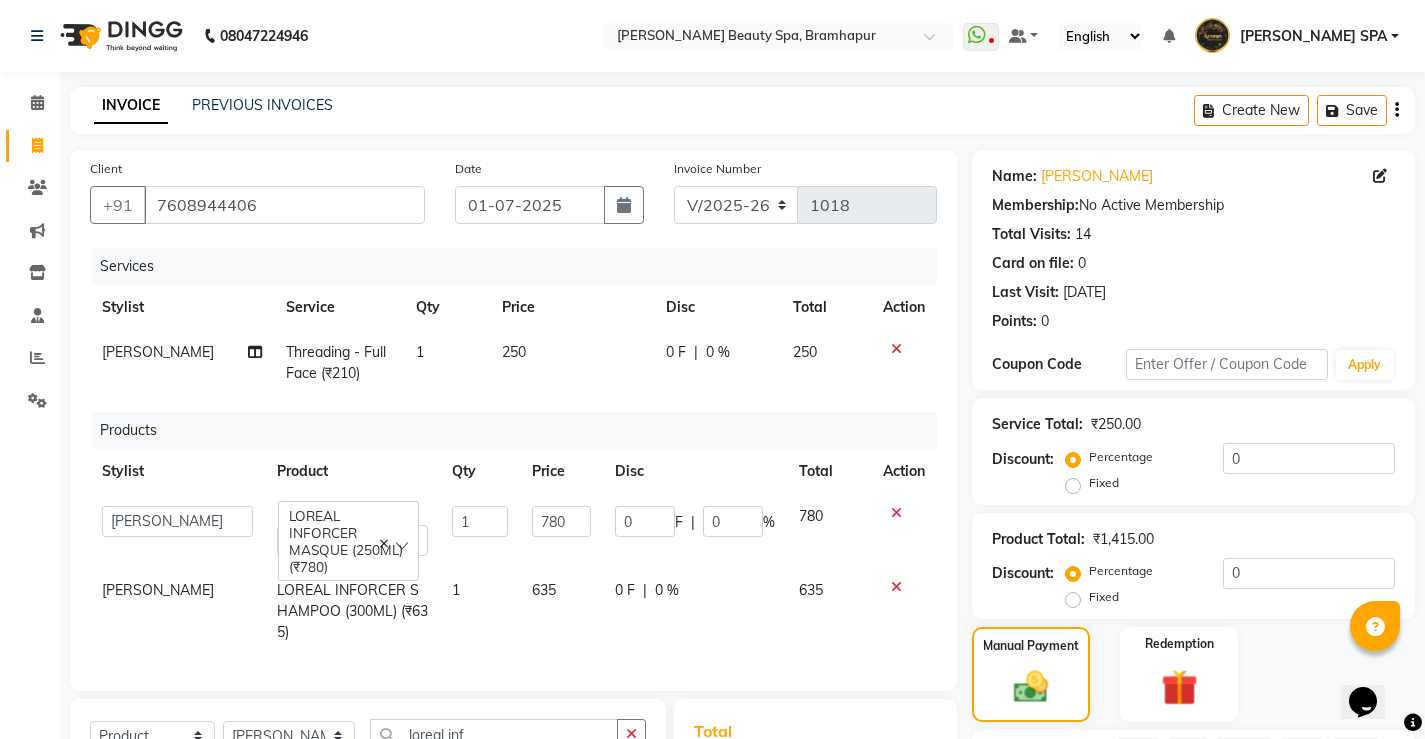 click on "780" 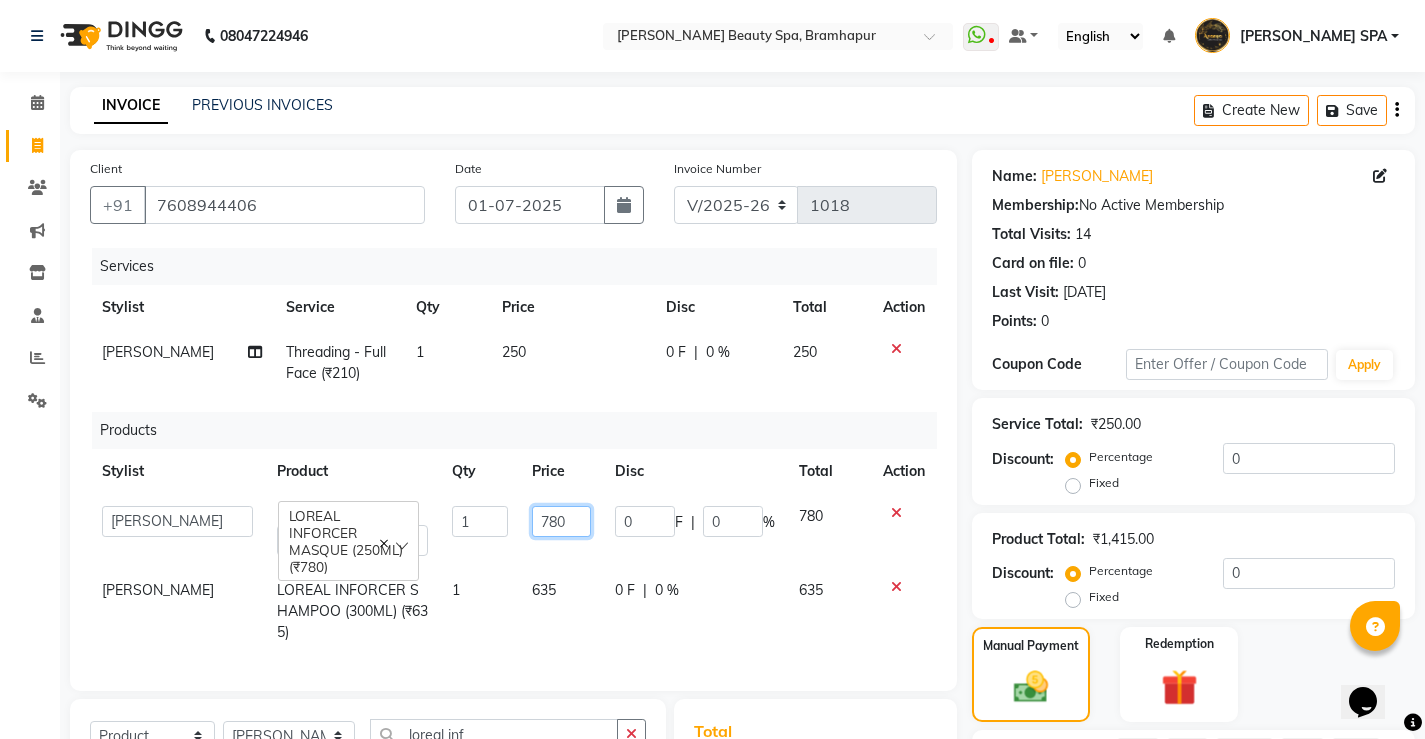 click on "780" 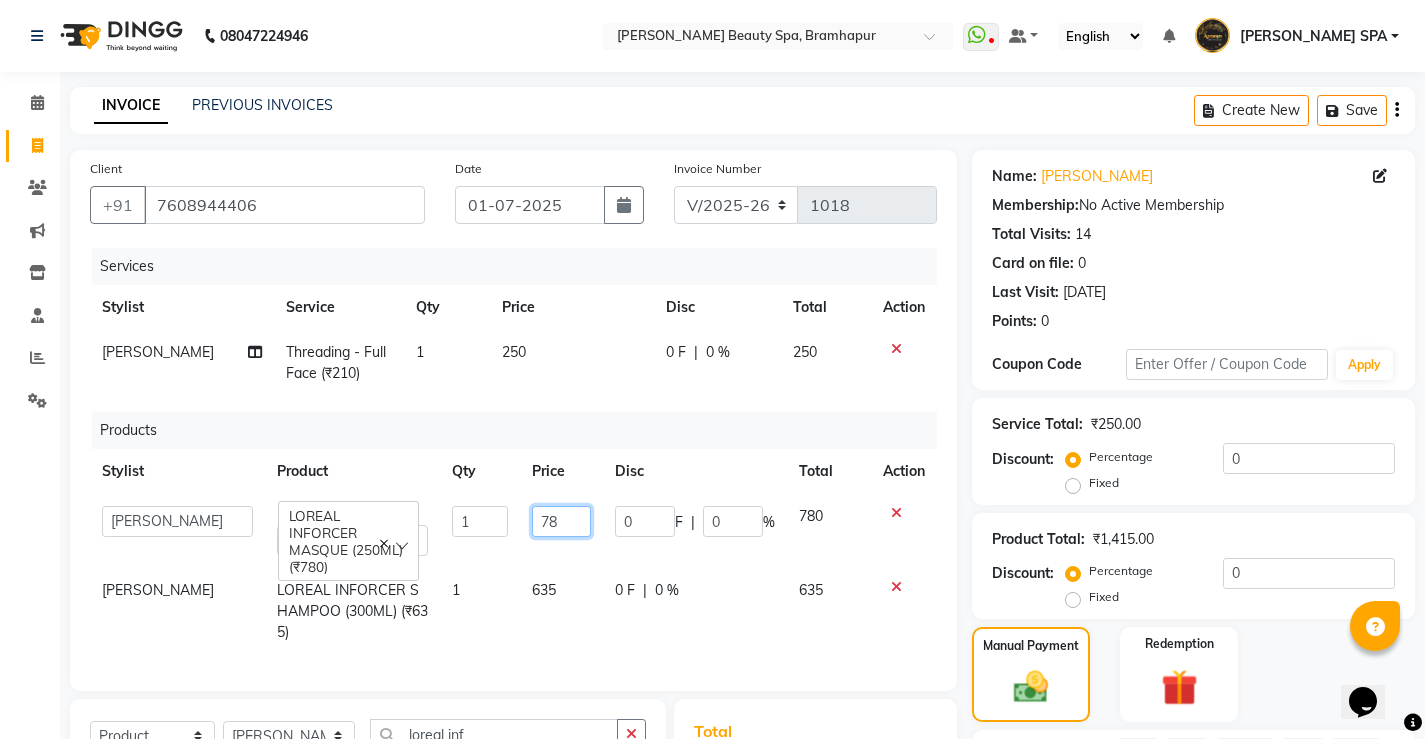 type on "7" 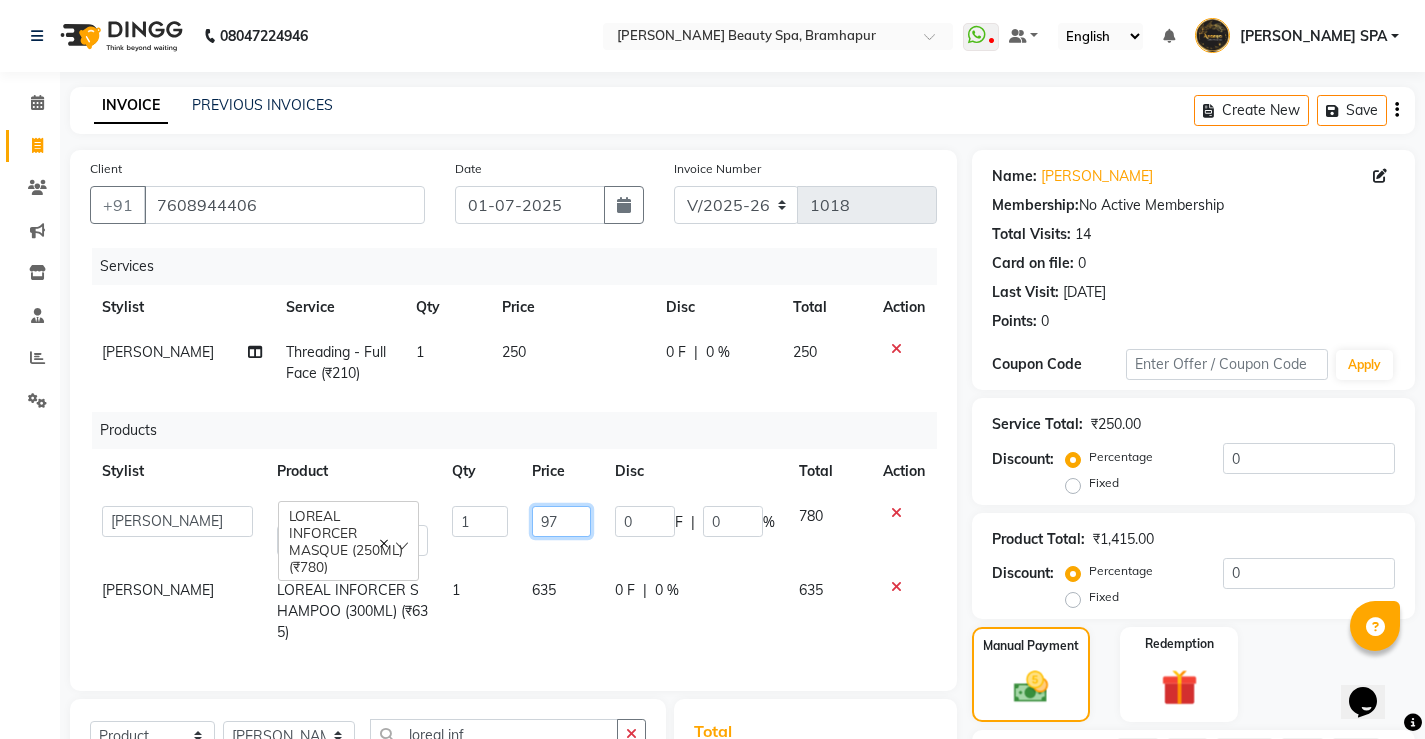 type on "975" 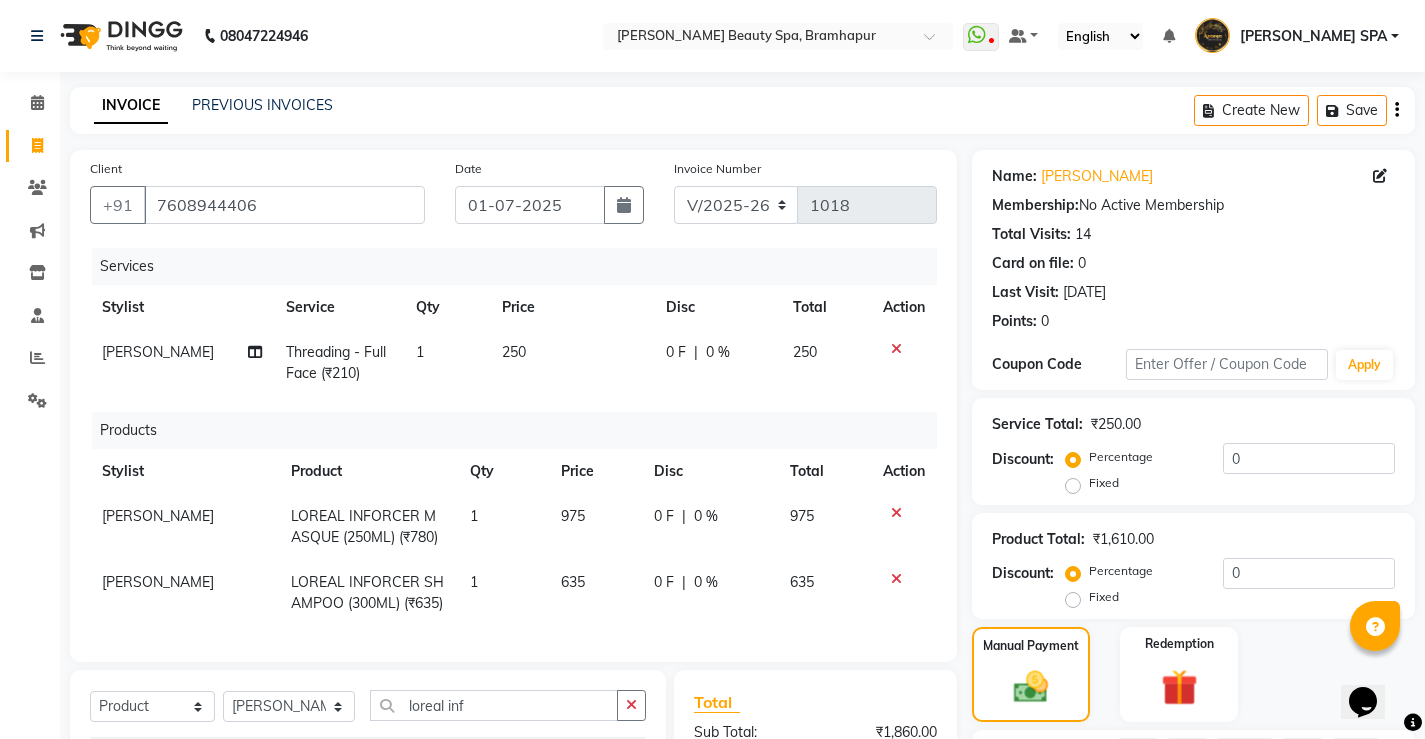 click on "635" 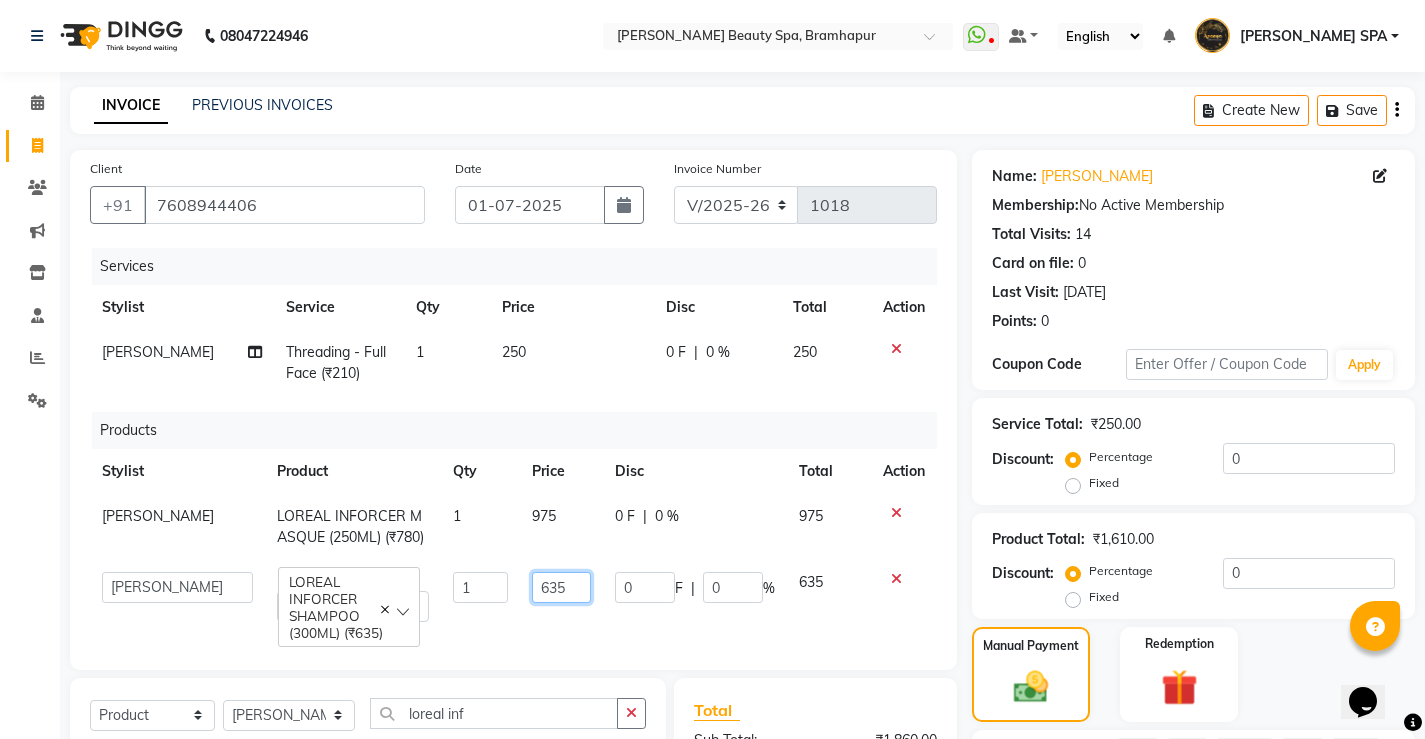 click on "635" 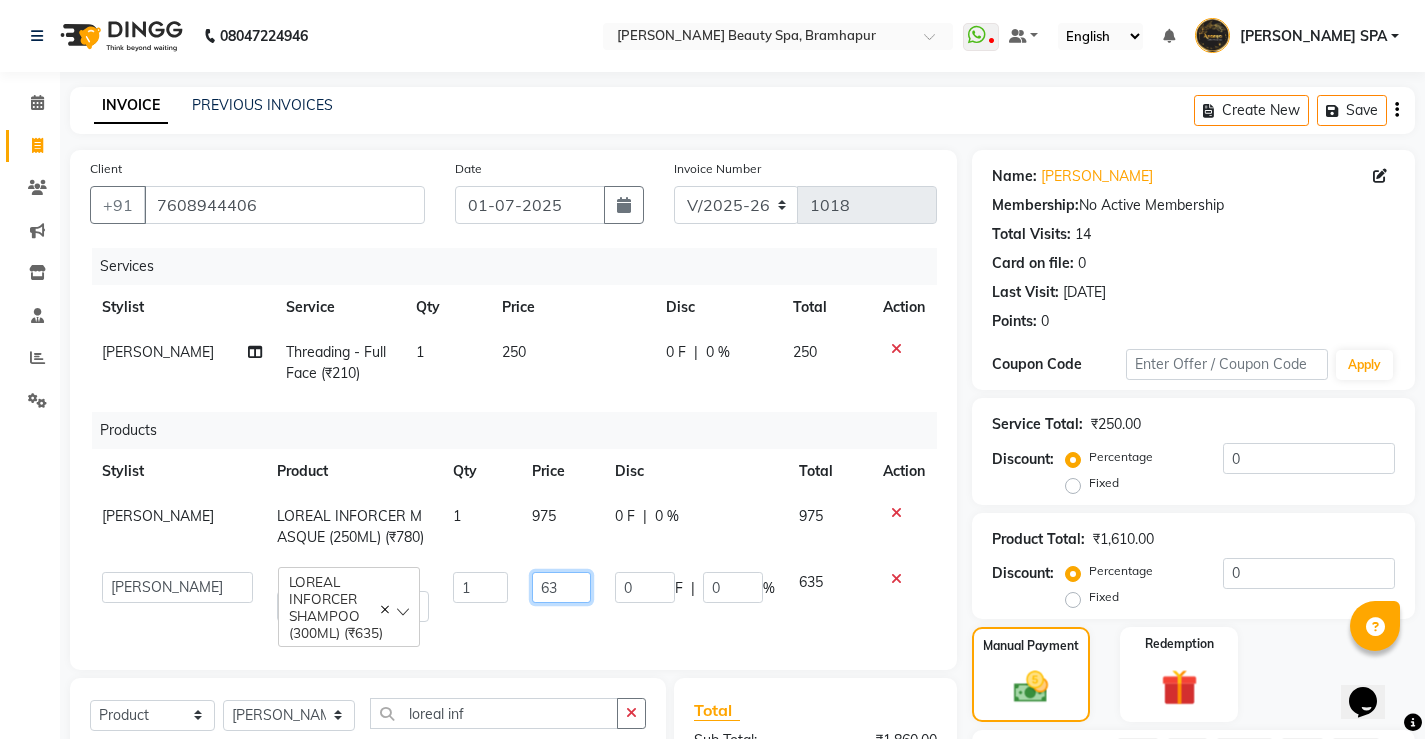 type on "6" 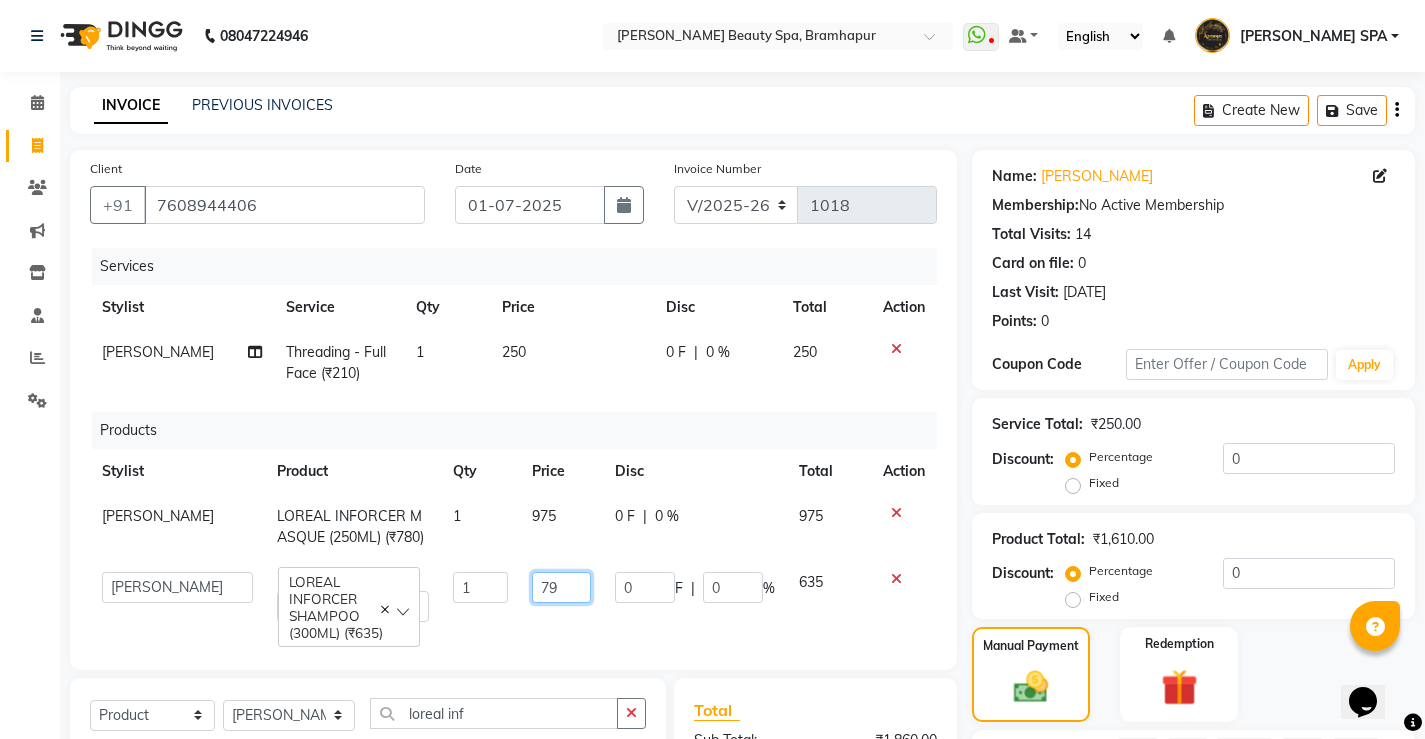 type on "790" 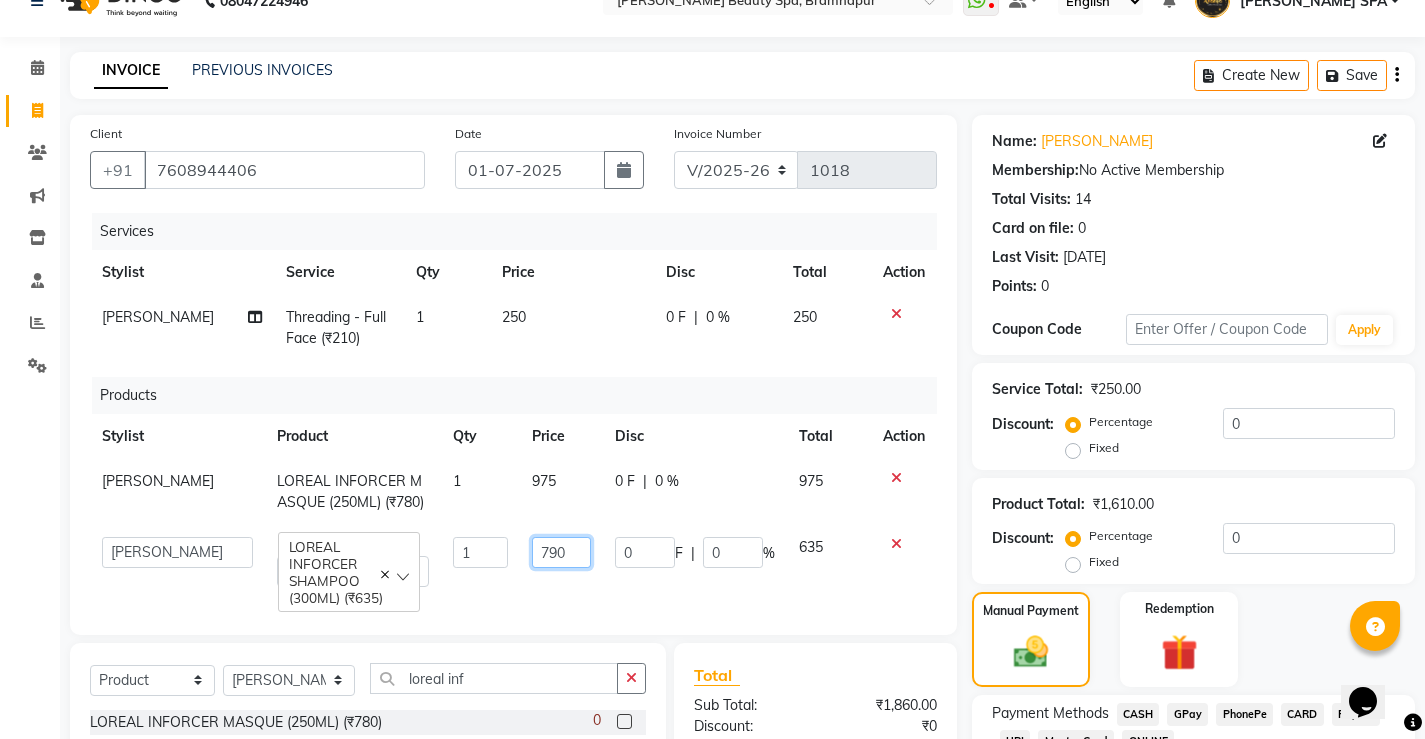 scroll, scrollTop: 0, scrollLeft: 0, axis: both 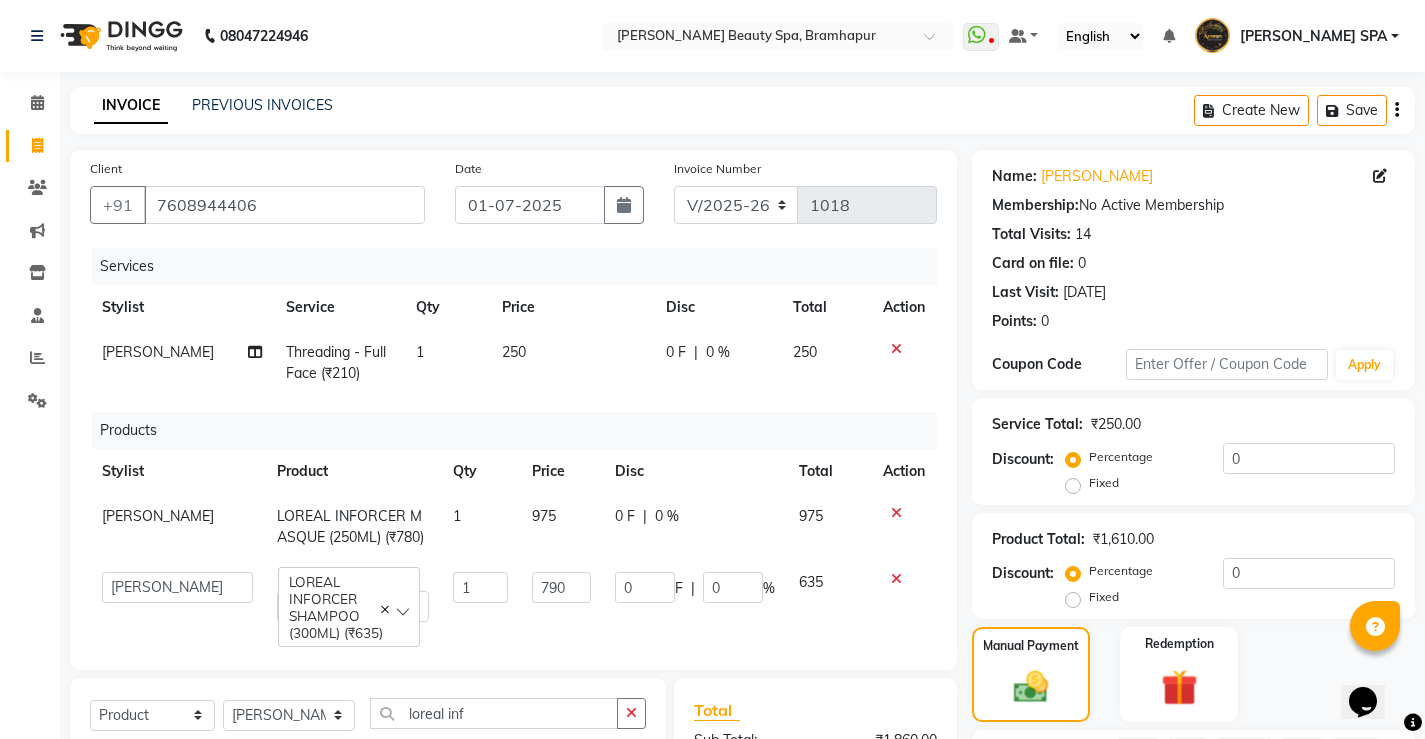 click on "Total Sub Total: ₹1,860.00 Discount: ₹0 Net: ₹1,576.27 CGST  ( 9% ) ₹141.87 SGST  ( 9% ) ₹141.87 Total: ₹1,860.00 Add Tip ₹0 Payable: ₹1,860.00 Cash Tendered: ₹250.00 Payments CASH ₹250.00  Paid: ₹250.00 Balance   : ₹1,610.00" 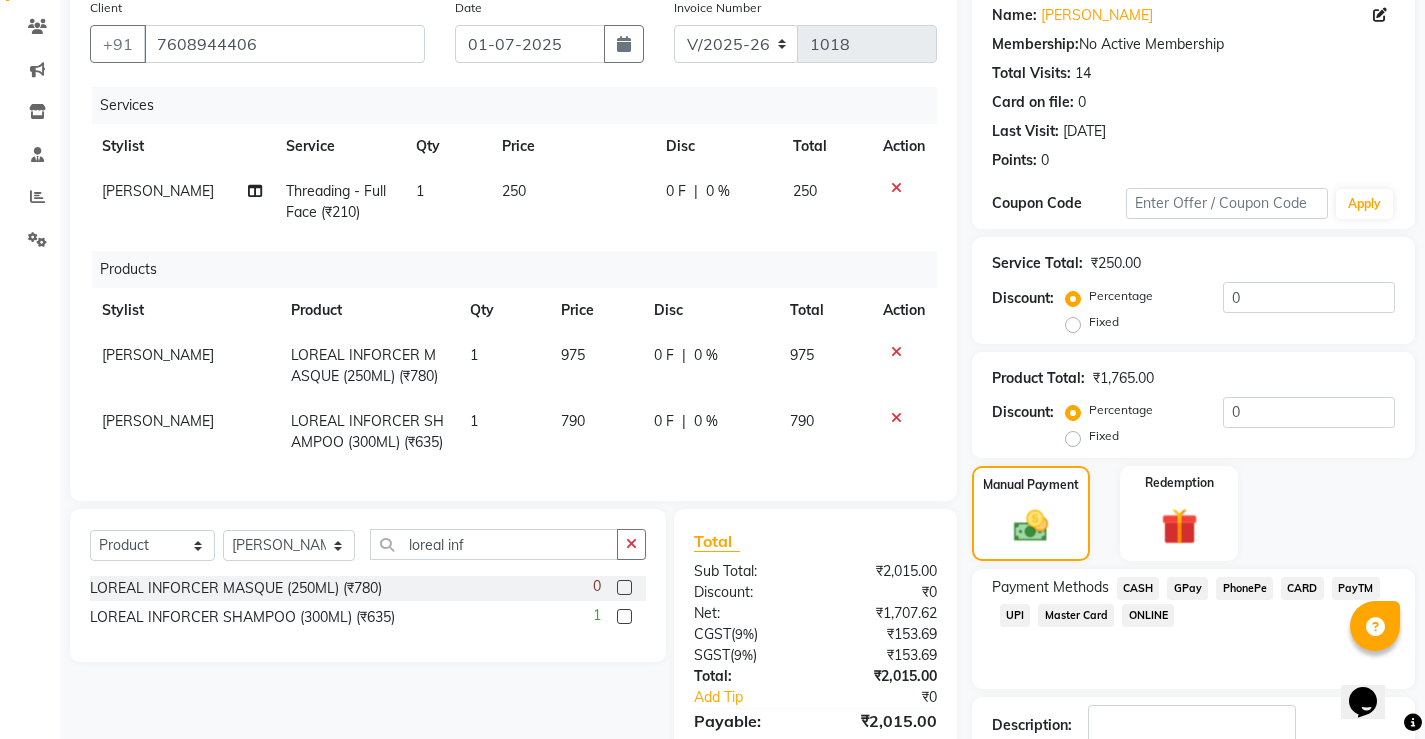 scroll, scrollTop: 100, scrollLeft: 0, axis: vertical 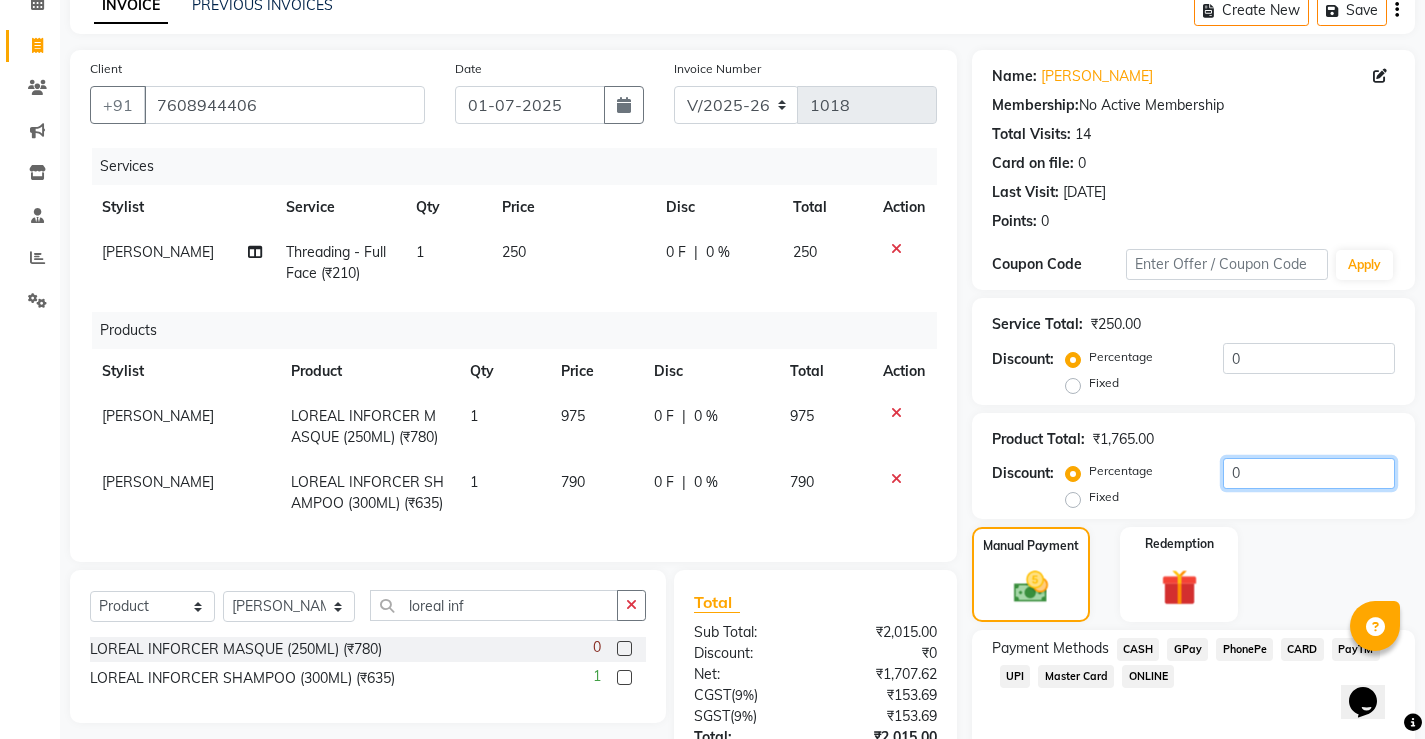 click on "0" 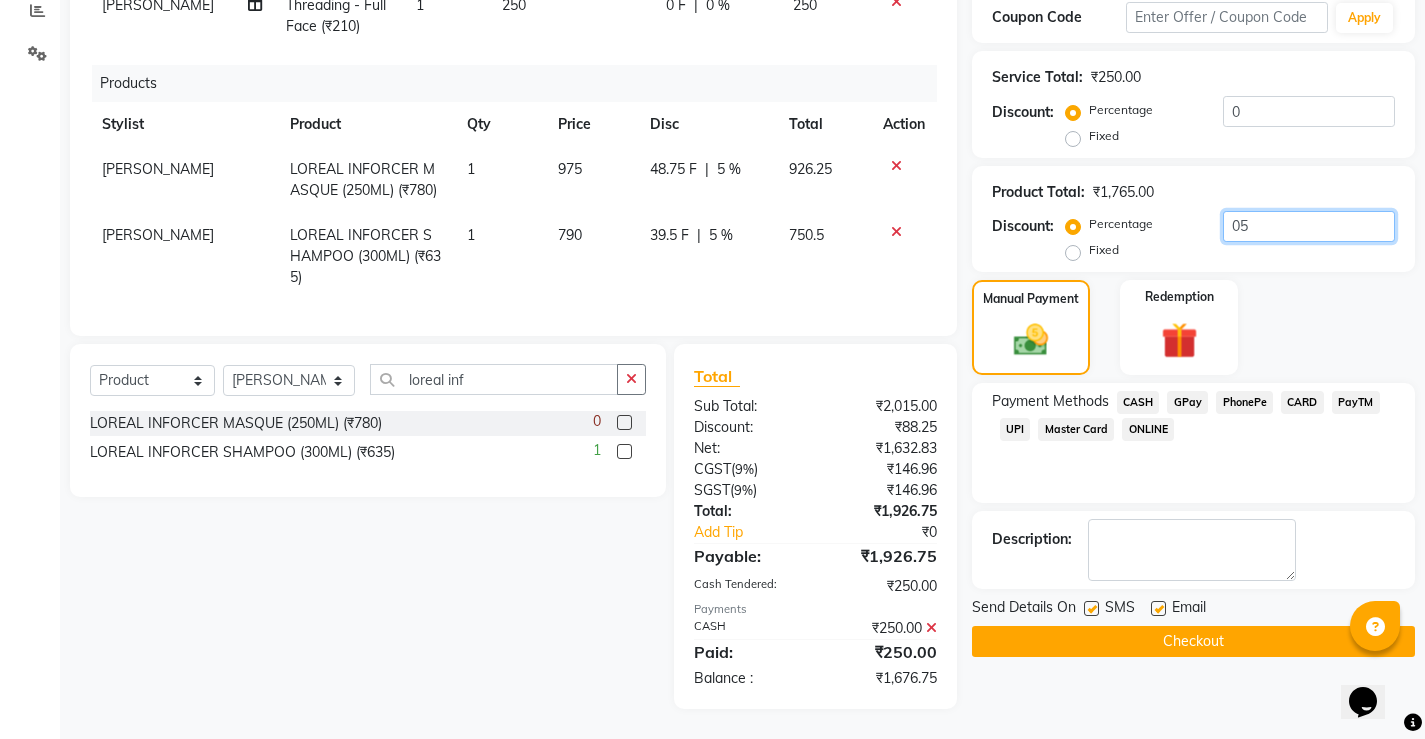 scroll, scrollTop: 362, scrollLeft: 0, axis: vertical 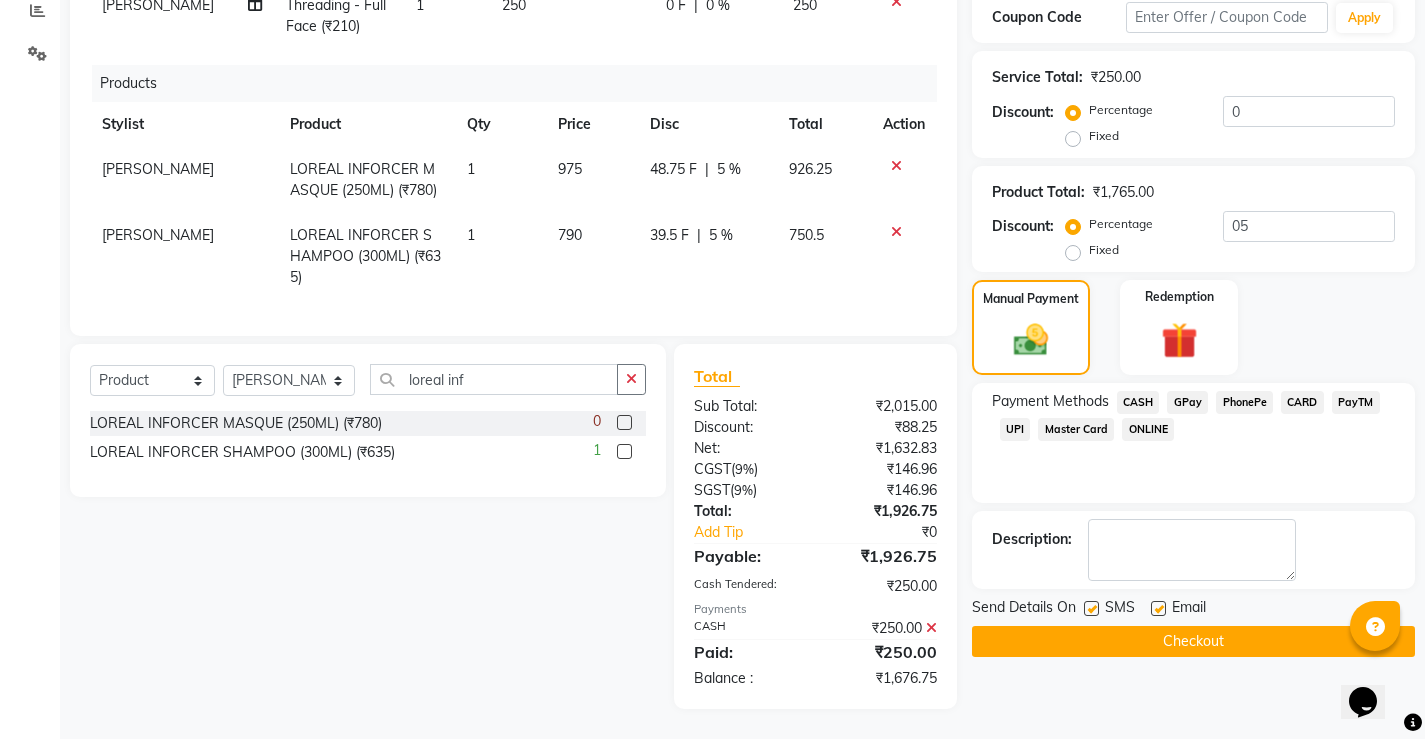 click 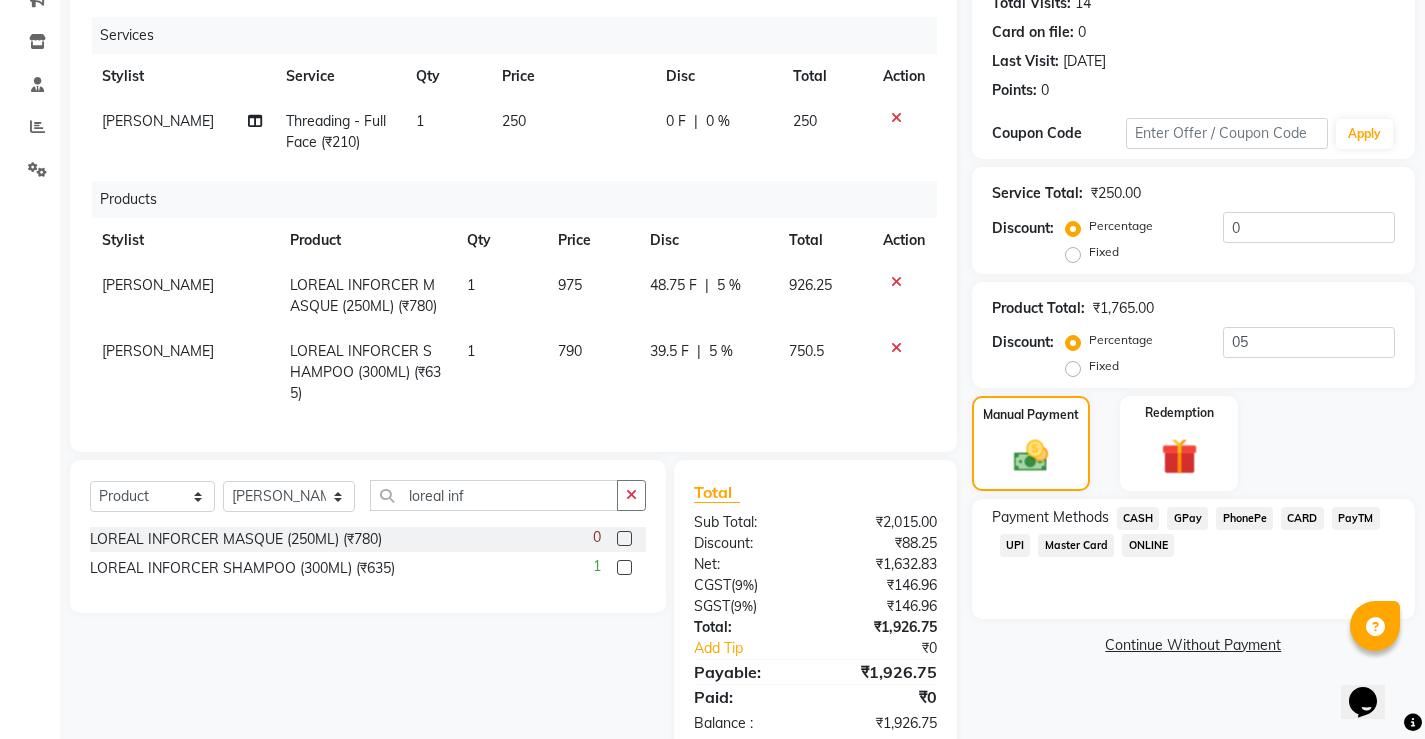 scroll, scrollTop: 291, scrollLeft: 0, axis: vertical 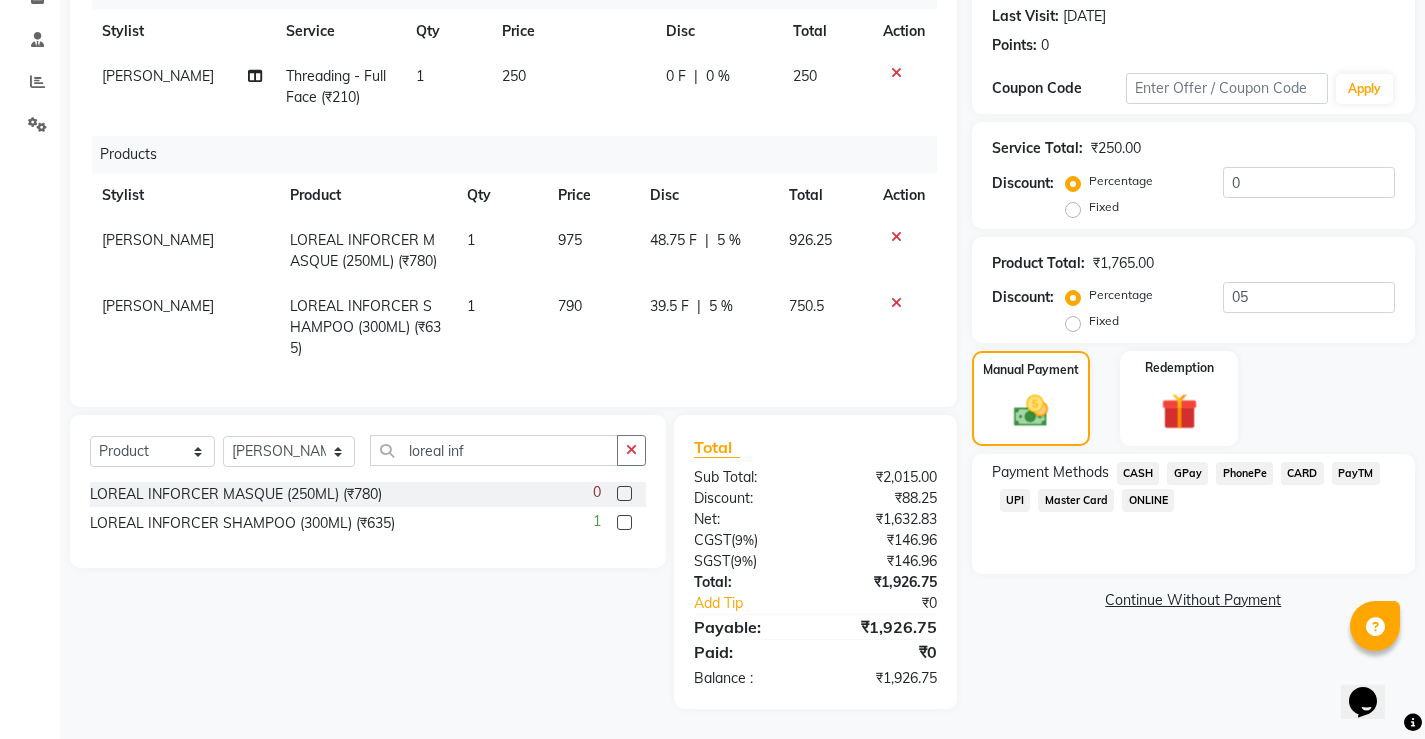 click on "CASH" 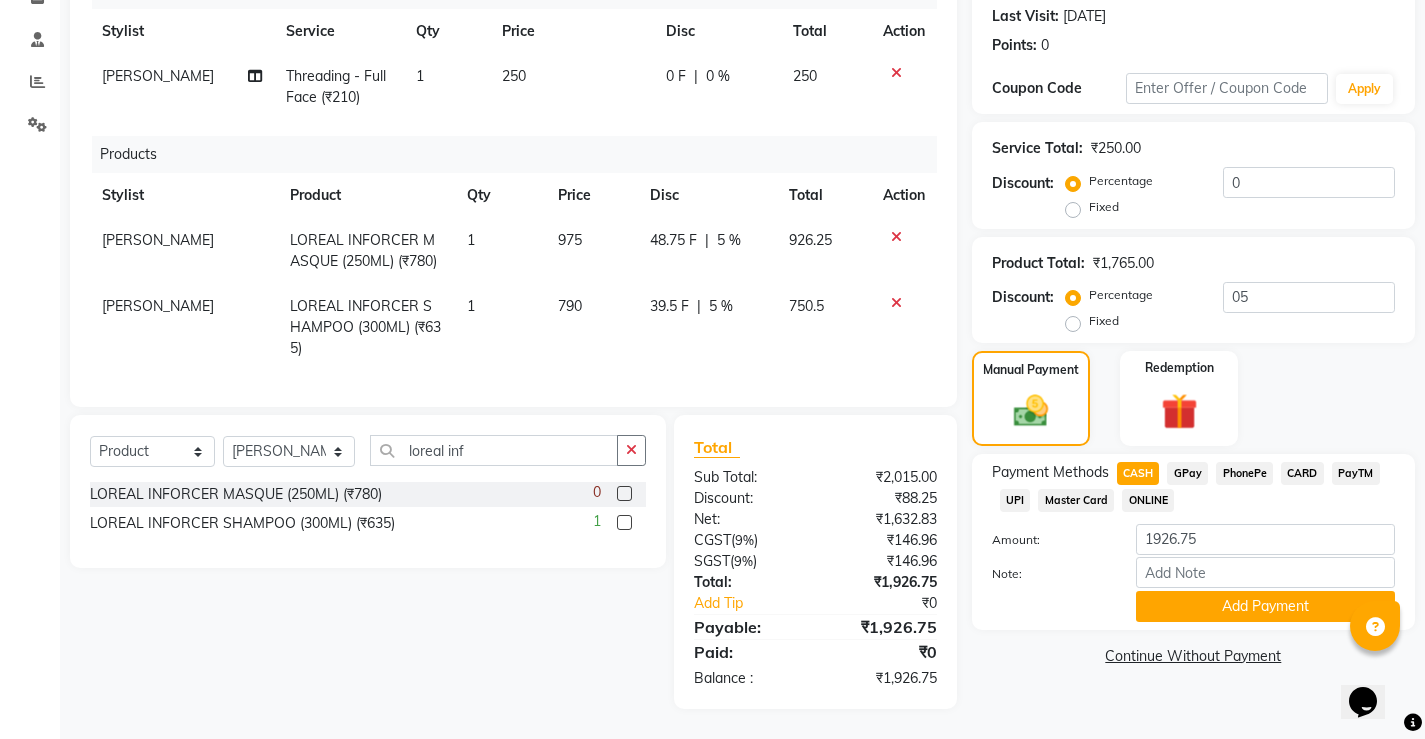 click on "39.5 F" 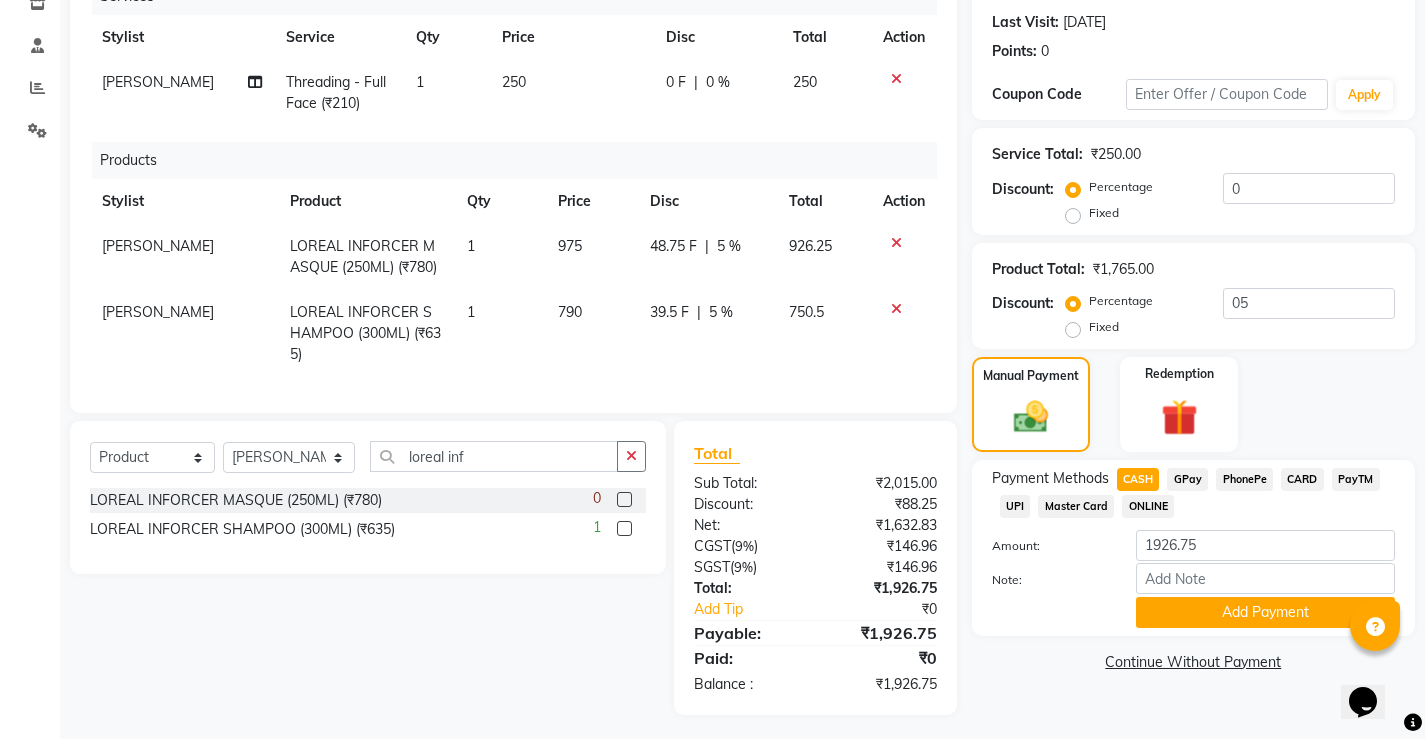 select on "31053" 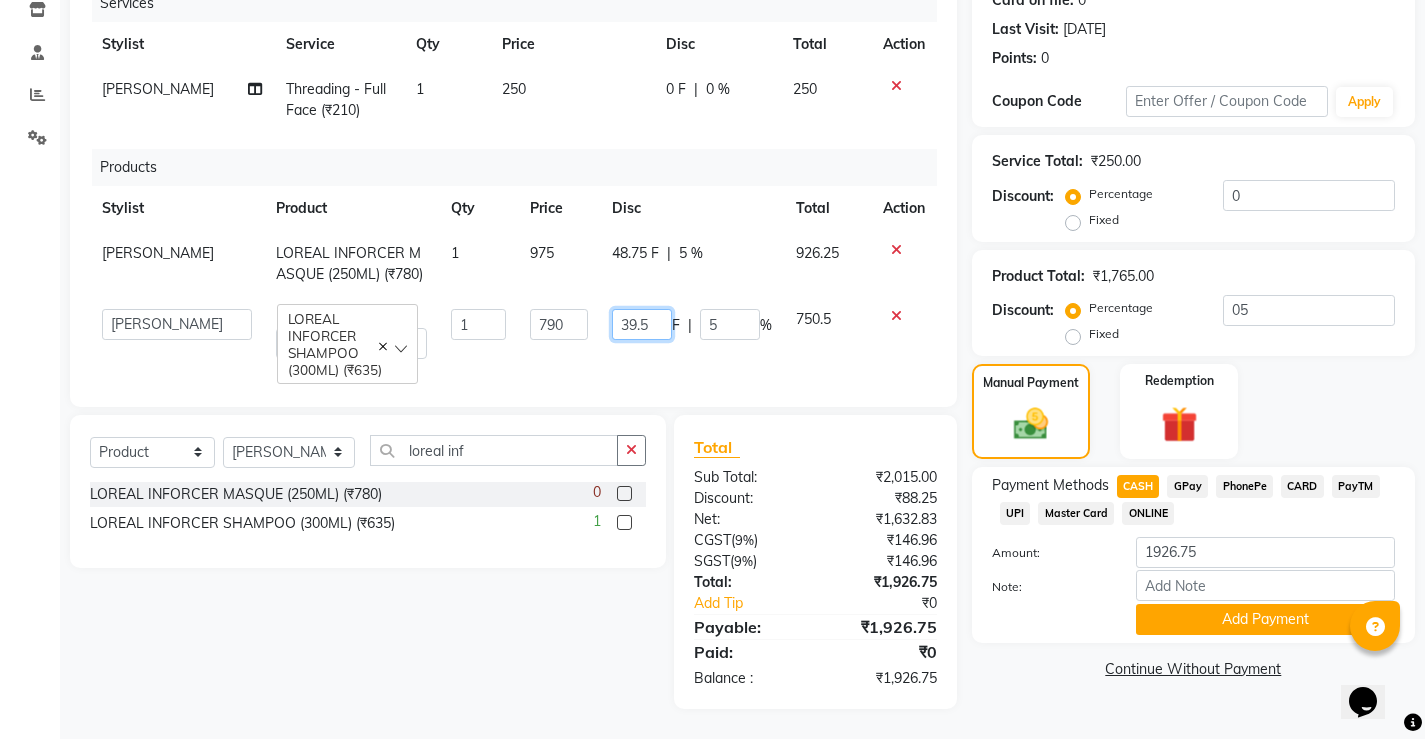 click on "39.5" 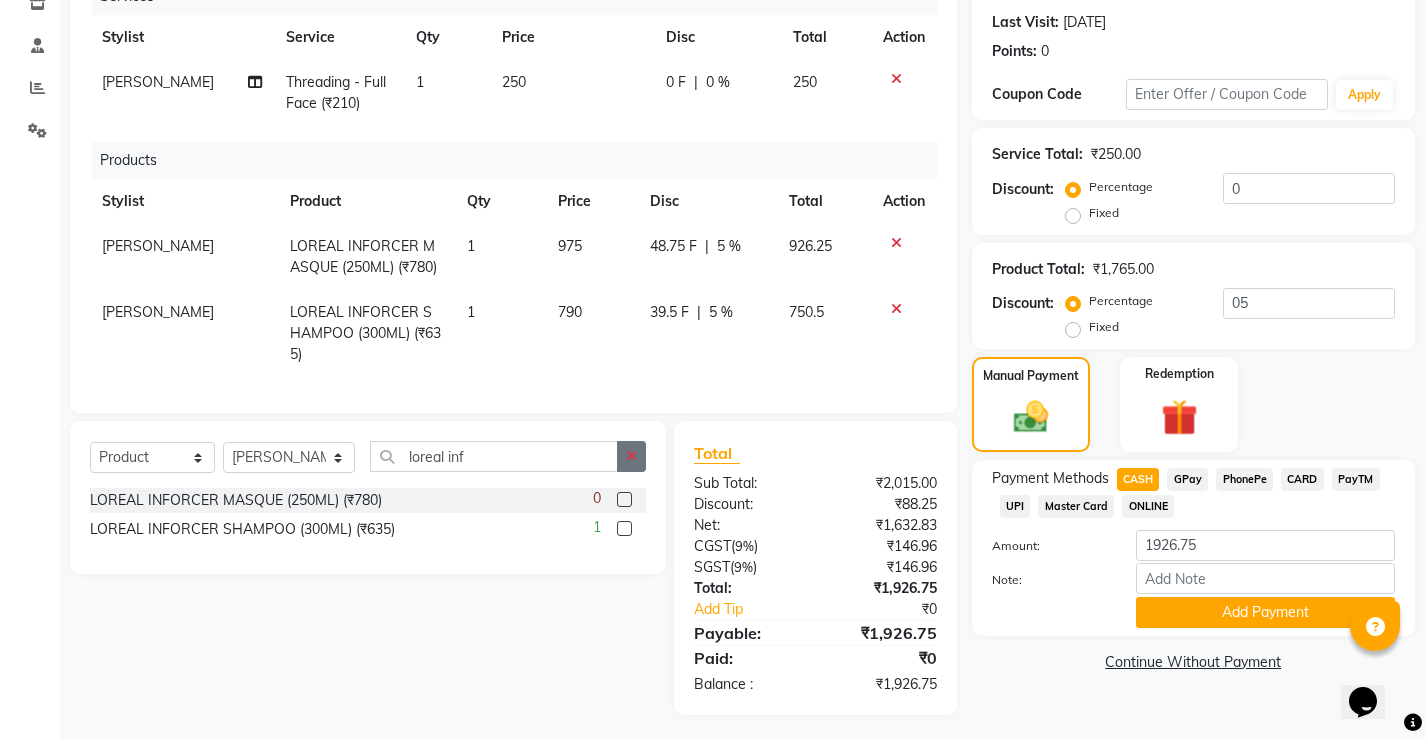 click on "Select  Service  Product  Membership  Package Voucher Prepaid Gift Card  Select Stylist [PERSON_NAME] SPA [PERSON_NAME] Hati [PERSON_NAME] JYOTI [PERSON_NAME] [PERSON_NAME] MAM [PERSON_NAME] SABANA [PERSON_NAME] [PERSON_NAME] [PERSON_NAME] loreal inf LOREAL INFORCER MASQUE (250ML) (₹780)  0 LOREAL INFORCER SHAMPOO (300ML) (₹635)  1" 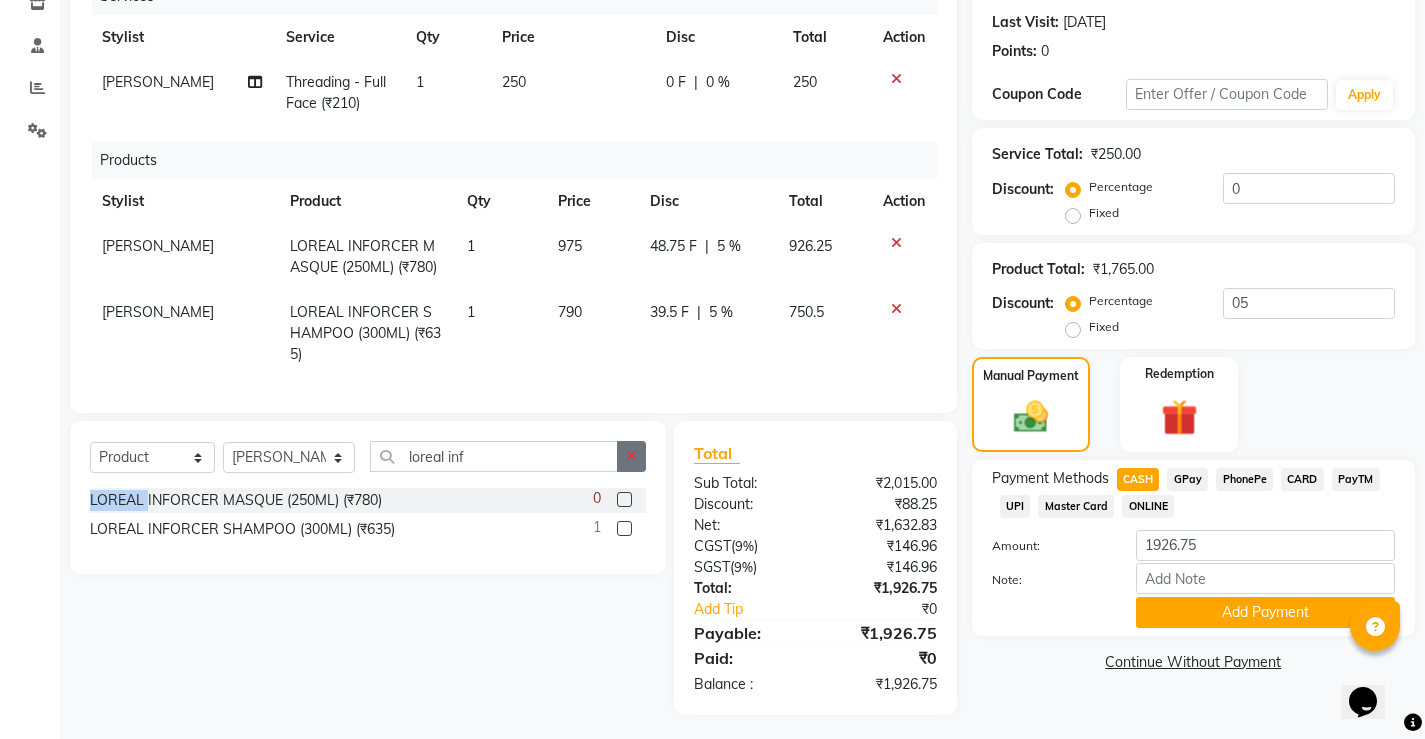 click on "Select  Service  Product  Membership  Package Voucher Prepaid Gift Card  Select Stylist [PERSON_NAME] SPA [PERSON_NAME] Hati [PERSON_NAME] JYOTI [PERSON_NAME] [PERSON_NAME] MAM [PERSON_NAME] SABANA [PERSON_NAME] [PERSON_NAME] [PERSON_NAME] loreal inf LOREAL INFORCER MASQUE (250ML) (₹780)  0 LOREAL INFORCER SHAMPOO (300ML) (₹635)  1" 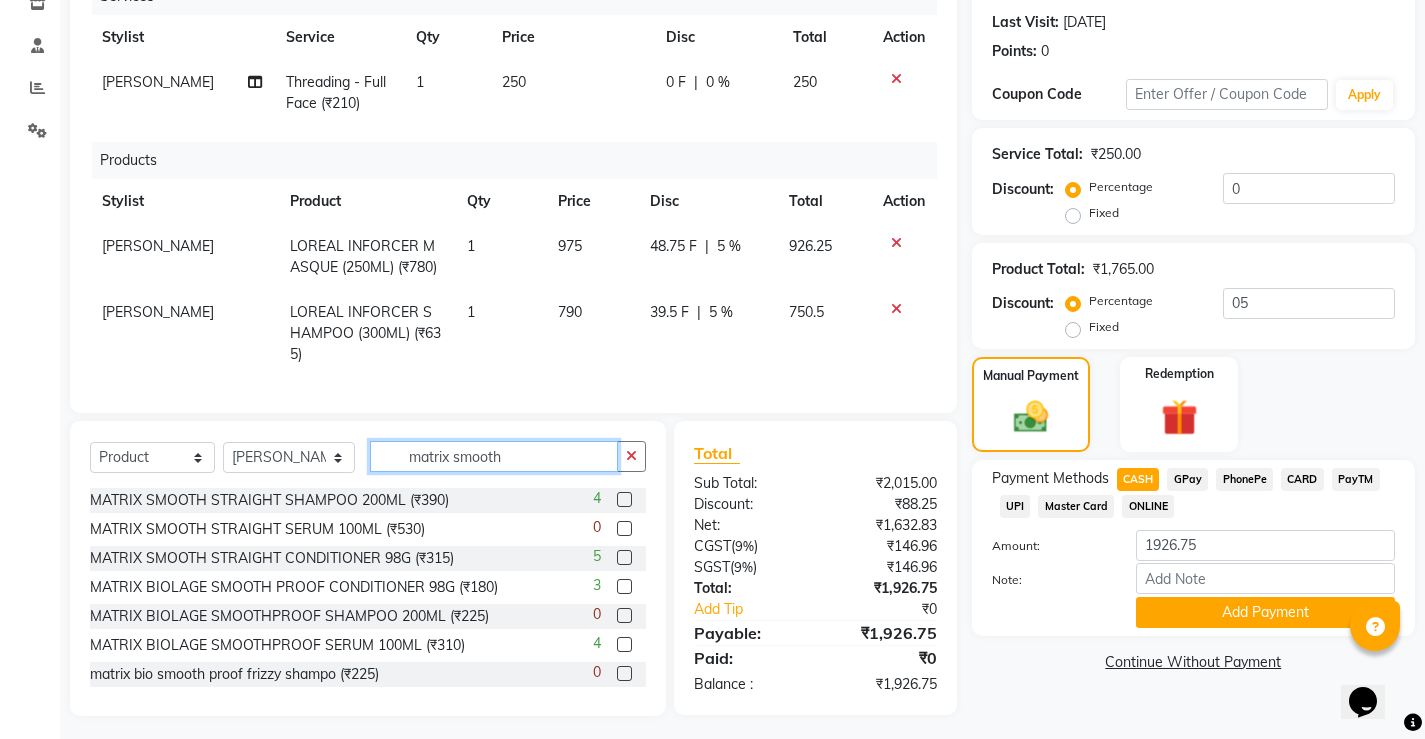 type on "matrix smooth" 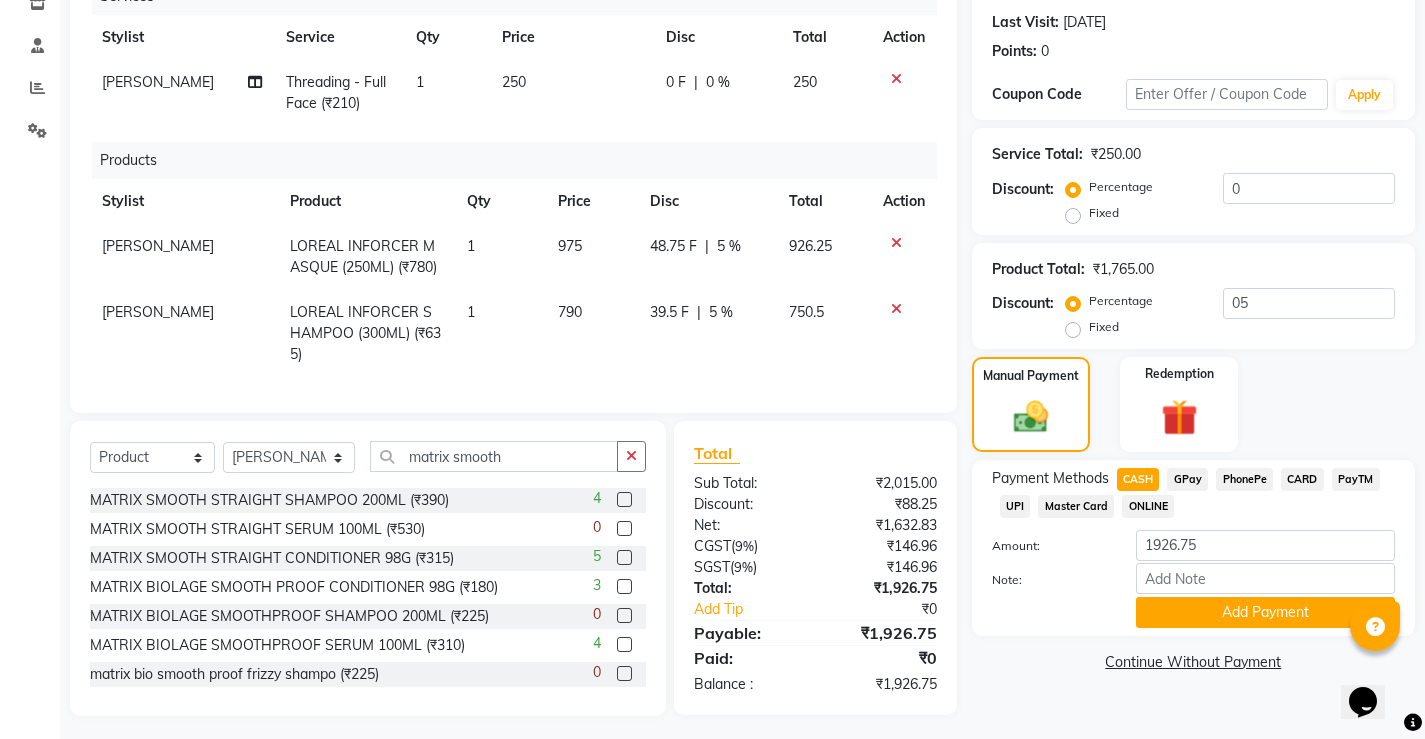click 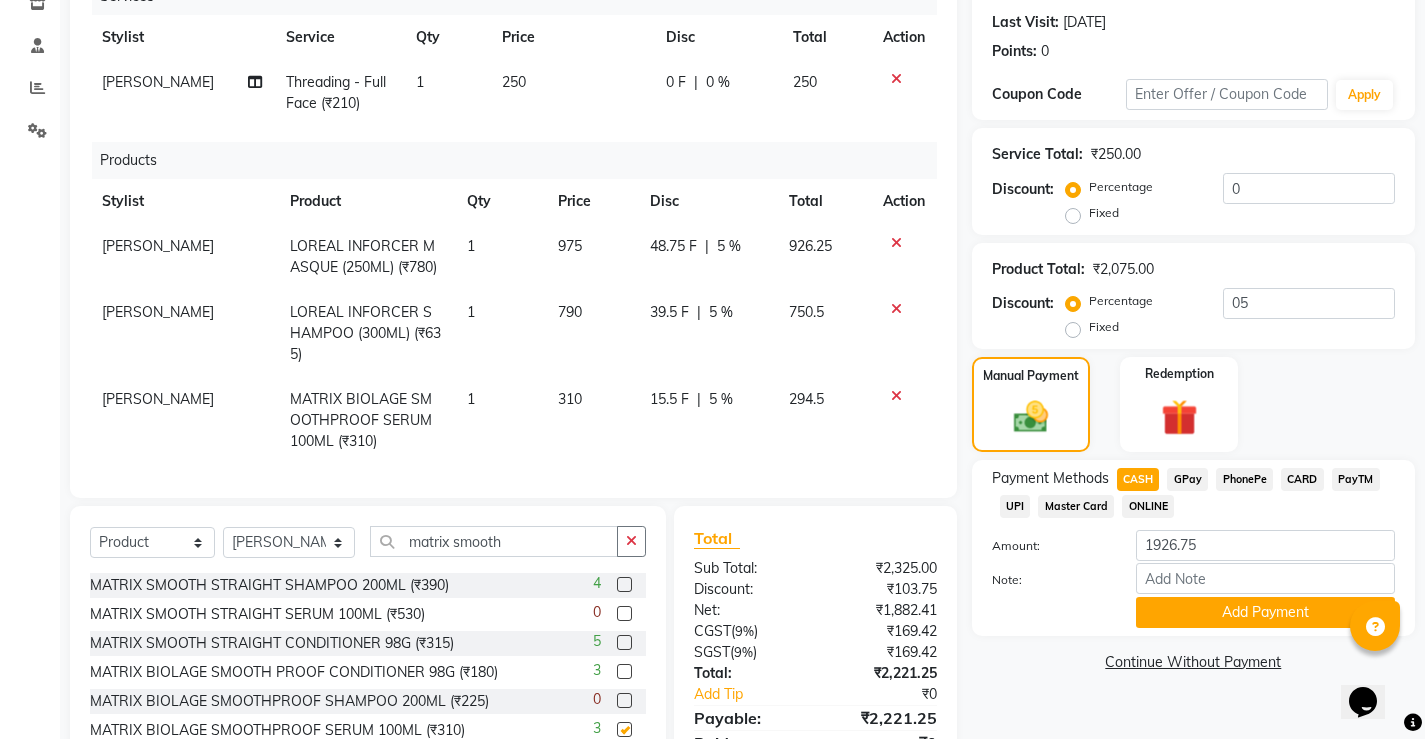 checkbox on "false" 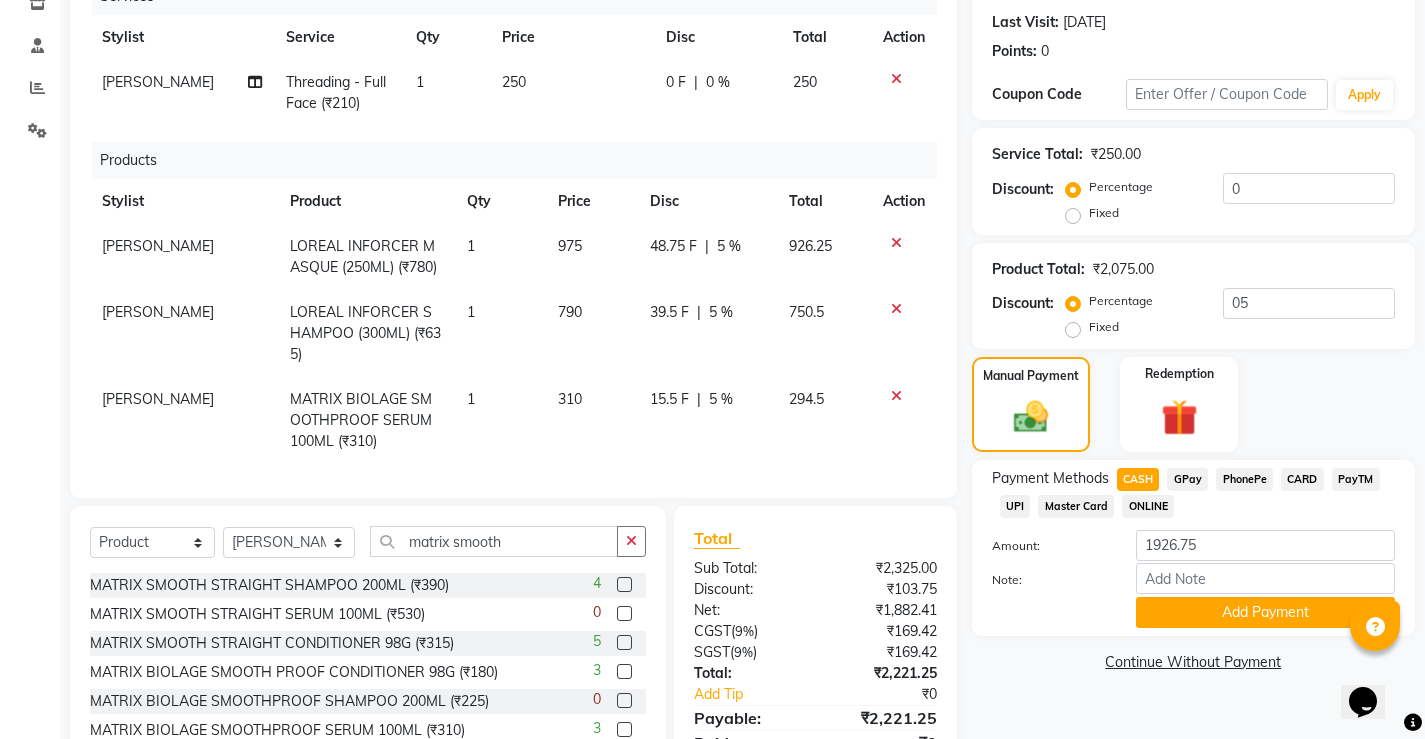 click on "Select  Service  Product  Membership  Package Voucher Prepaid Gift Card  Select Stylist [PERSON_NAME] SPA [PERSON_NAME] Hati [PERSON_NAME] JYOTI [PERSON_NAME] [PERSON_NAME] MAM [PERSON_NAME] SABANA [PERSON_NAME] [PERSON_NAME] [PERSON_NAME] matrix smooth MATRIX SMOOTH STRAIGHT SHAMPOO 200ML (₹390)  4 MATRIX SMOOTH STRAIGHT SERUM 100ML (₹530)  0 MATRIX SMOOTH STRAIGHT CONDITIONER 98G (₹315)  5 MATRIX BIOLAGE SMOOTH PROOF CONDITIONER 98G  (₹180)  3 MATRIX BIOLAGE SMOOTHPROOF SHAMPOO 200ML (₹225)  0 MATRIX BIOLAGE SMOOTHPROOF SERUM 100ML (₹310)  3 matrix bio smooth proof frizzy shampo (₹225)  0" 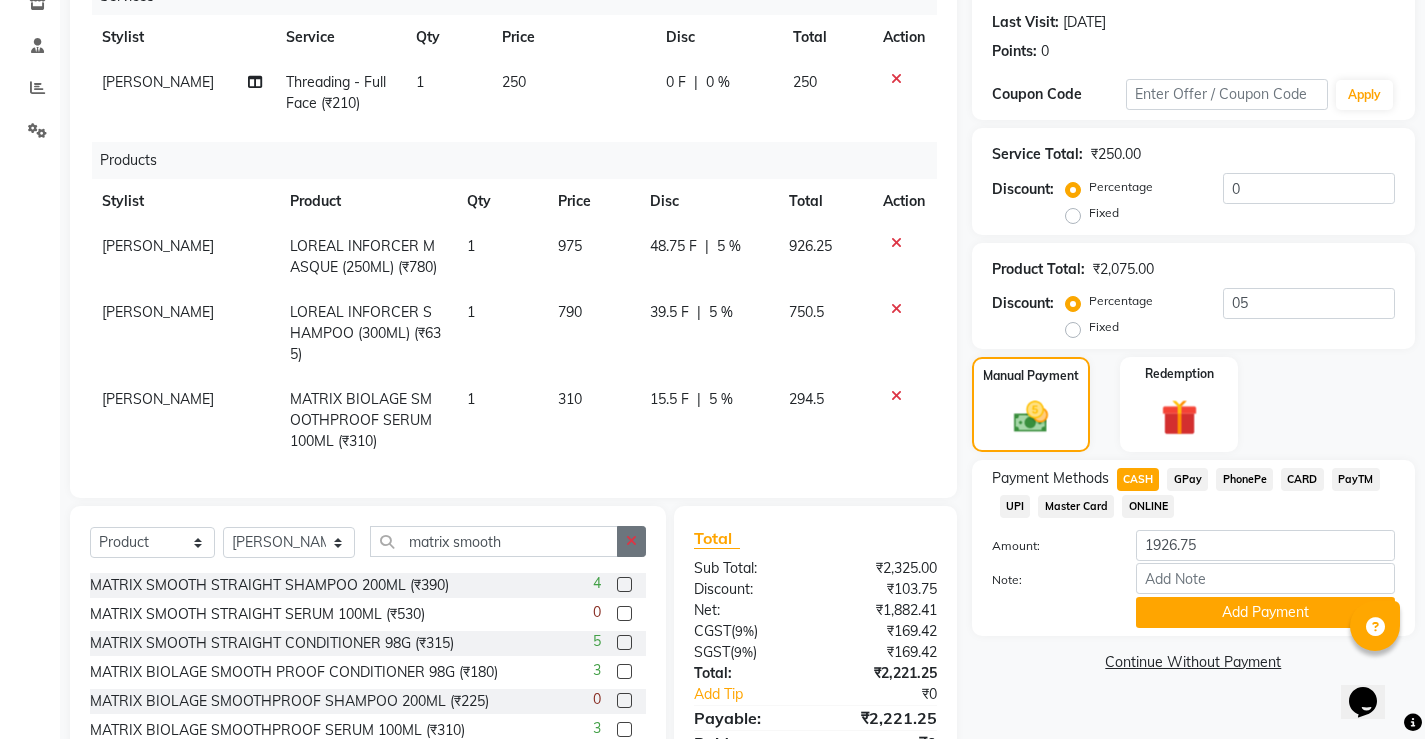 click 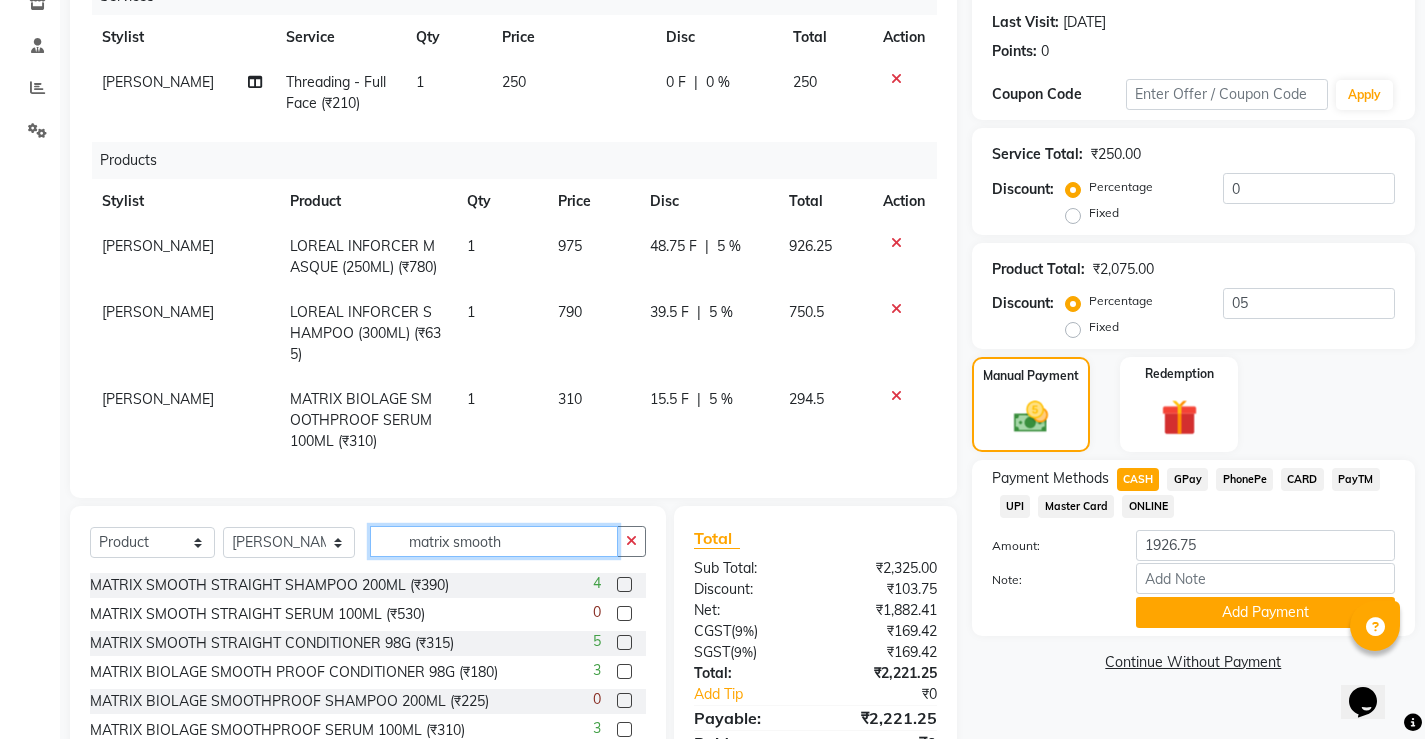 type 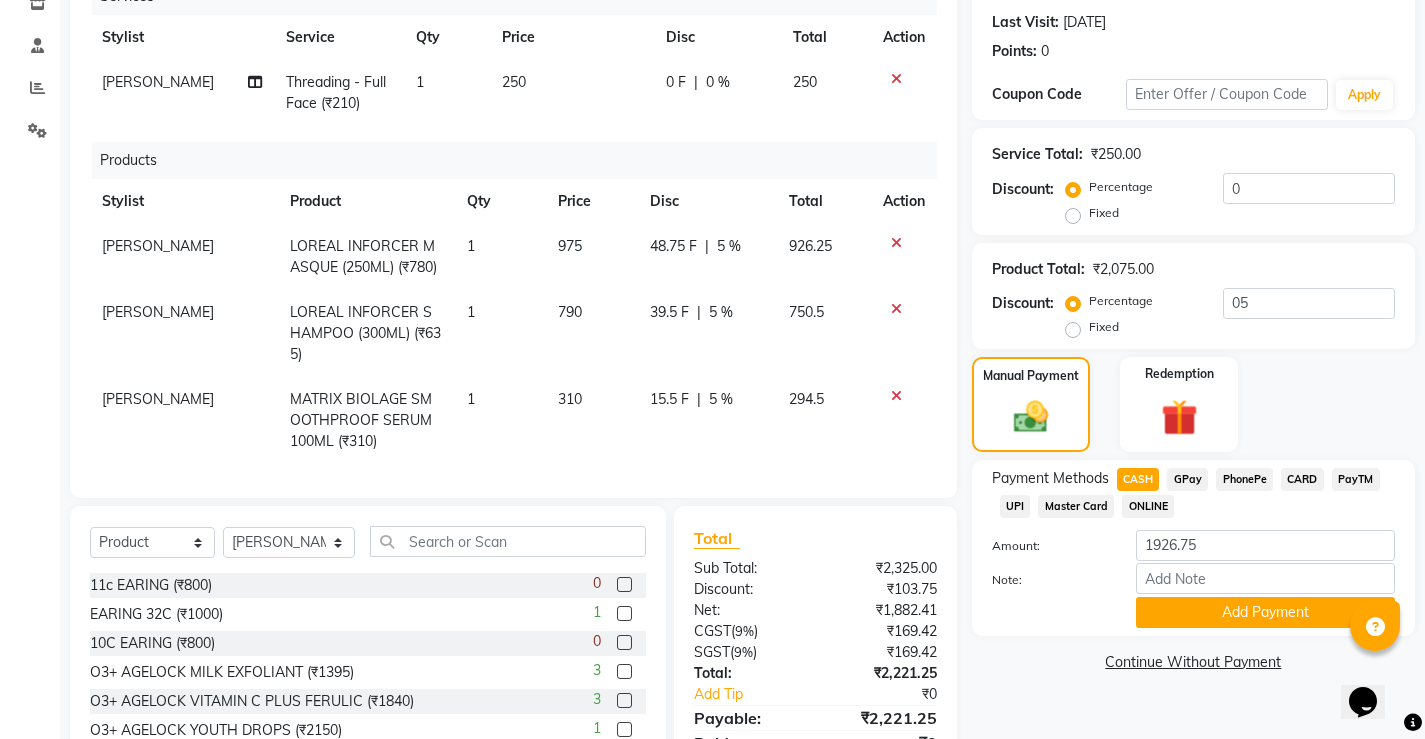click on "310" 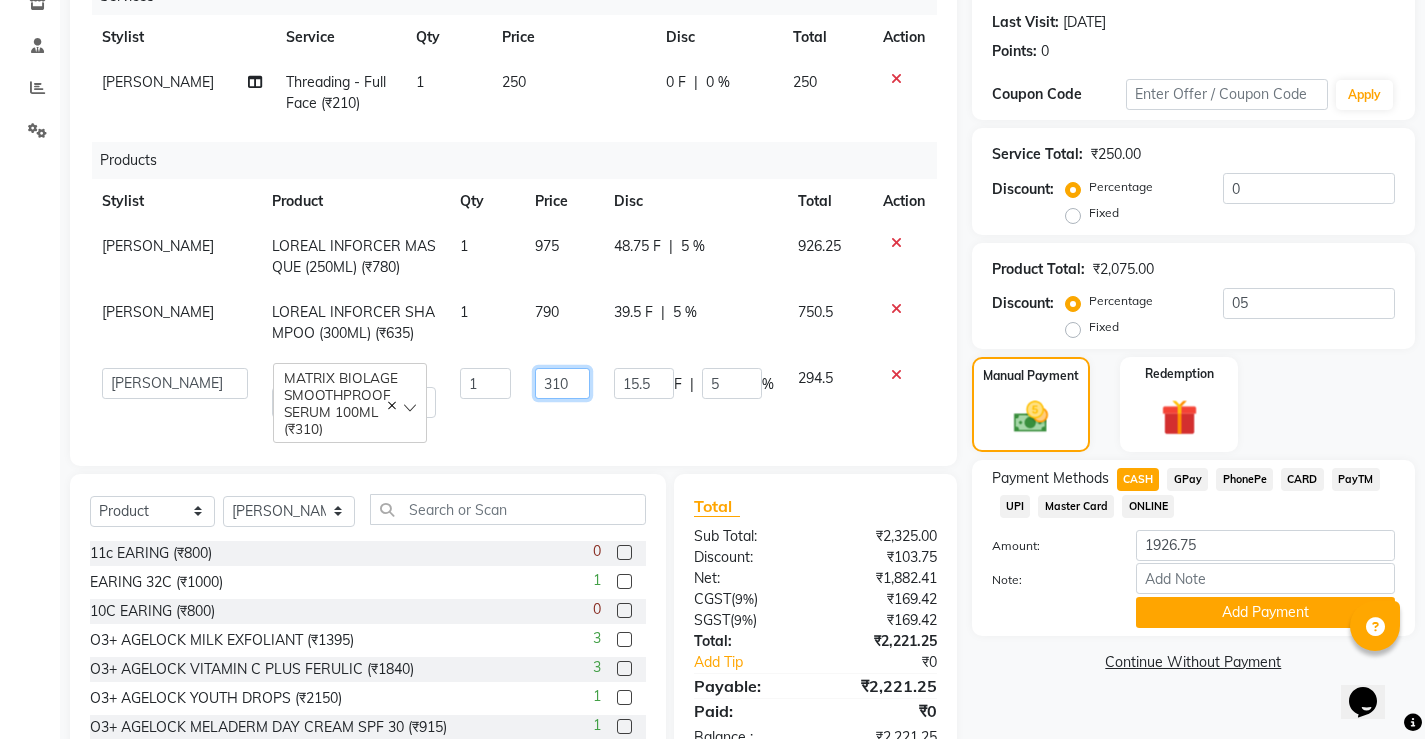 click on "310" 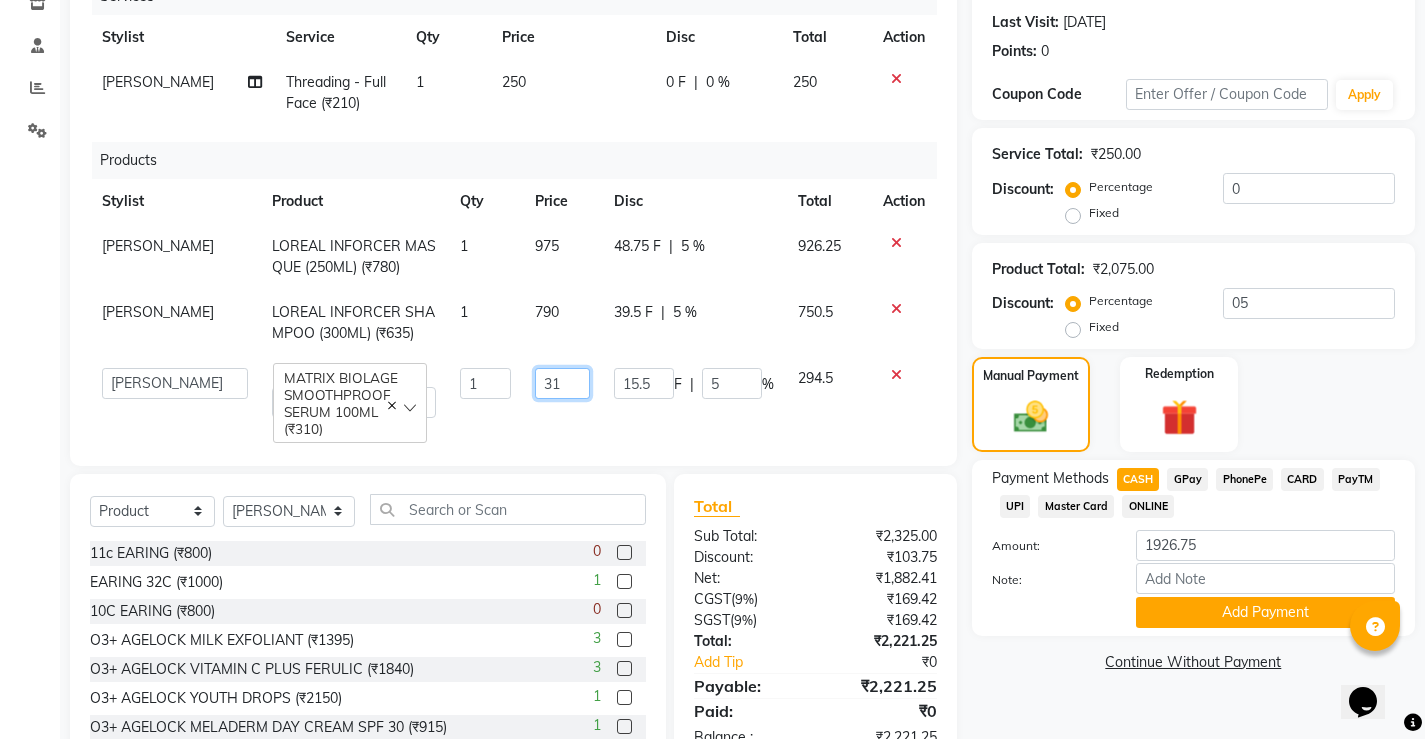 type on "3" 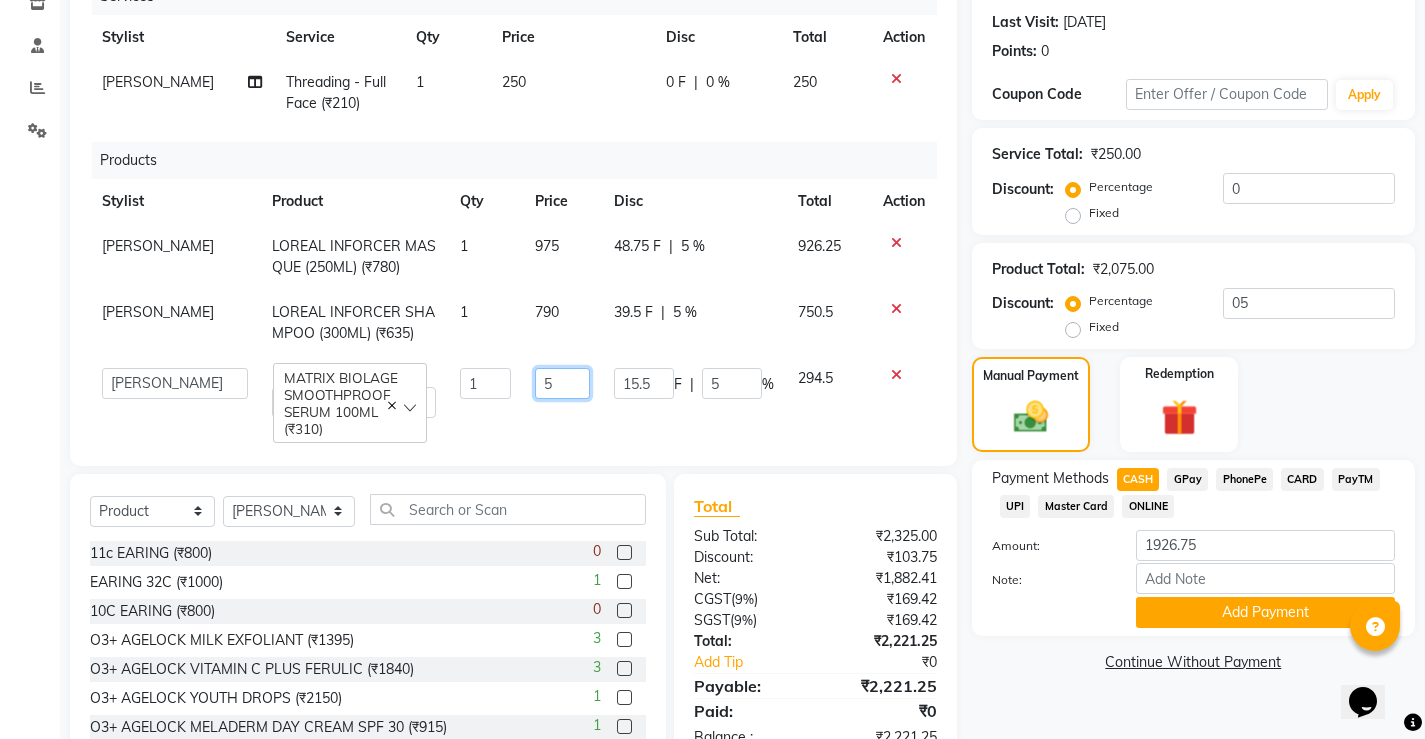 type on "50" 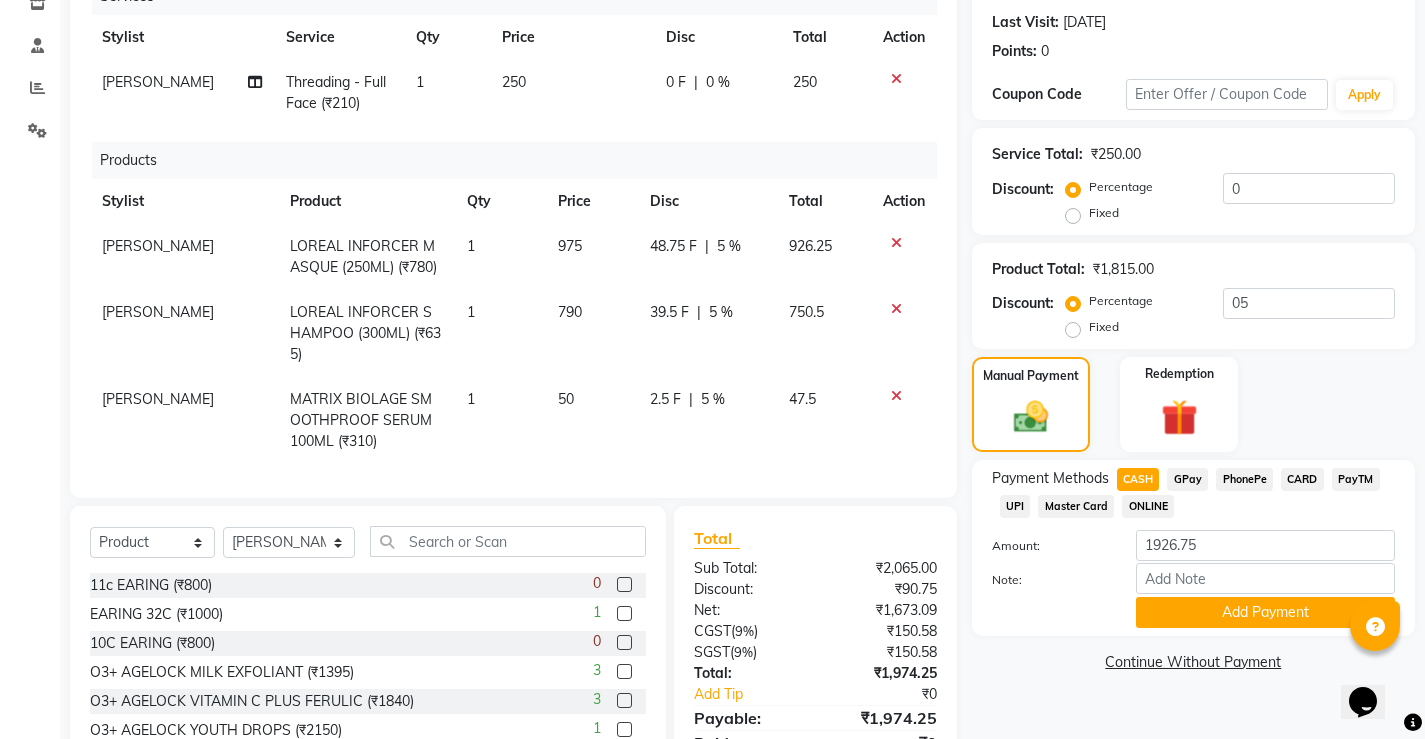 click on "2.5 F | 5 %" 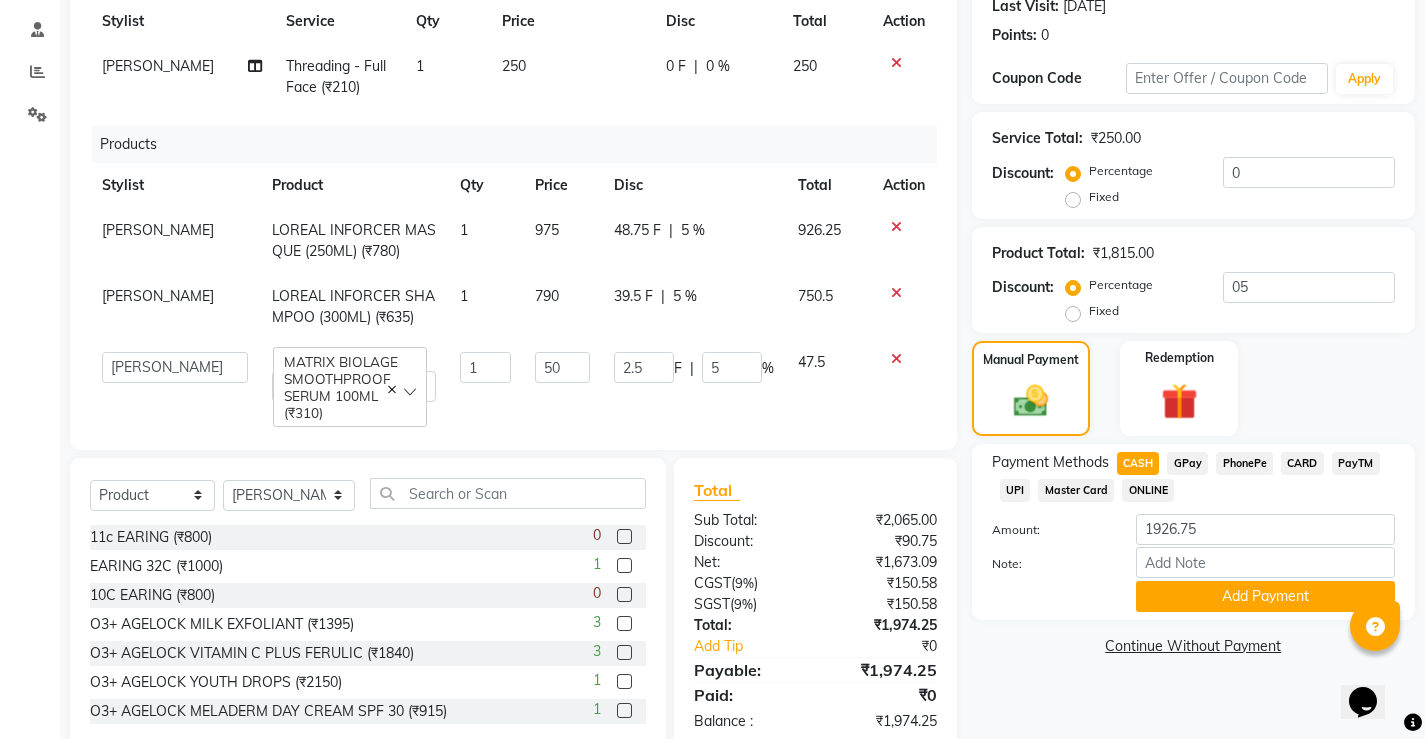 scroll, scrollTop: 345, scrollLeft: 0, axis: vertical 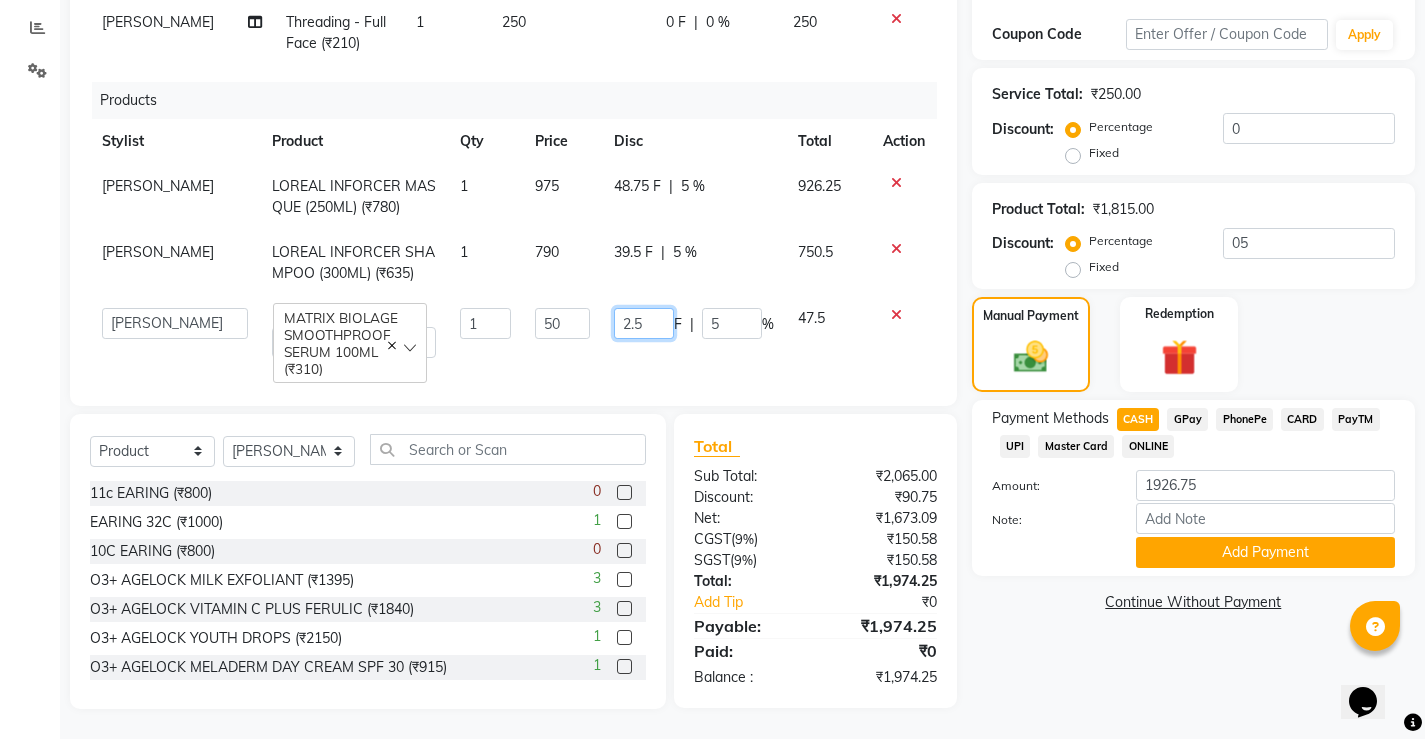 click on "2.5" 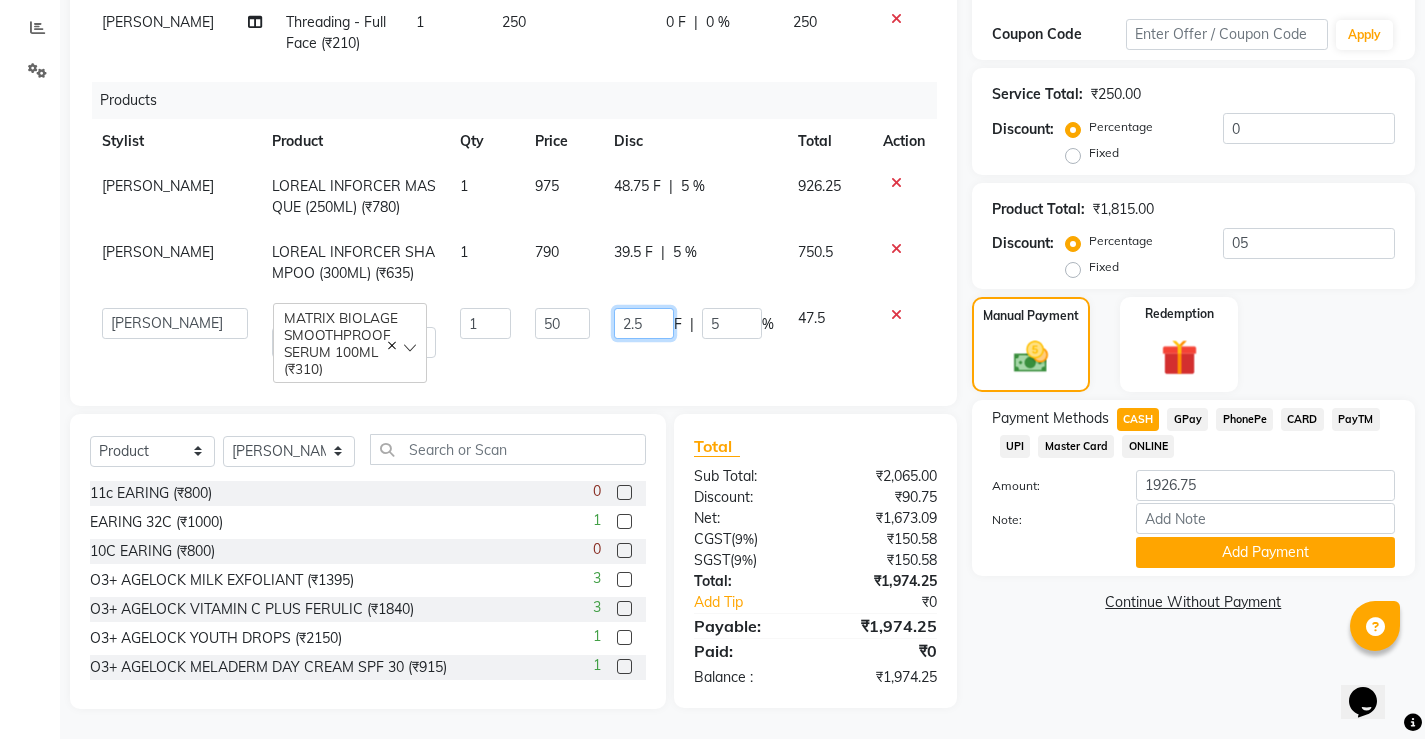 type on "2" 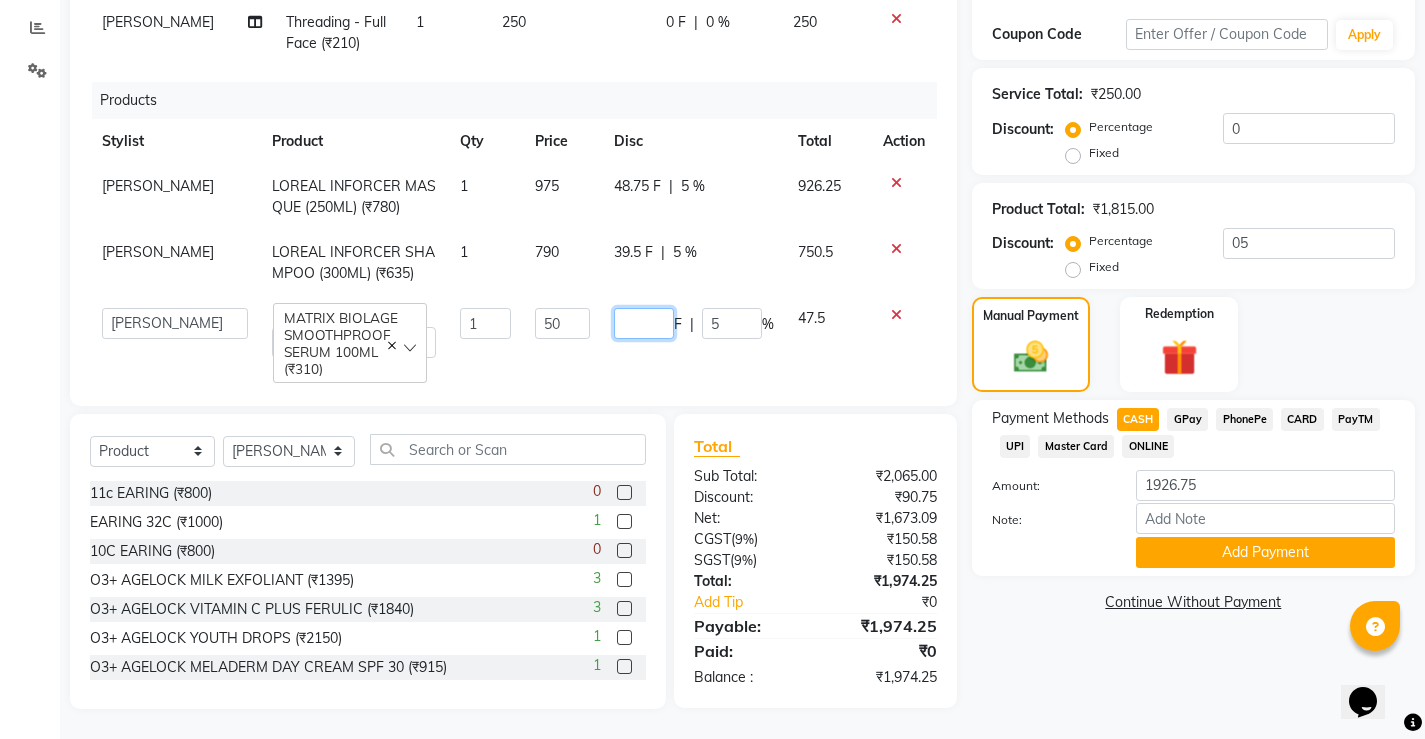 type on "5" 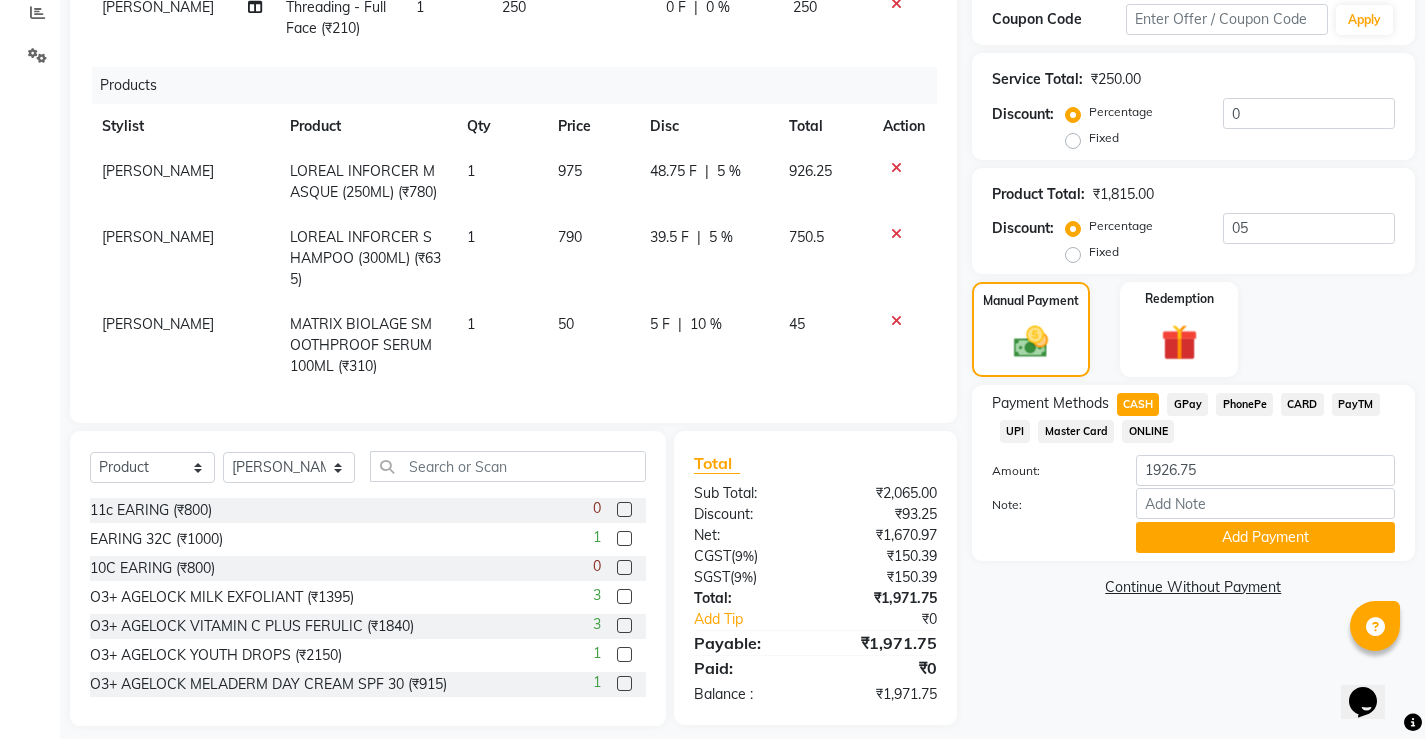 click on "Name: [PERSON_NAME] Membership:  No Active Membership  Total Visits:  14 Card on file:  0 Last Visit:   [DATE] Points:   0  Coupon Code Apply Service Total:  ₹250.00  Discount:  Percentage   Fixed  0 Product Total:  ₹1,815.00  Discount:  Percentage   Fixed  05 Manual Payment Redemption Payment Methods  CASH   GPay   PhonePe   CARD   PayTM   UPI   Master Card   ONLINE  Amount: 1926.75 Note: Add Payment  Continue Without Payment" 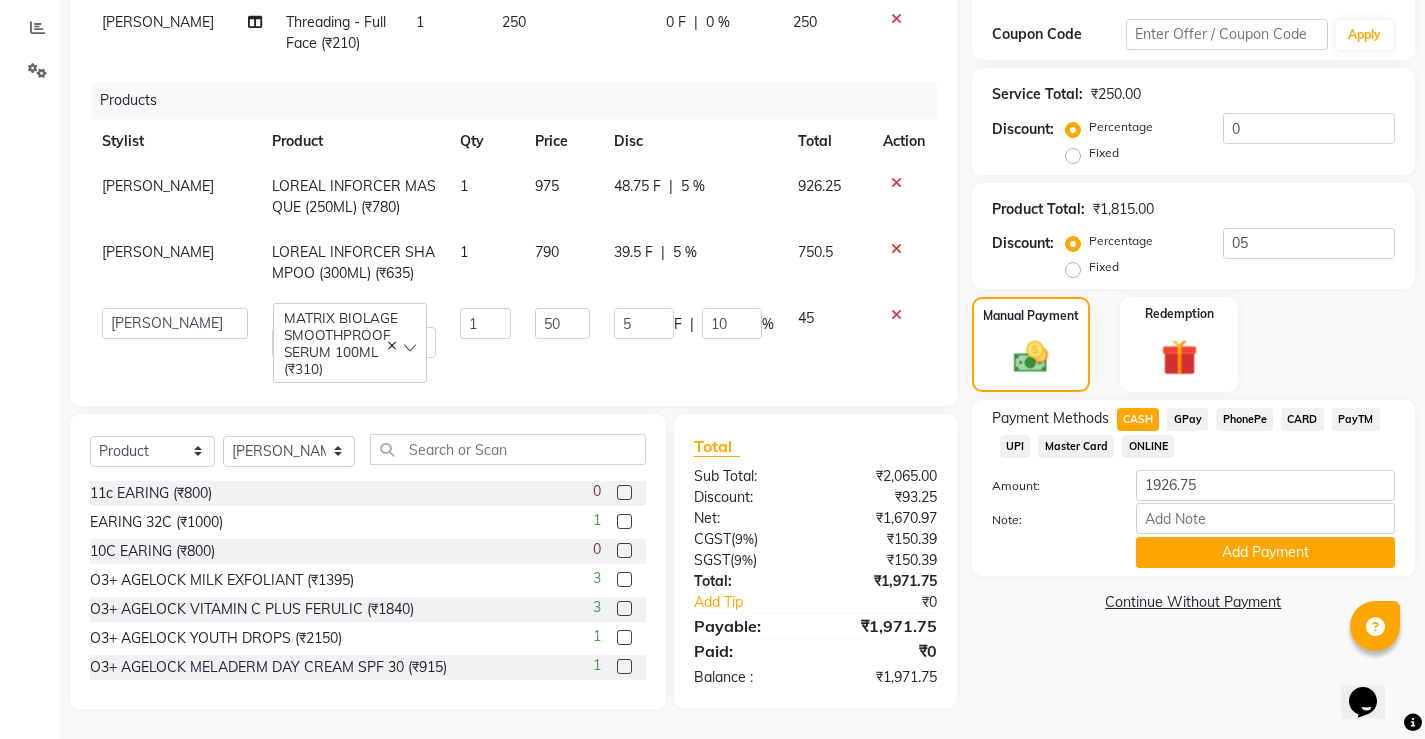 click on "Name: [PERSON_NAME] Membership:  No Active Membership  Total Visits:  14 Card on file:  0 Last Visit:   [DATE] Points:   0  Coupon Code Apply Service Total:  ₹250.00  Discount:  Percentage   Fixed  0 Product Total:  ₹1,815.00  Discount:  Percentage   Fixed  05 Manual Payment Redemption Payment Methods  CASH   GPay   PhonePe   CARD   PayTM   UPI   Master Card   ONLINE  Amount: 1926.75 Note: Add Payment  Continue Without Payment" 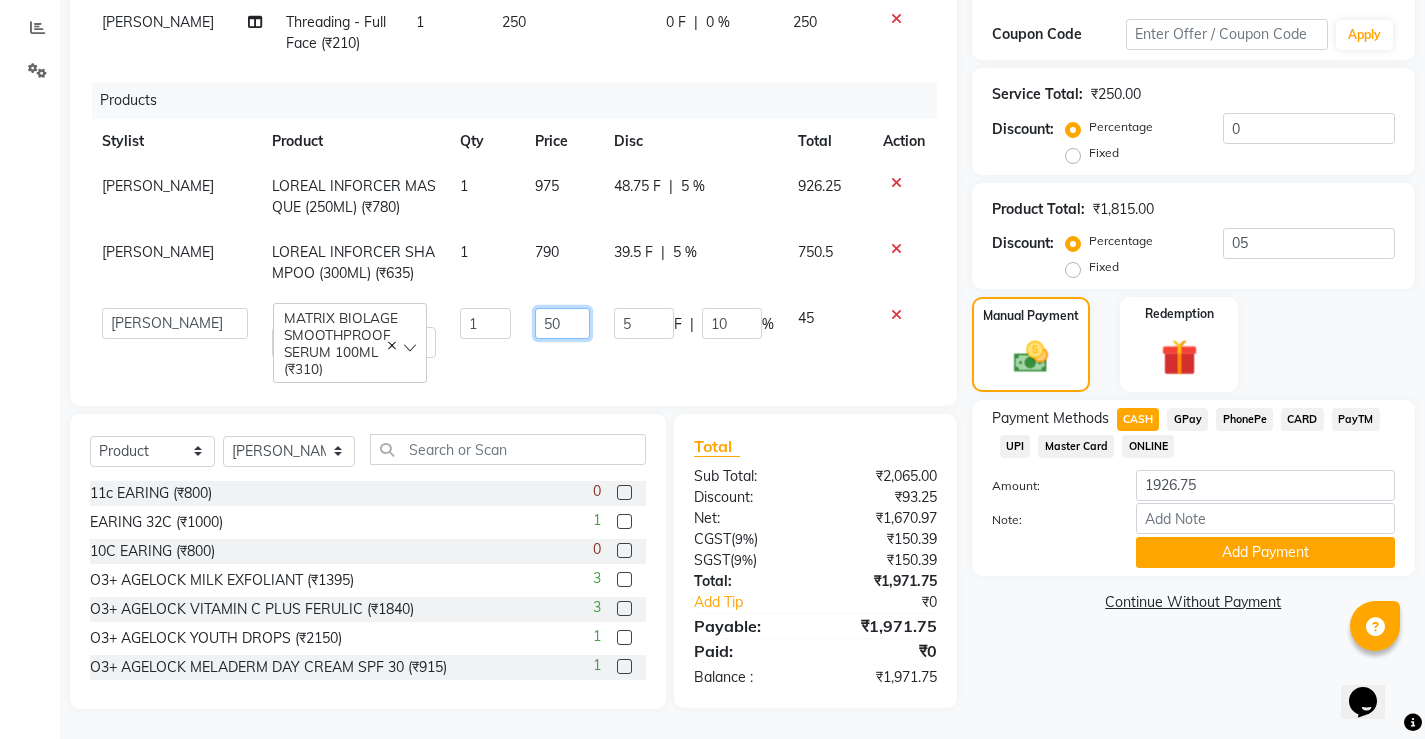 click on "50" 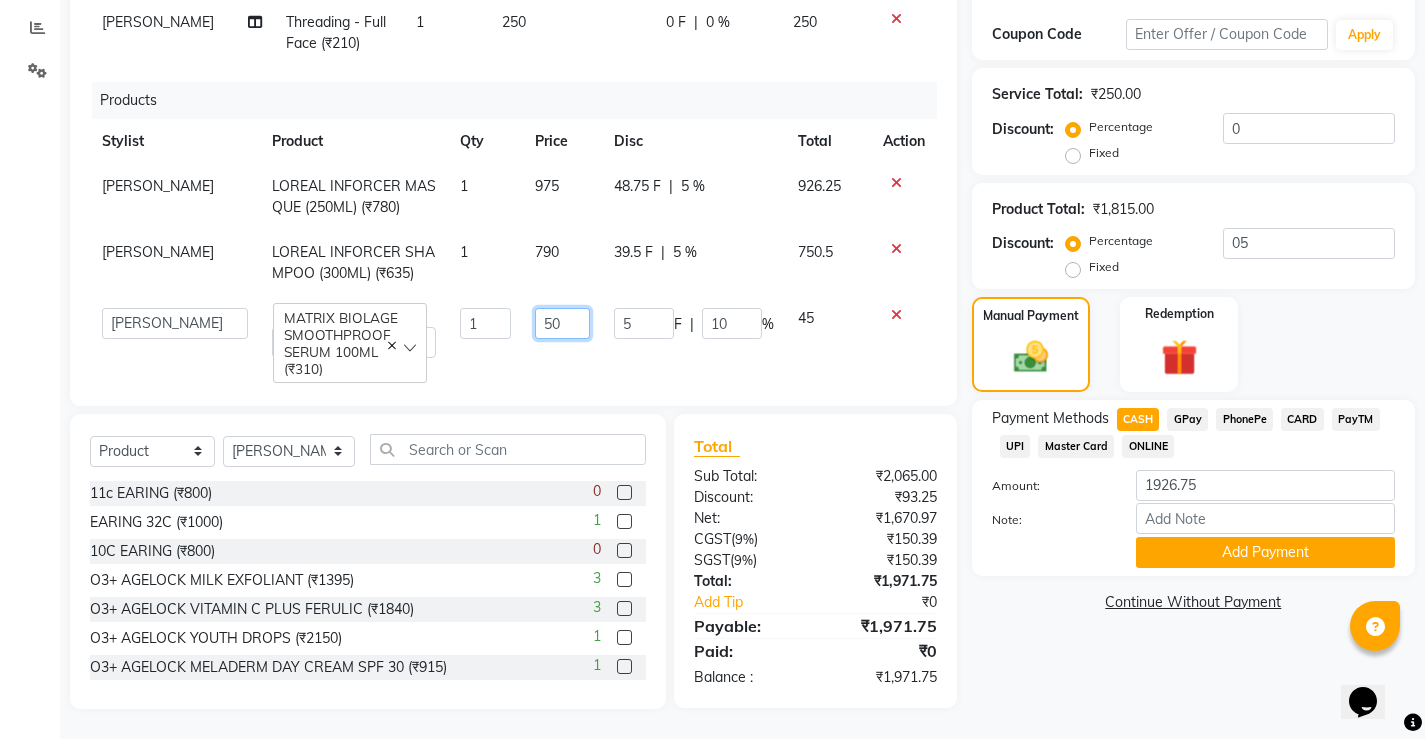 type on "350" 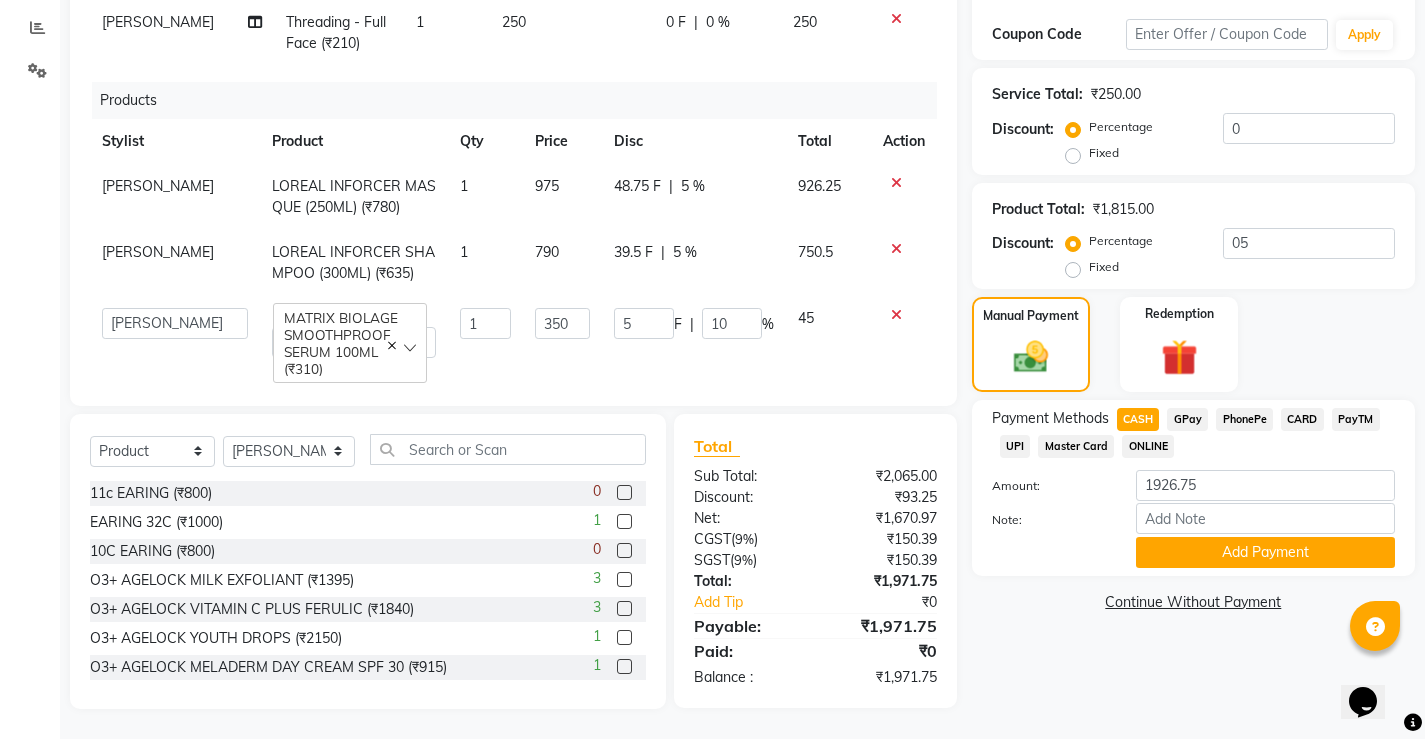 click on "Name: [PERSON_NAME] Membership:  No Active Membership  Total Visits:  14 Card on file:  0 Last Visit:   [DATE] Points:   0  Coupon Code Apply Service Total:  ₹250.00  Discount:  Percentage   Fixed  0 Product Total:  ₹1,815.00  Discount:  Percentage   Fixed  05 Manual Payment Redemption Payment Methods  CASH   GPay   PhonePe   CARD   PayTM   UPI   Master Card   ONLINE  Amount: 1926.75 Note: Add Payment  Continue Without Payment" 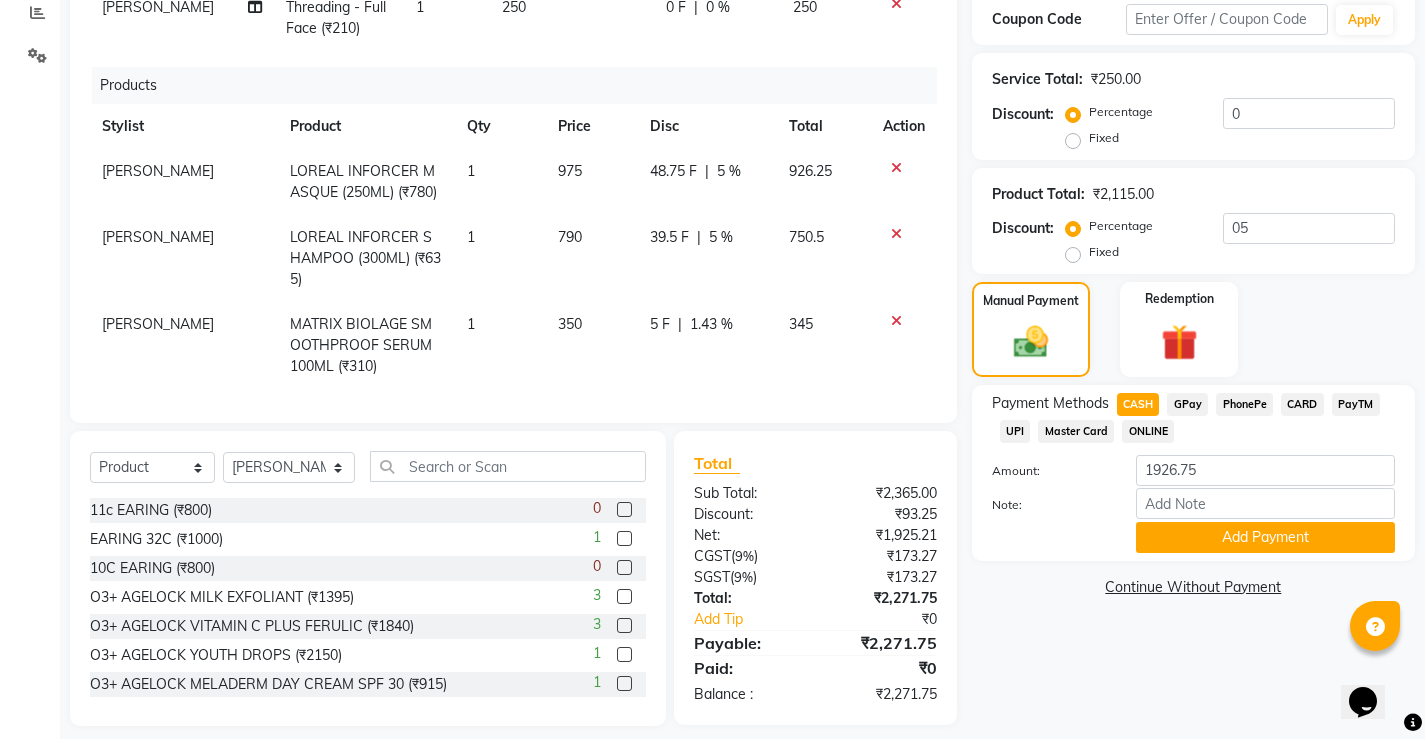 scroll, scrollTop: 17, scrollLeft: 0, axis: vertical 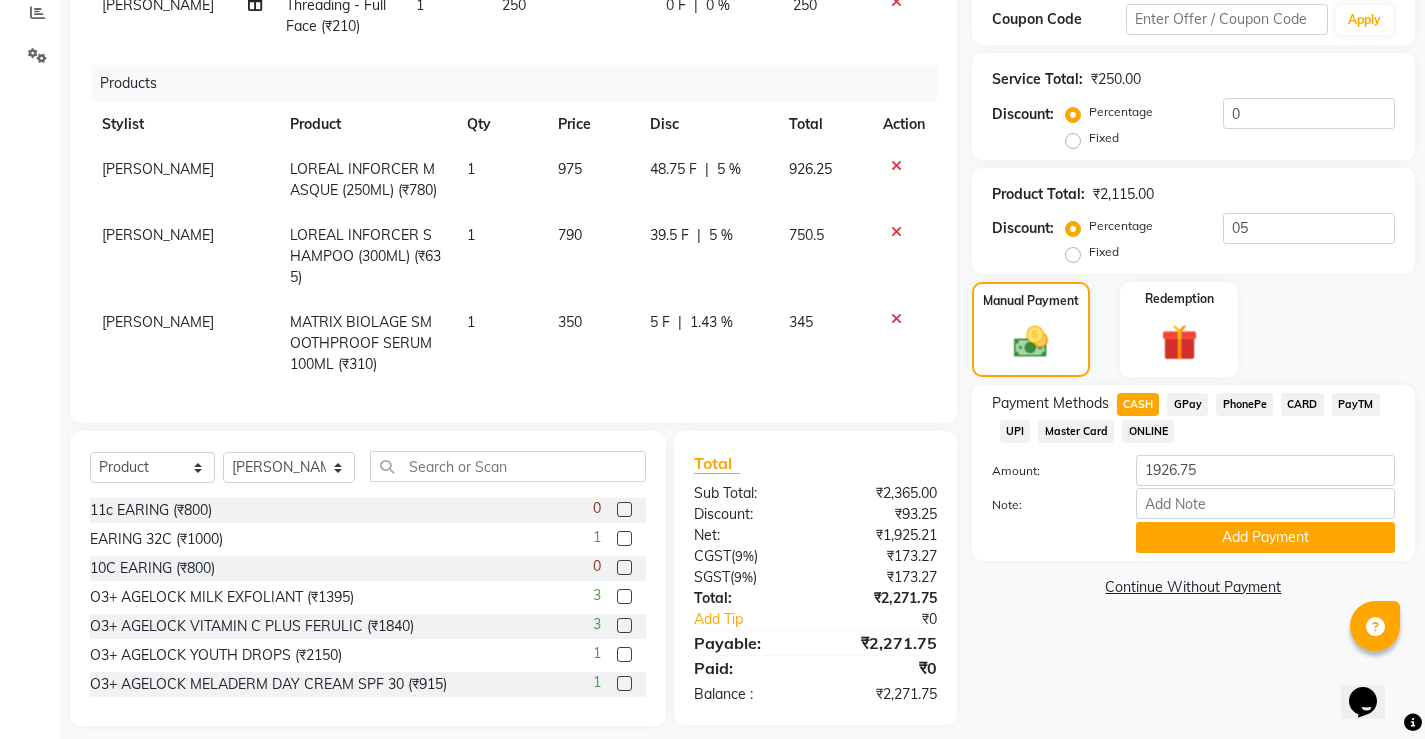 click on "5 F | 1.43 %" 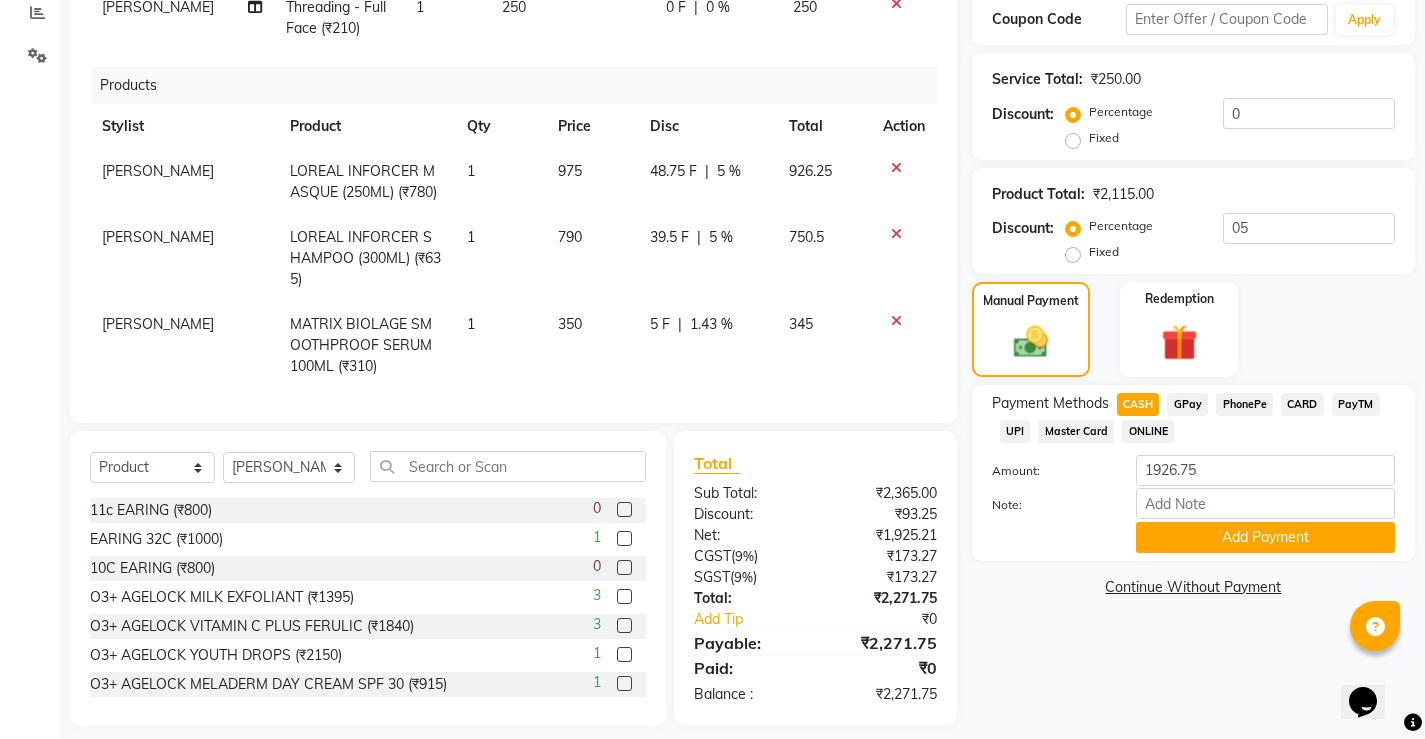 select on "31053" 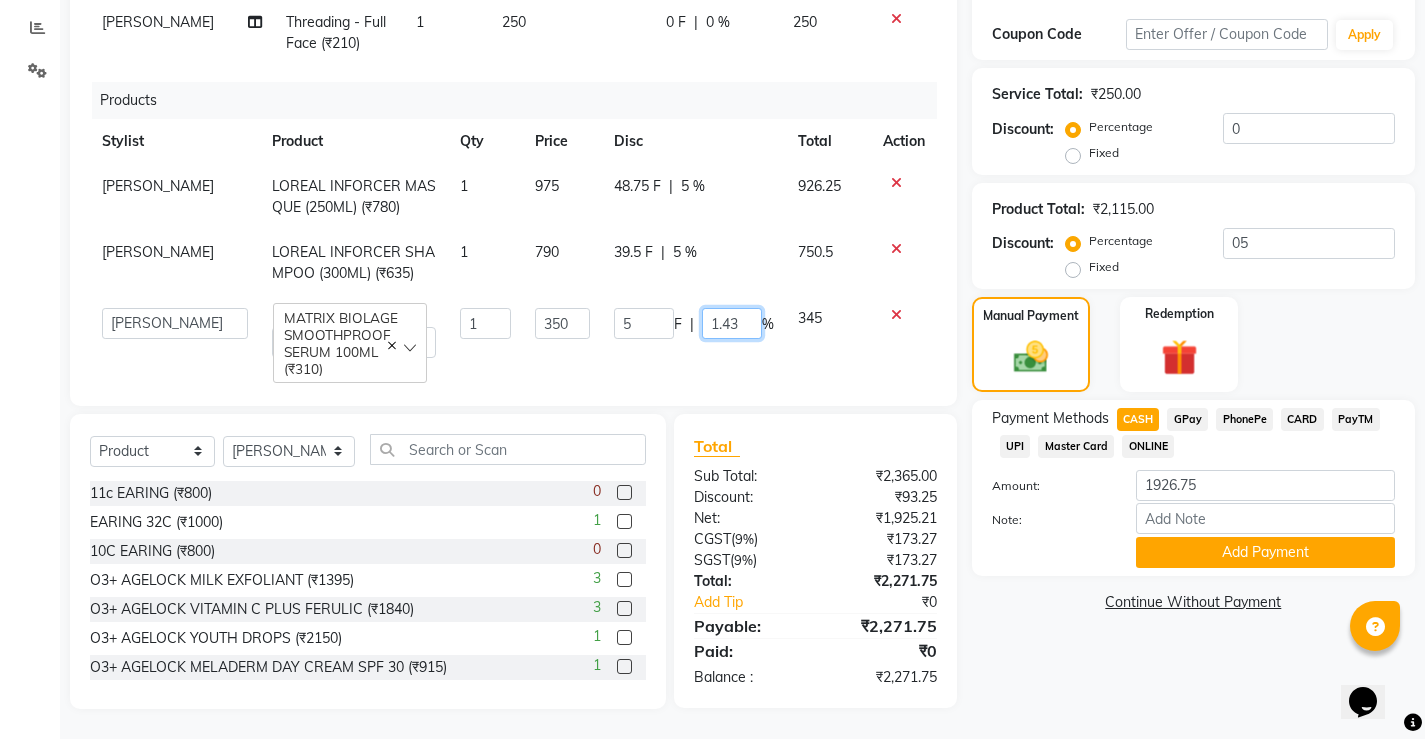 click on "1.43" 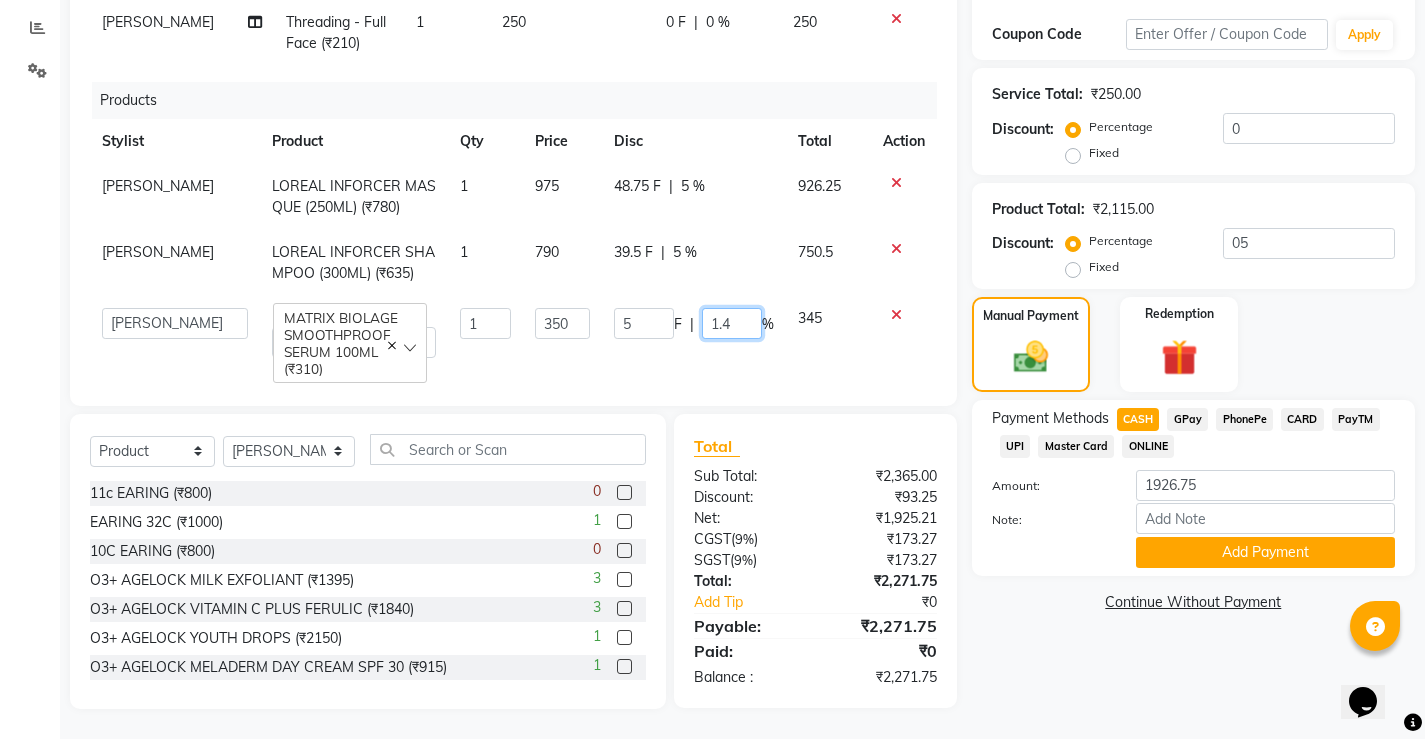 type on "1" 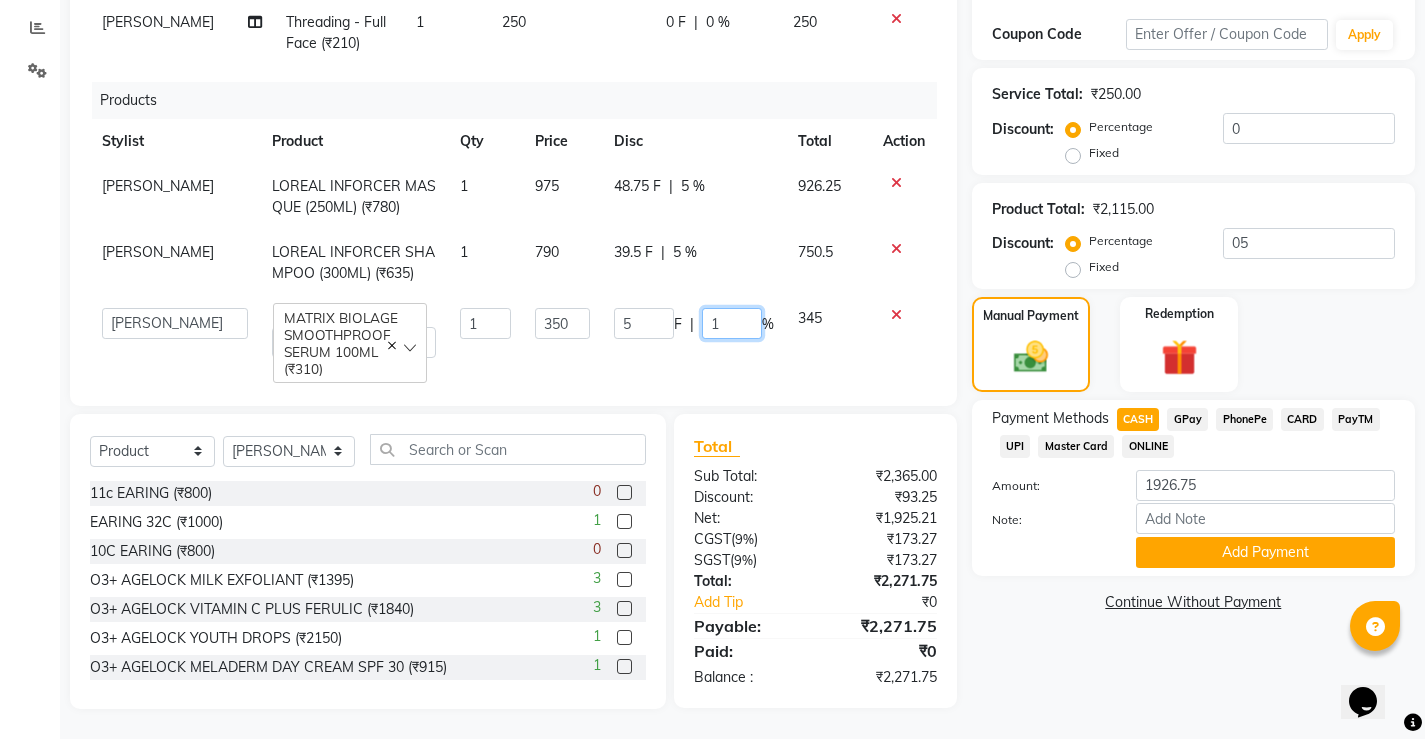 type 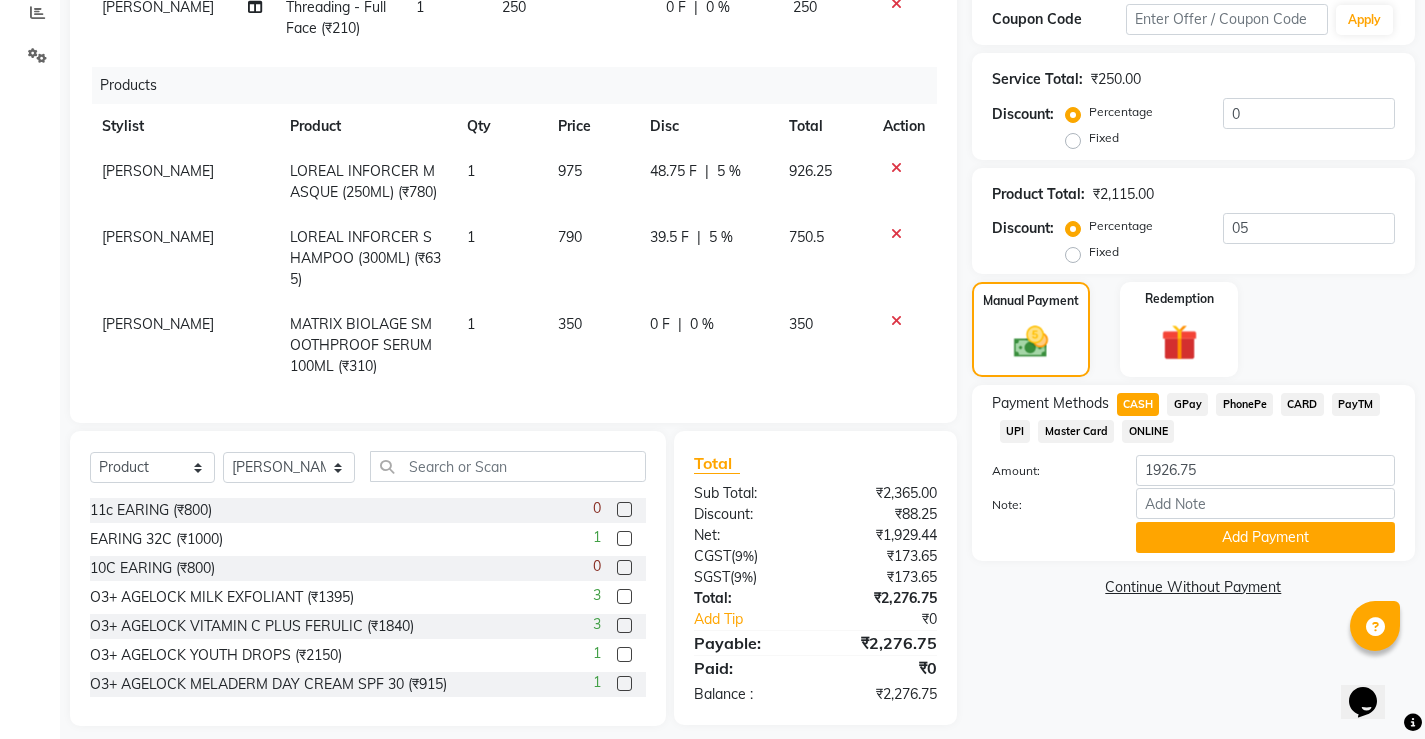click on "39.5 F | 5 %" 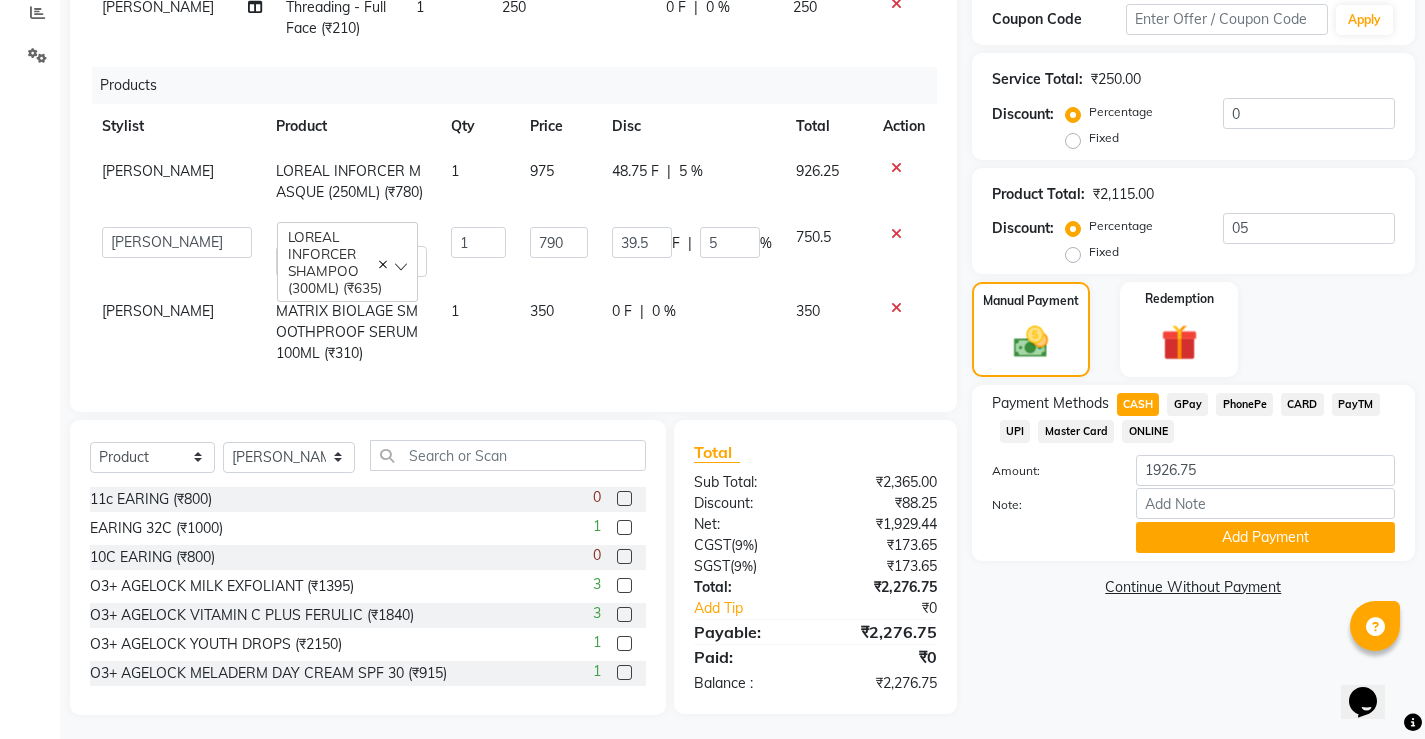 click on "0 F | 0 %" 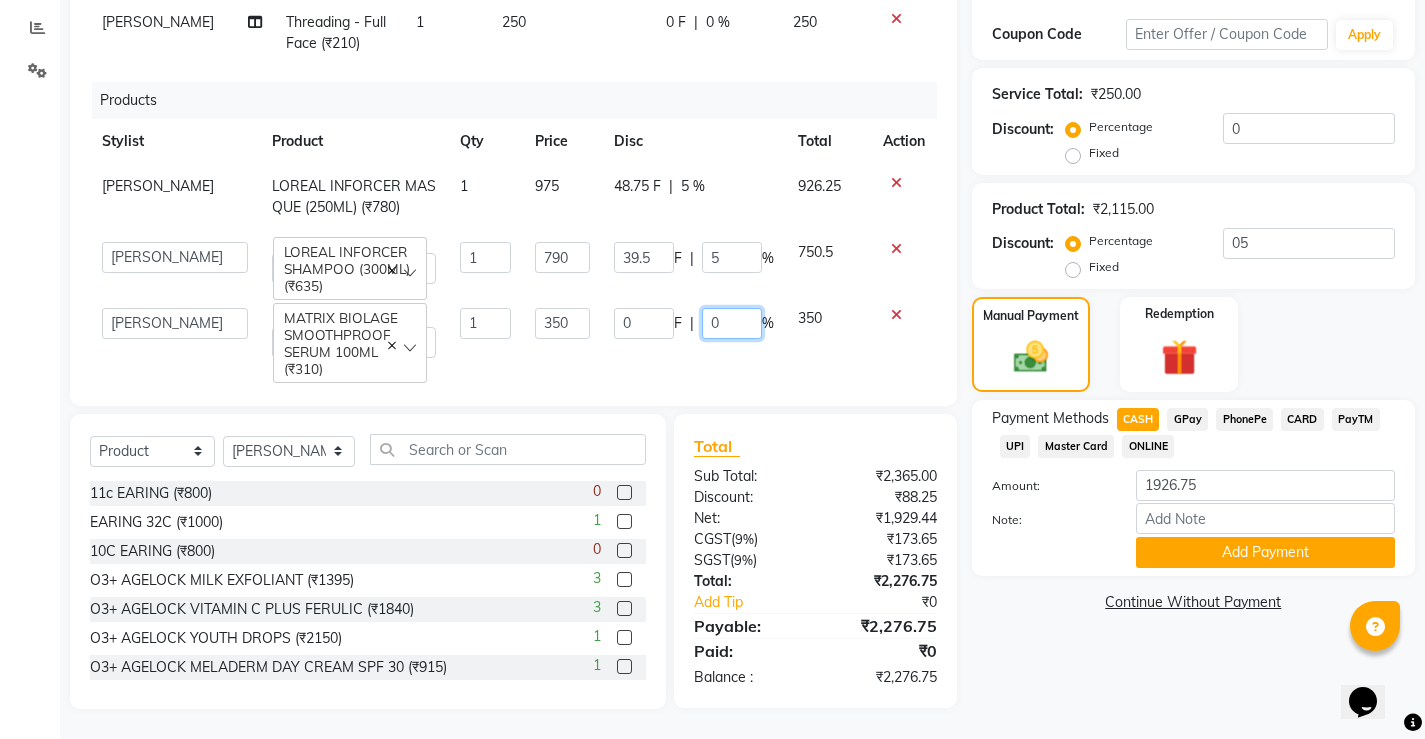 click on "0" 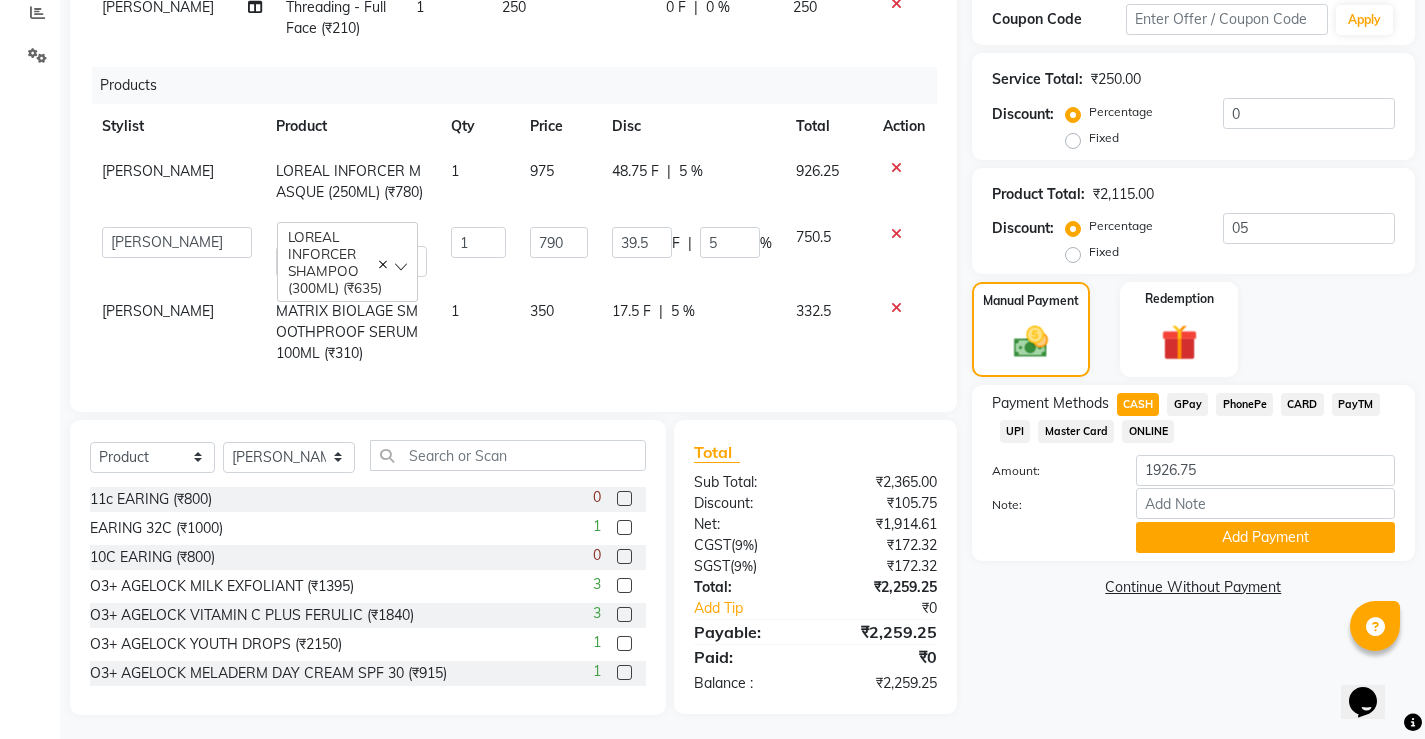 click on "Name: [PERSON_NAME] Membership:  No Active Membership  Total Visits:  14 Card on file:  0 Last Visit:   [DATE] Points:   0  Coupon Code Apply Service Total:  ₹250.00  Discount:  Percentage   Fixed  0 Product Total:  ₹2,115.00  Discount:  Percentage   Fixed  05 Manual Payment Redemption Payment Methods  CASH   GPay   PhonePe   CARD   PayTM   UPI   Master Card   ONLINE  Amount: 1926.75 Note: Add Payment  Continue Without Payment" 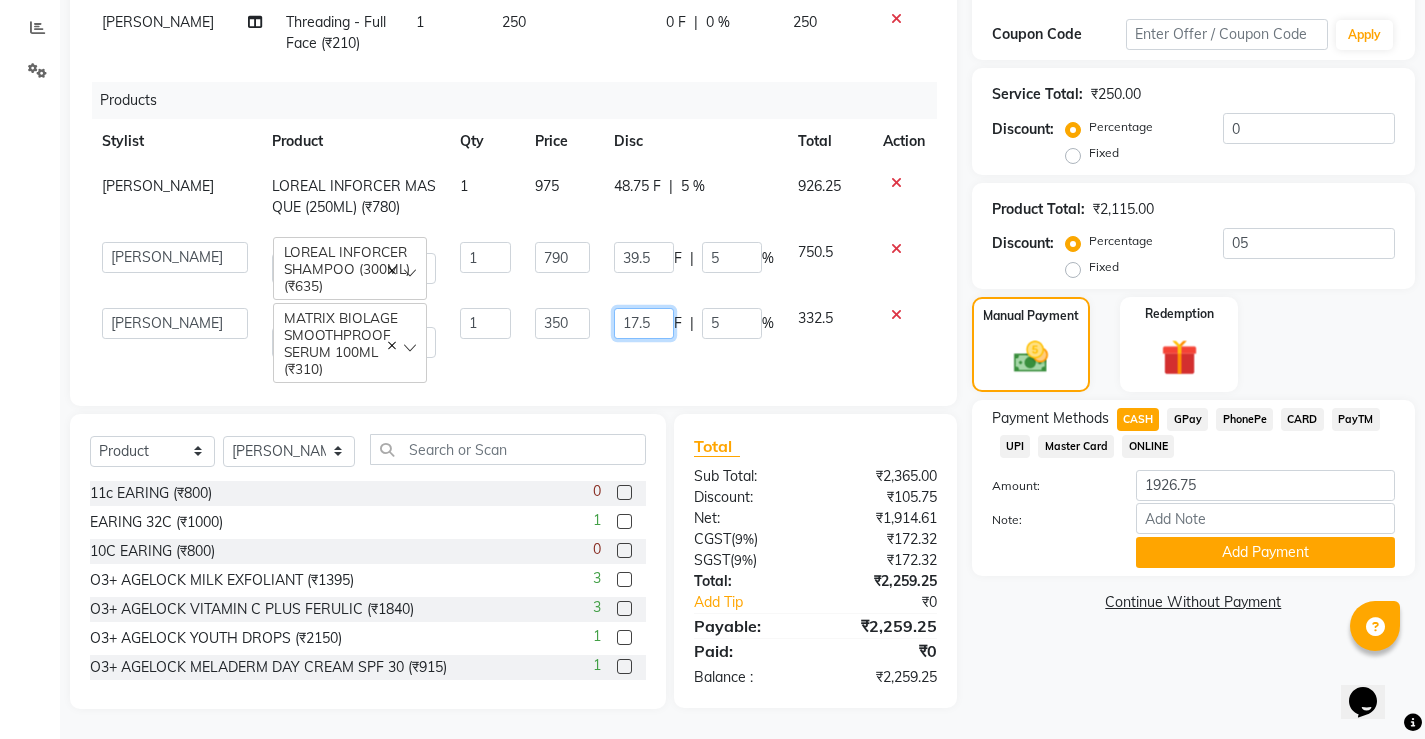 click on "17.5" 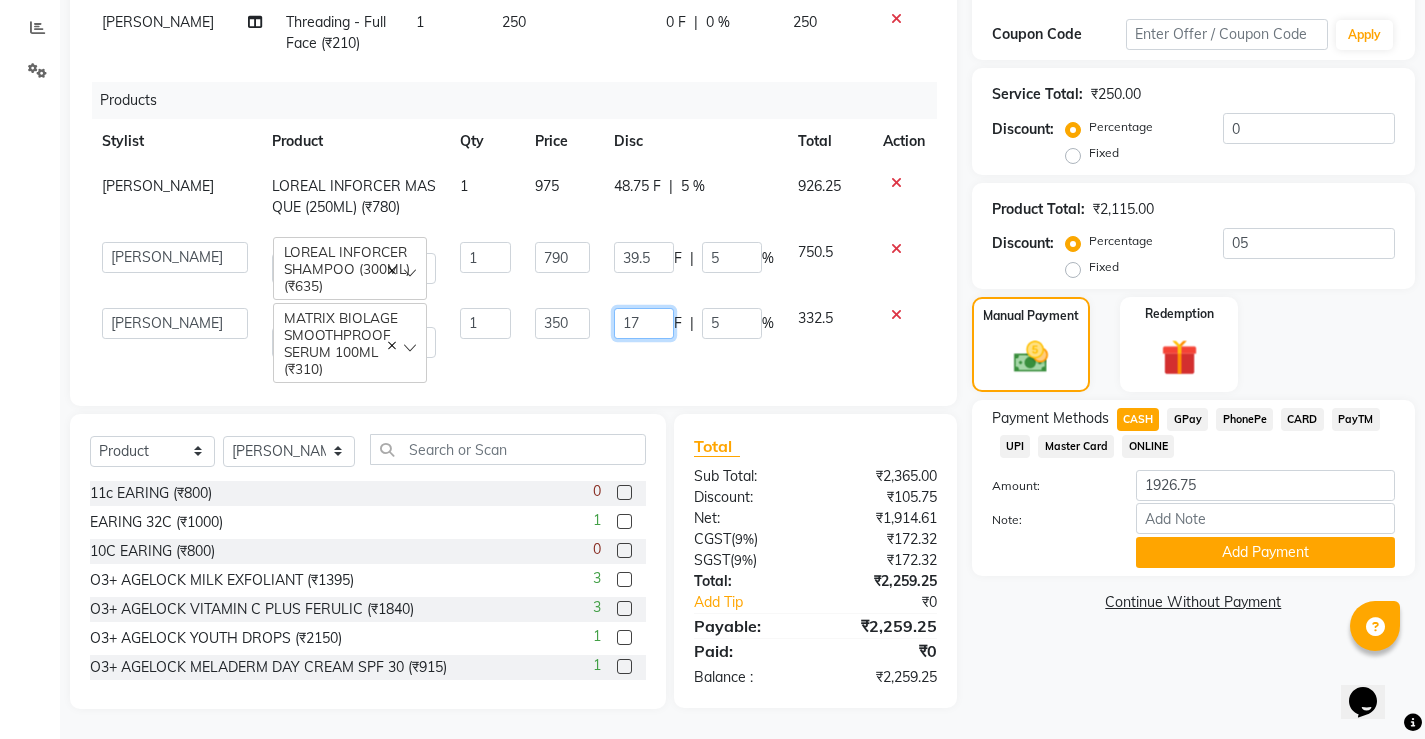 type on "1" 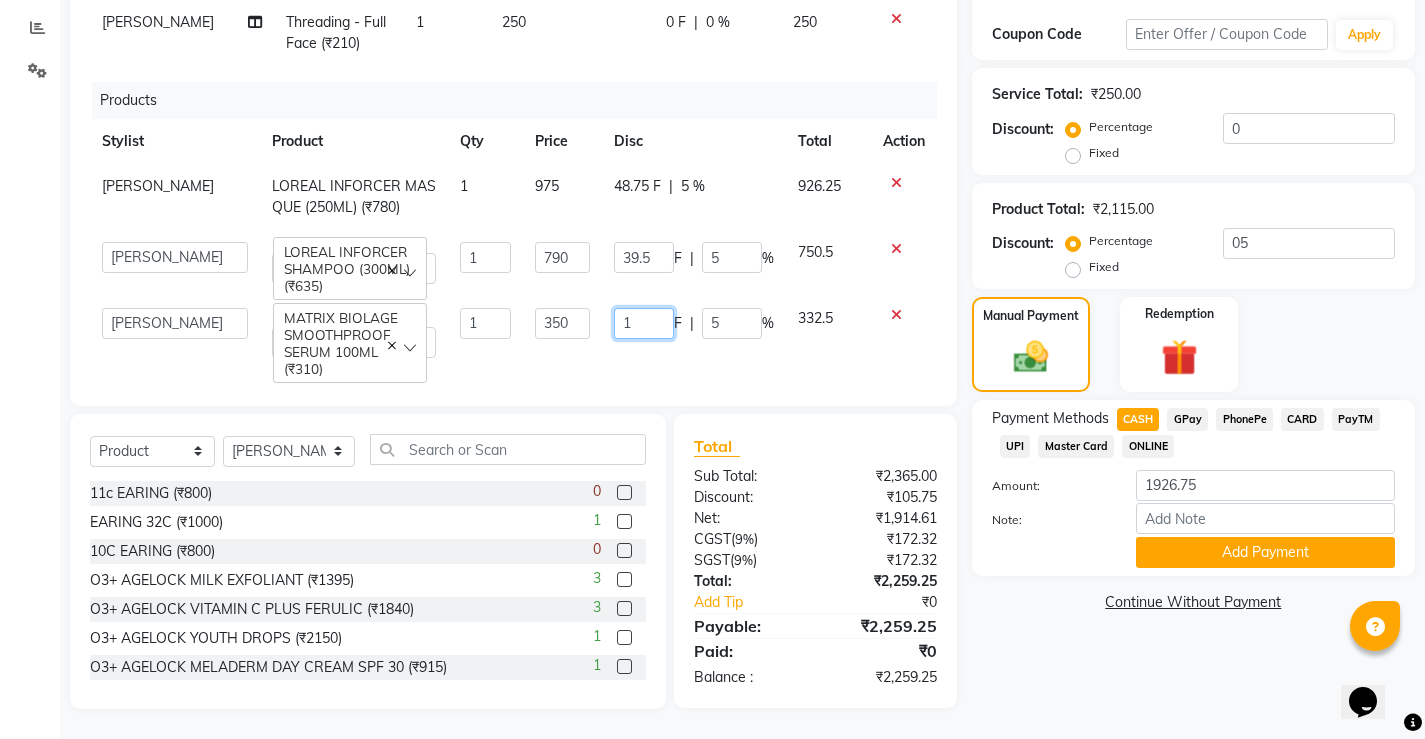 type on "18" 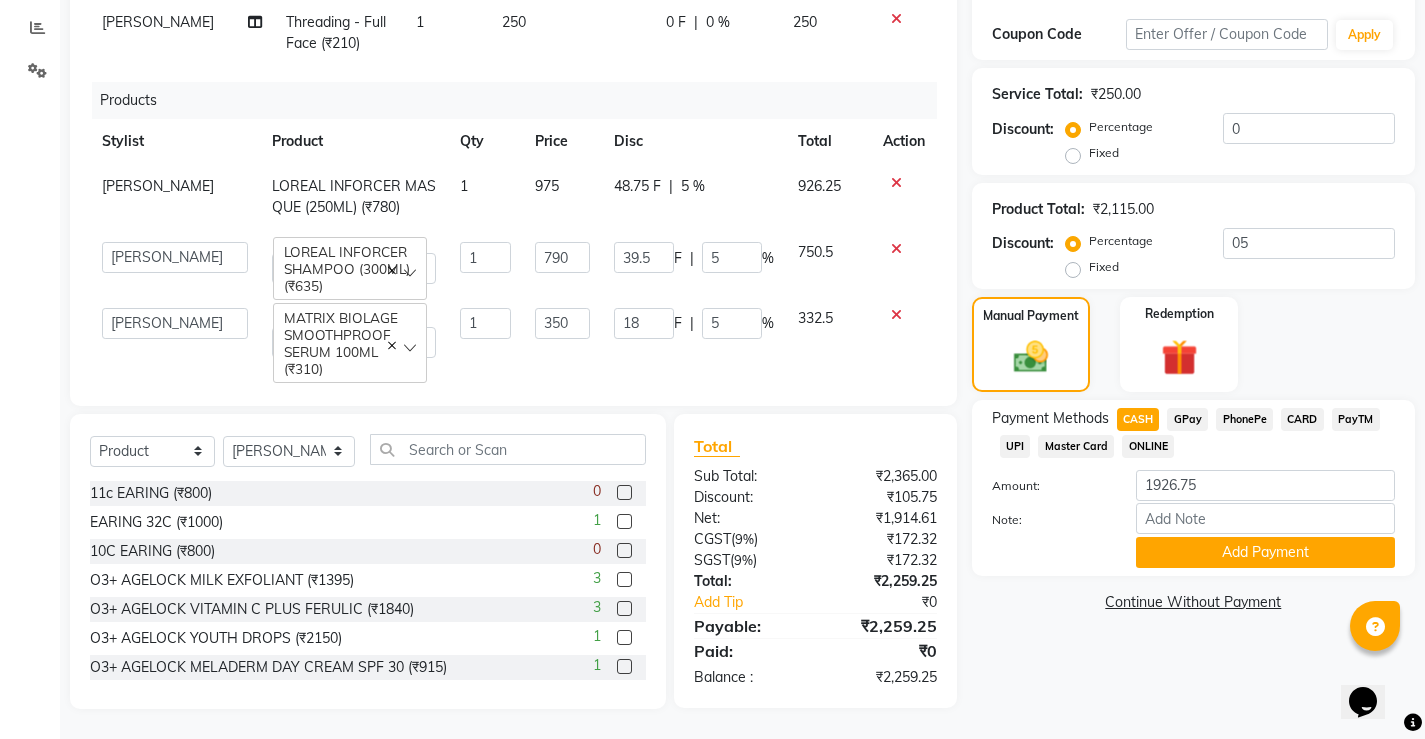 click on "Name: [PERSON_NAME] Membership:  No Active Membership  Total Visits:  14 Card on file:  0 Last Visit:   [DATE] Points:   0  Coupon Code Apply Service Total:  ₹250.00  Discount:  Percentage   Fixed  0 Product Total:  ₹2,115.00  Discount:  Percentage   Fixed  05 Manual Payment Redemption Payment Methods  CASH   GPay   PhonePe   CARD   PayTM   UPI   Master Card   ONLINE  Amount: 1926.75 Note: Add Payment  Continue Without Payment" 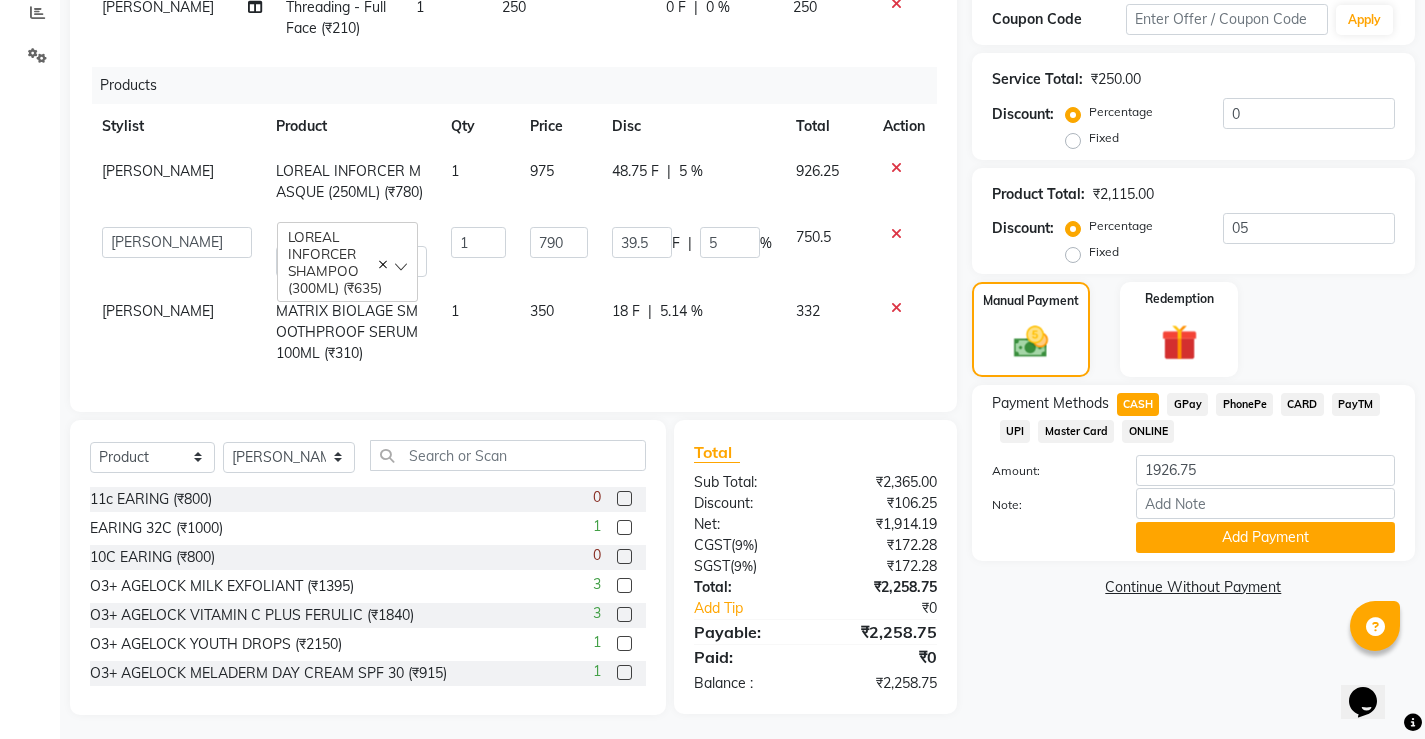 click on "18 F | 5.14 %" 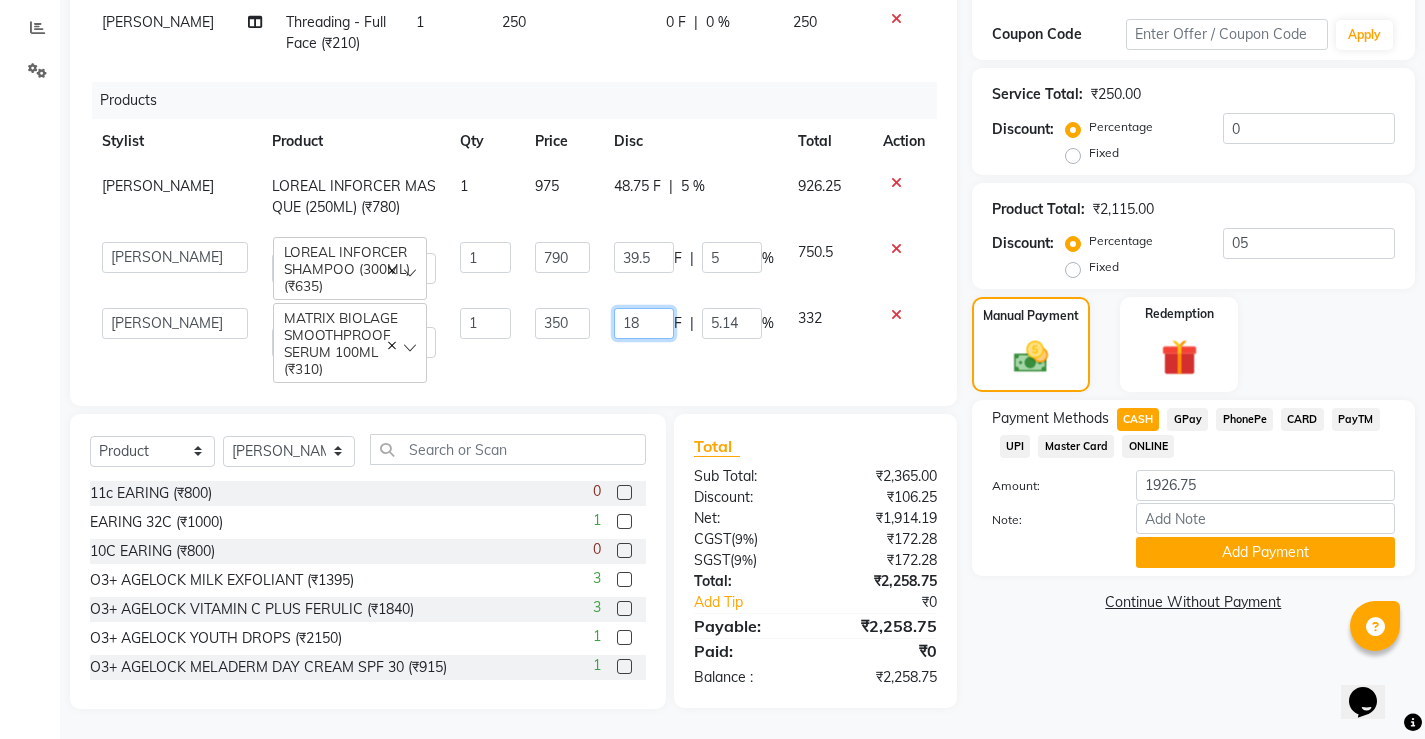 click on "18" 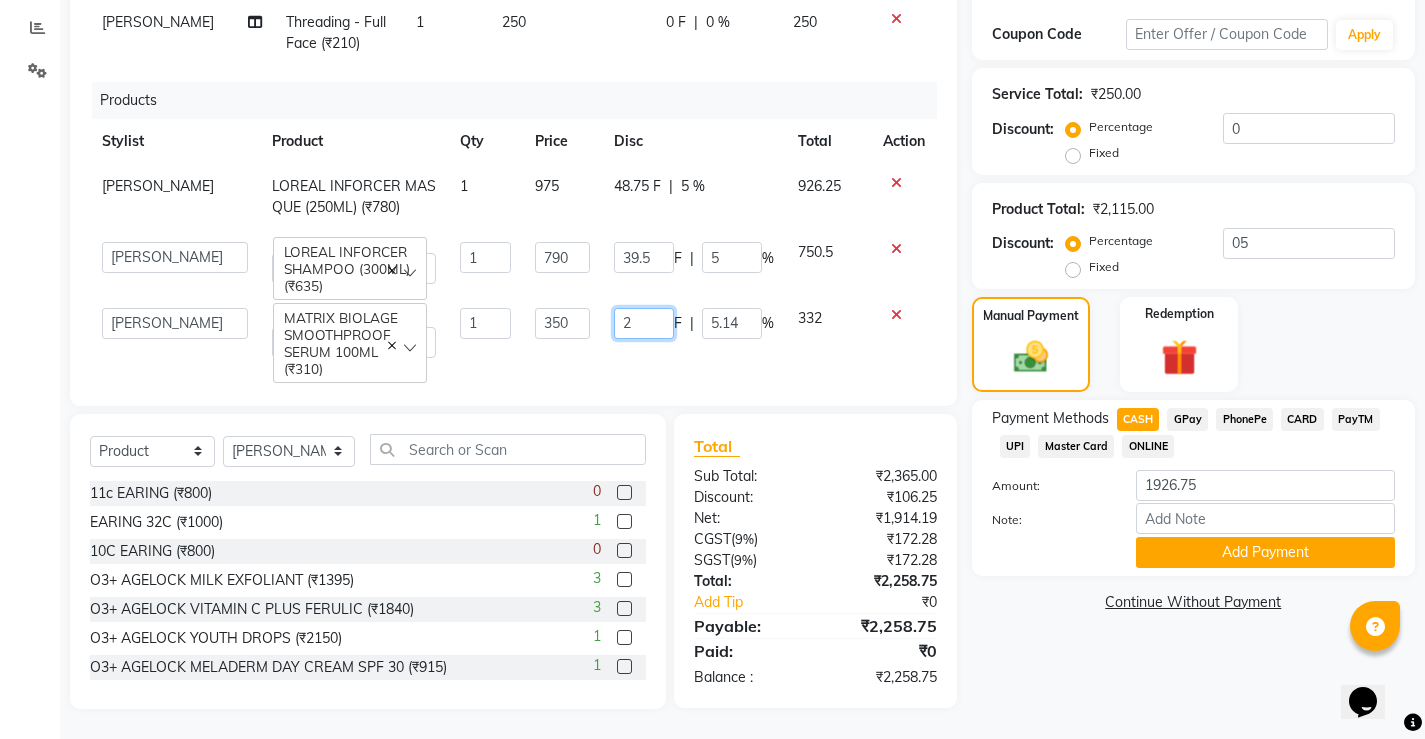 type on "20" 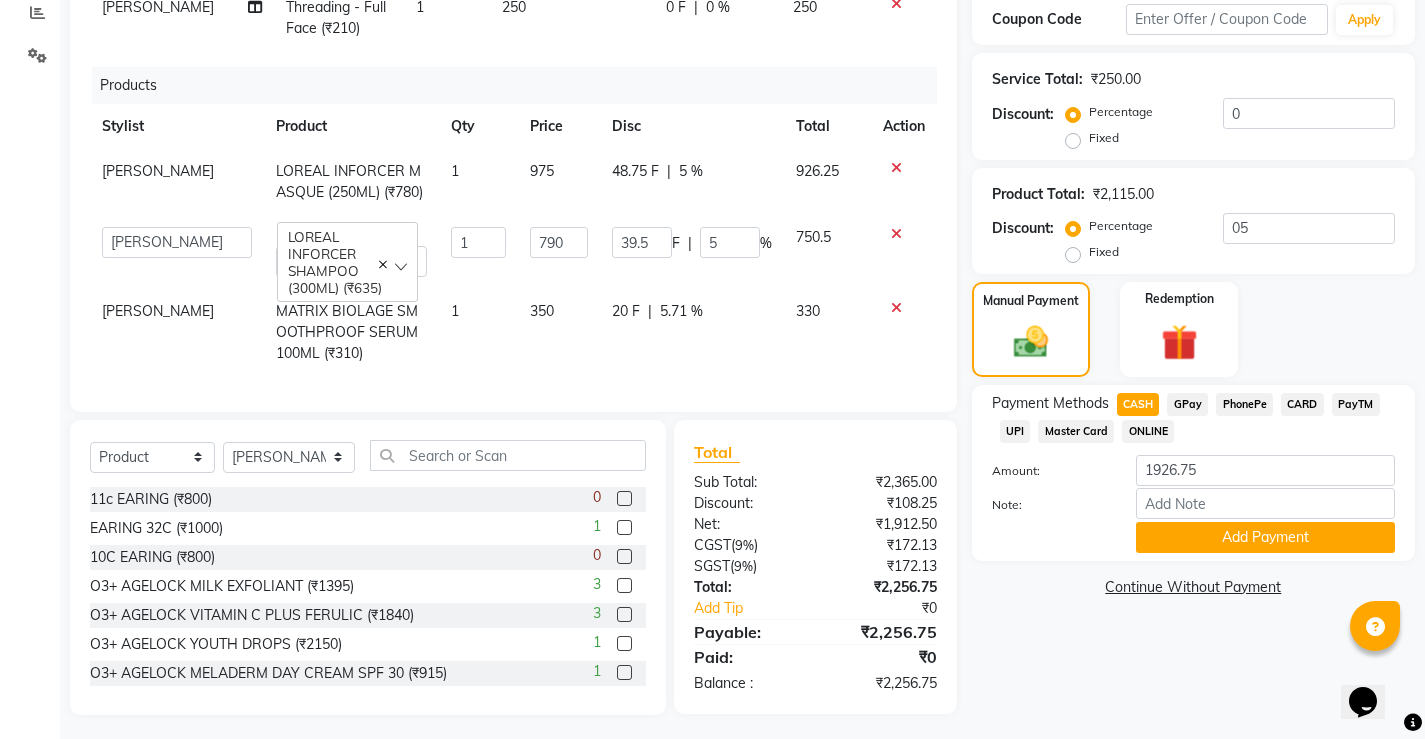 click on "Name: [PERSON_NAME] Membership:  No Active Membership  Total Visits:  14 Card on file:  0 Last Visit:   [DATE] Points:   0  Coupon Code Apply Service Total:  ₹250.00  Discount:  Percentage   Fixed  0 Product Total:  ₹2,115.00  Discount:  Percentage   Fixed  05 Manual Payment Redemption Payment Methods  CASH   GPay   PhonePe   CARD   PayTM   UPI   Master Card   ONLINE  Amount: 1926.75 Note: Add Payment  Continue Without Payment" 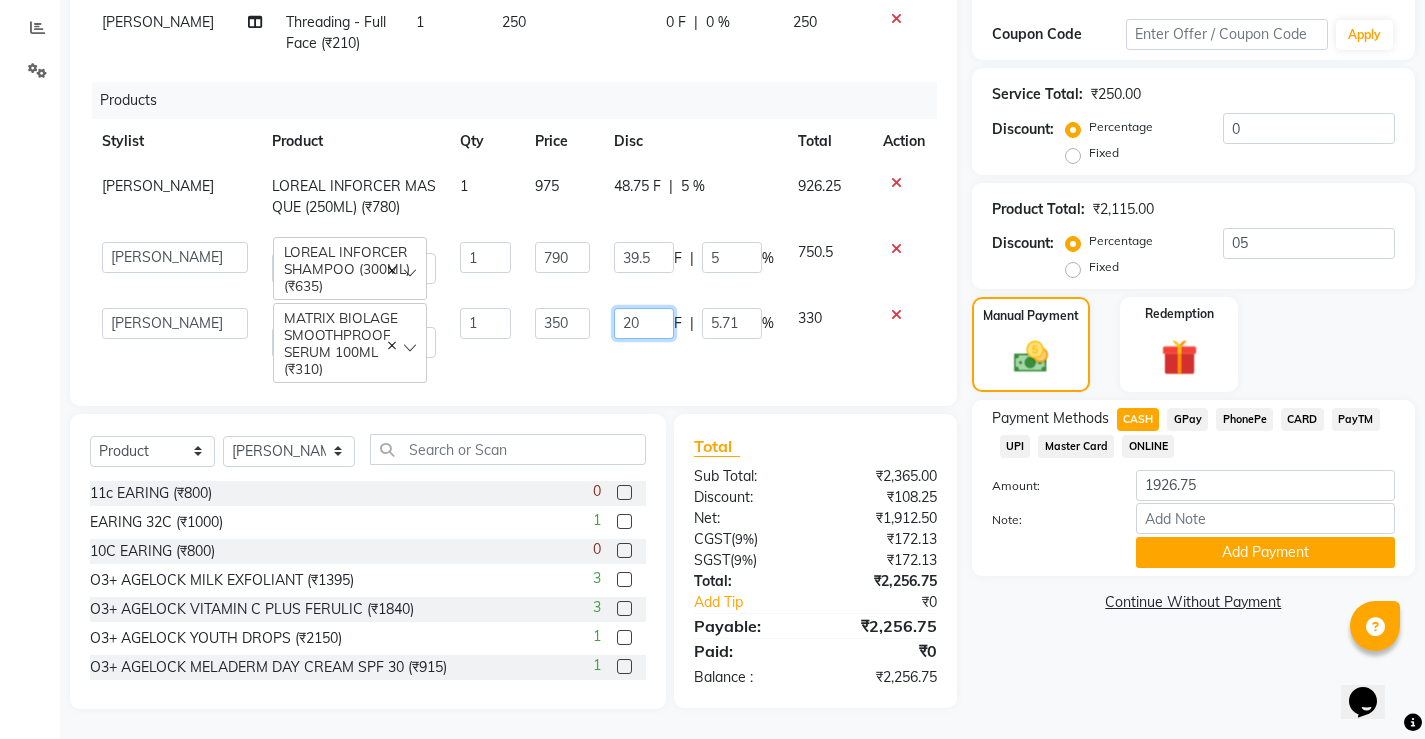 click on "20" 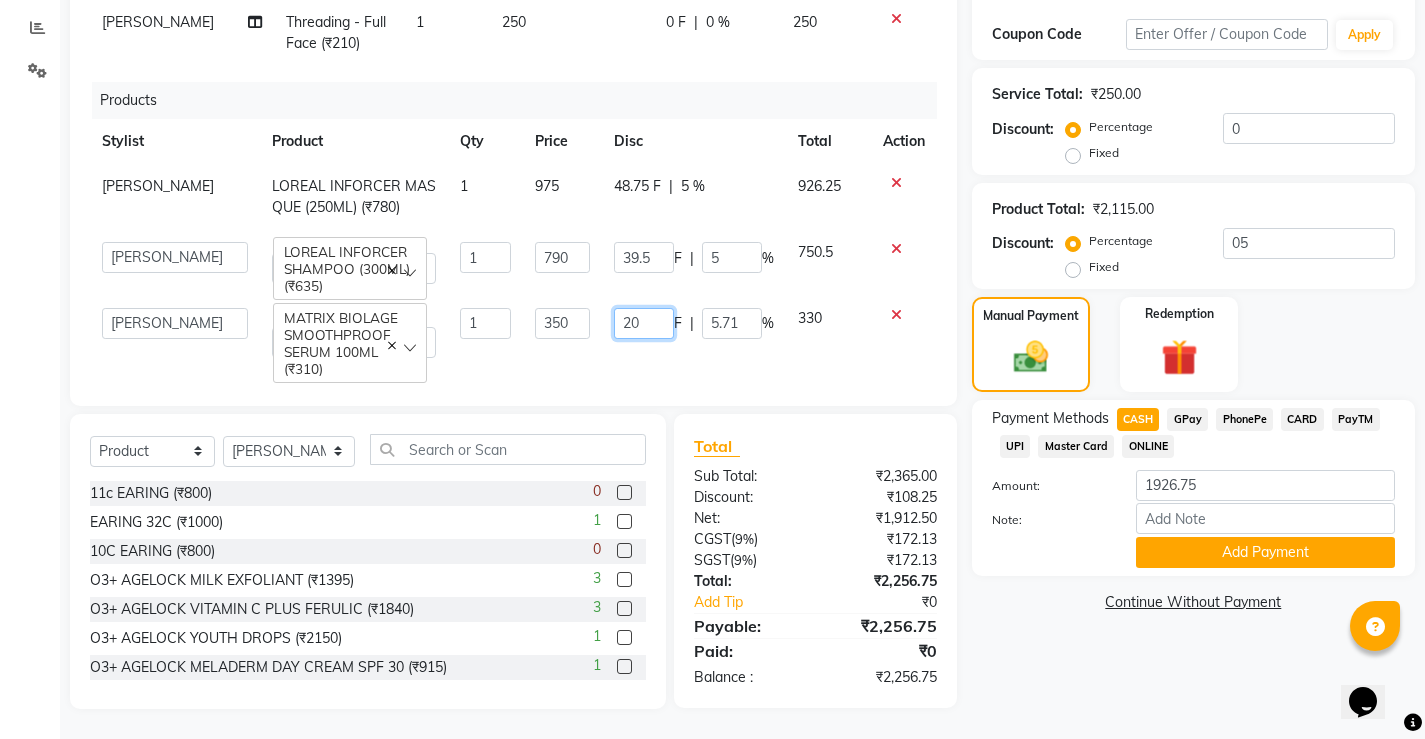 type on "2" 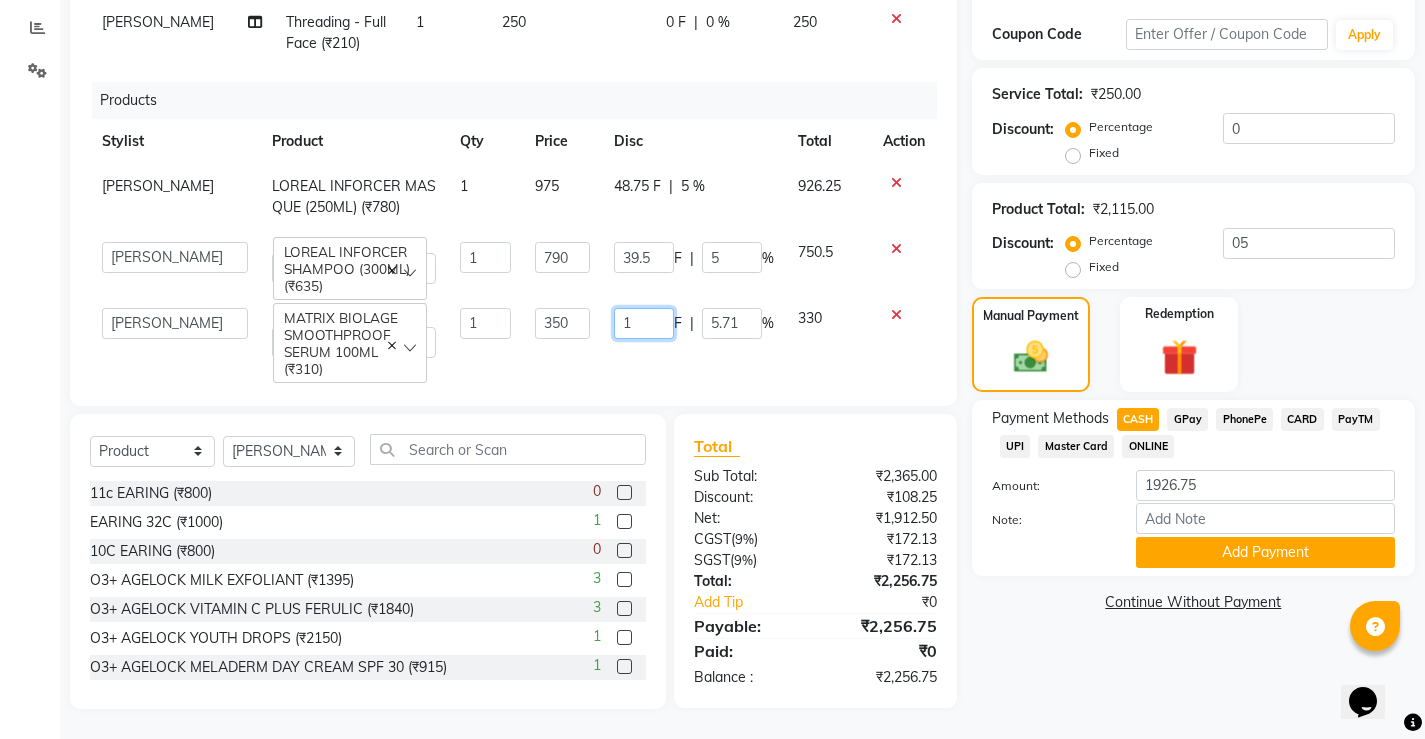 type on "18" 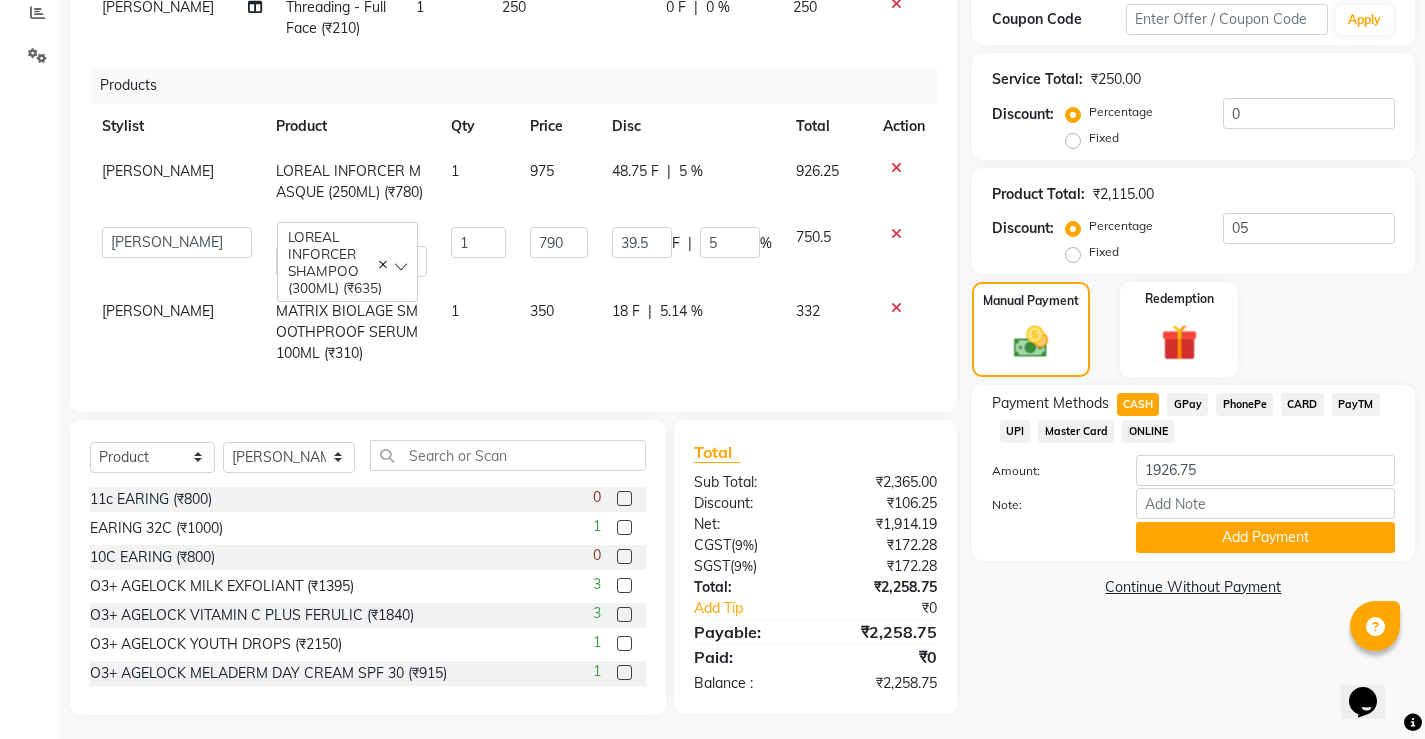 click on "Total Sub Total: ₹2,365.00 Discount: ₹106.25 Net: ₹1,914.19 CGST  ( 9% ) ₹172.28 SGST  ( 9% ) ₹172.28 Total: ₹2,258.75 Add Tip ₹0 Payable: ₹2,258.75 Paid: ₹0 Balance   : ₹2,258.75" 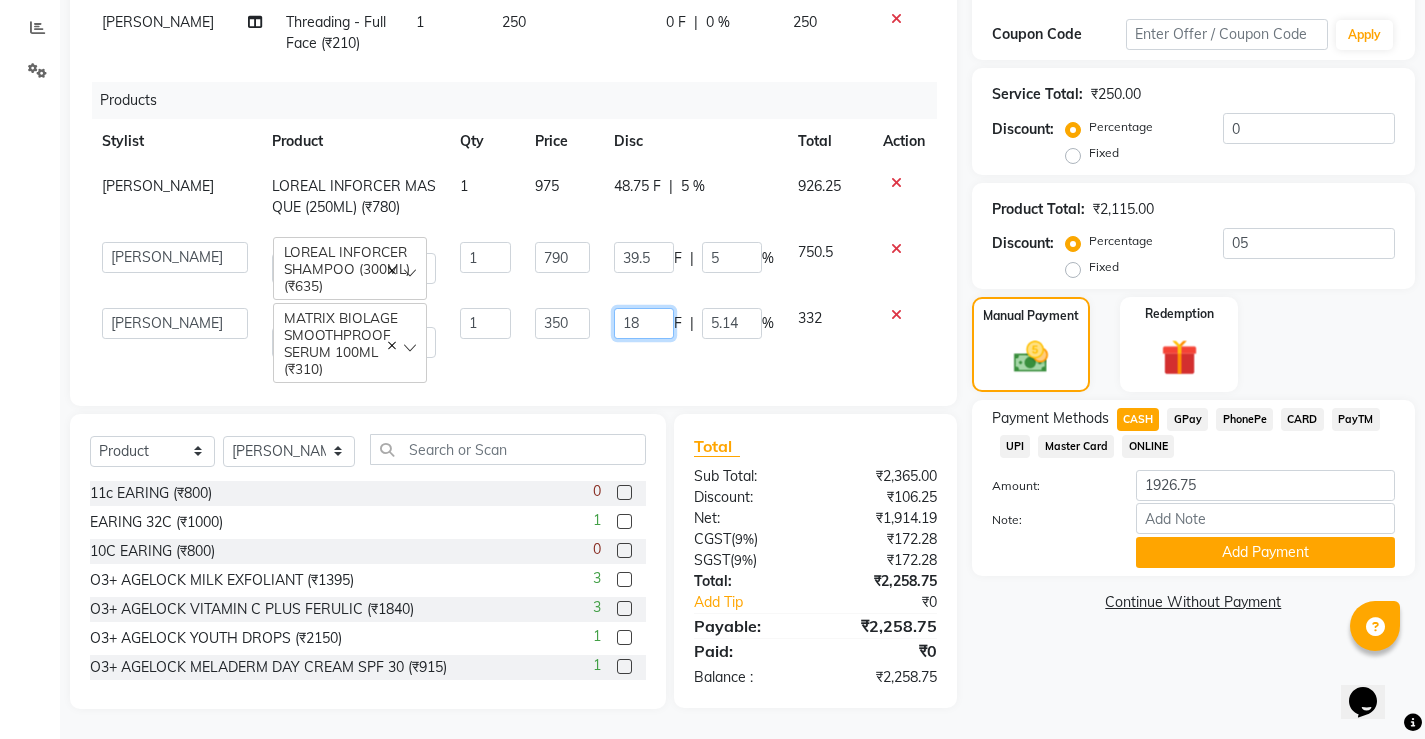 click on "18" 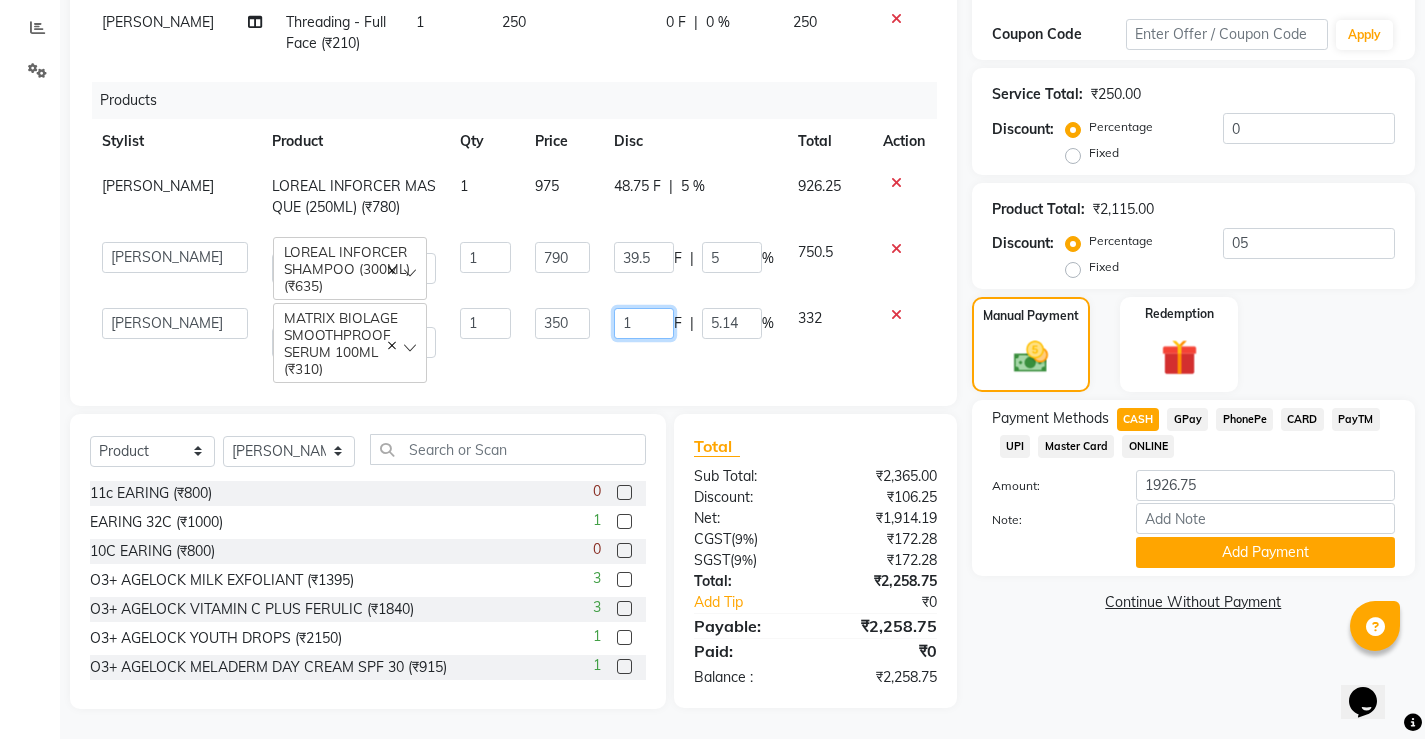 type on "16" 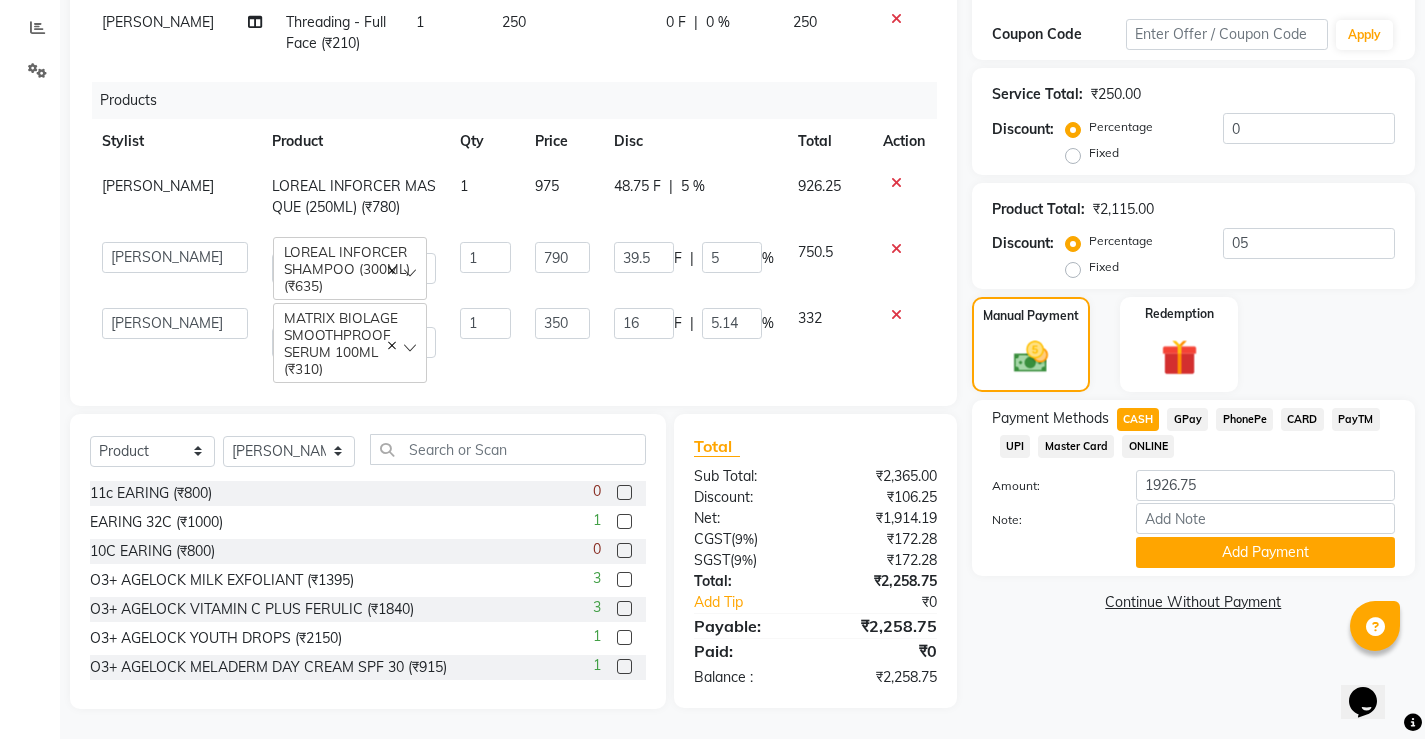 click on "Name: [PERSON_NAME] Membership:  No Active Membership  Total Visits:  14 Card on file:  0 Last Visit:   [DATE] Points:   0  Coupon Code Apply Service Total:  ₹250.00  Discount:  Percentage   Fixed  0 Product Total:  ₹2,115.00  Discount:  Percentage   Fixed  05 Manual Payment Redemption Payment Methods  CASH   GPay   PhonePe   CARD   PayTM   UPI   Master Card   ONLINE  Amount: 1926.75 Note: Add Payment  Continue Without Payment" 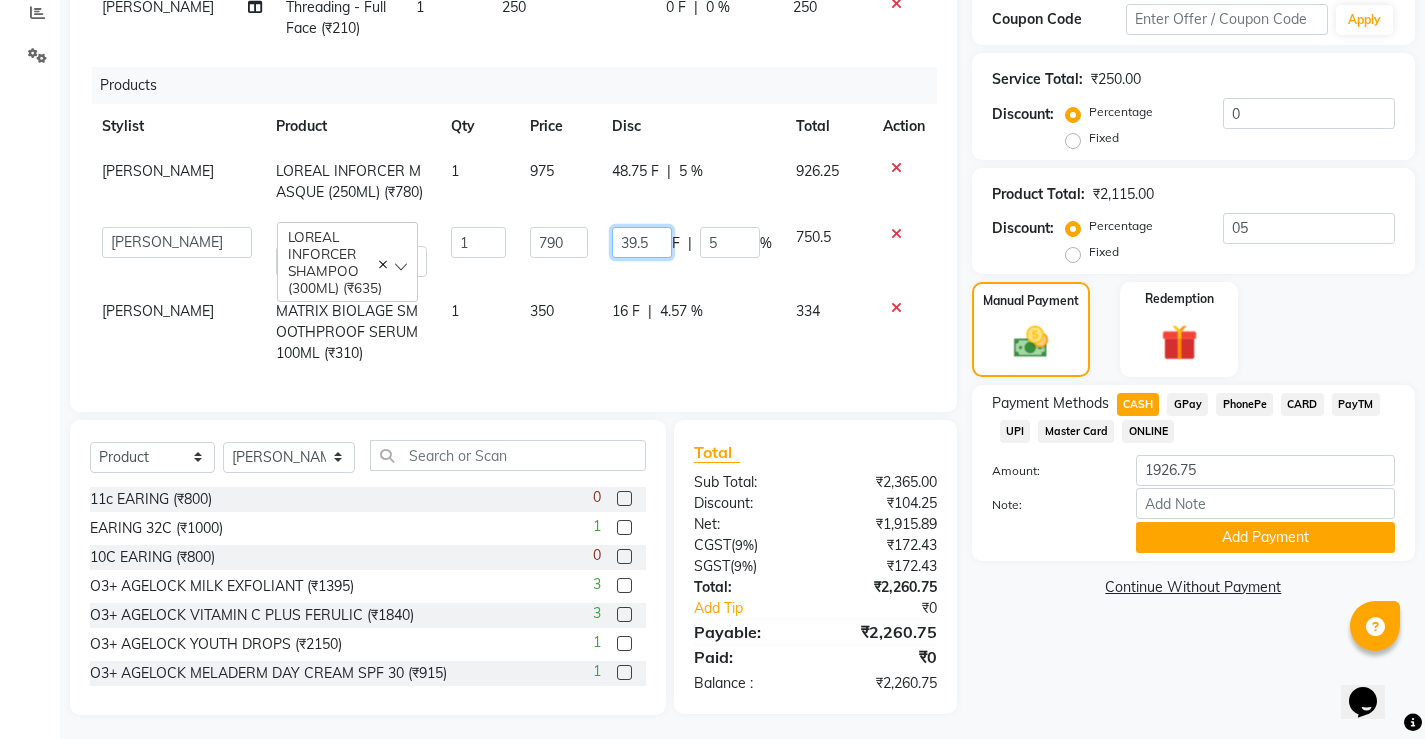 click on "39.5" 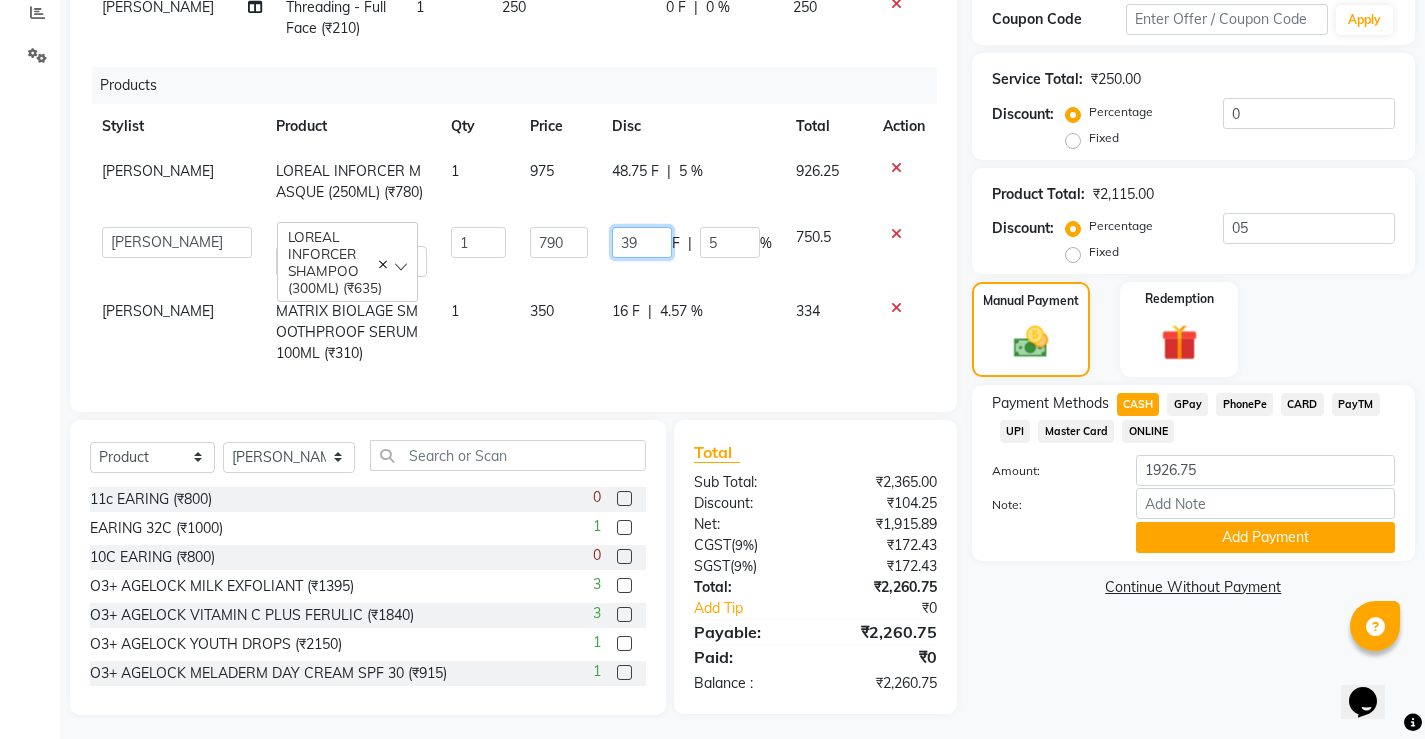 type on "3" 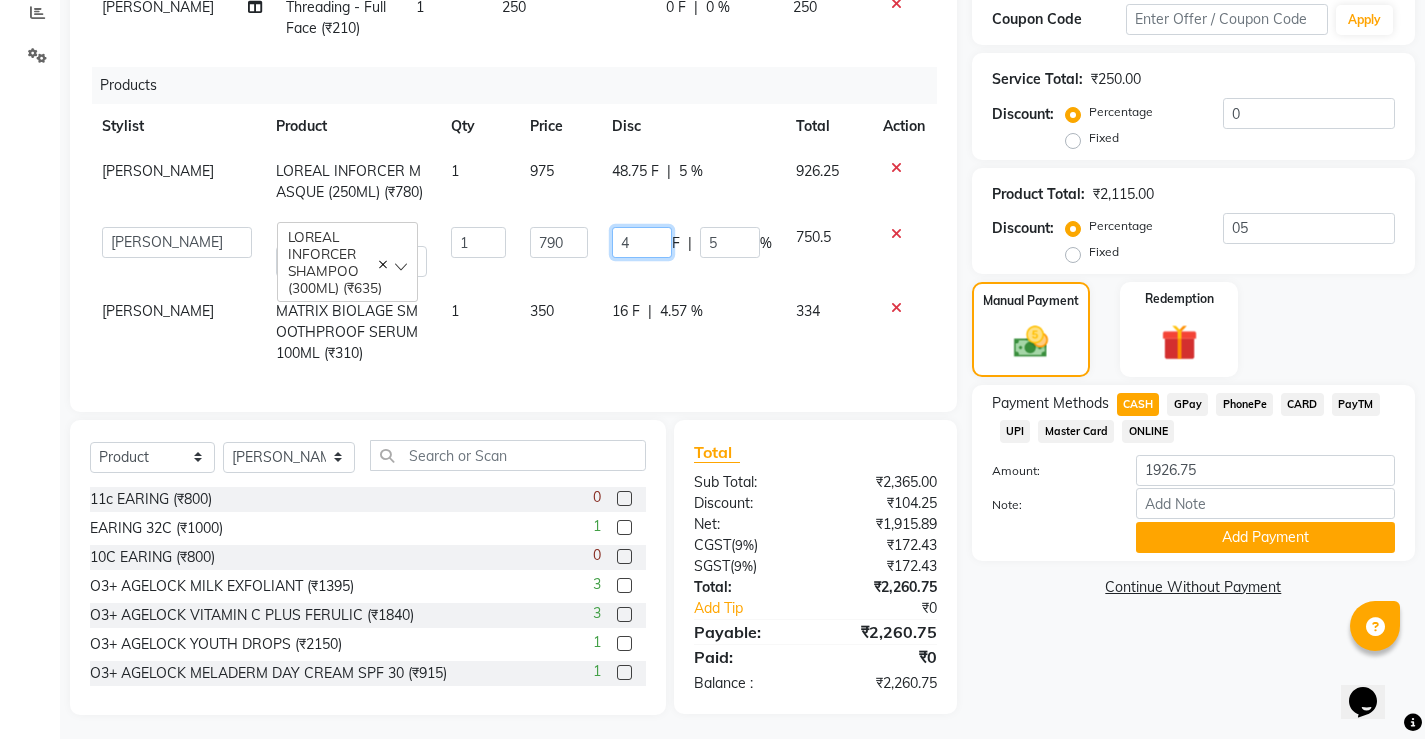type on "40" 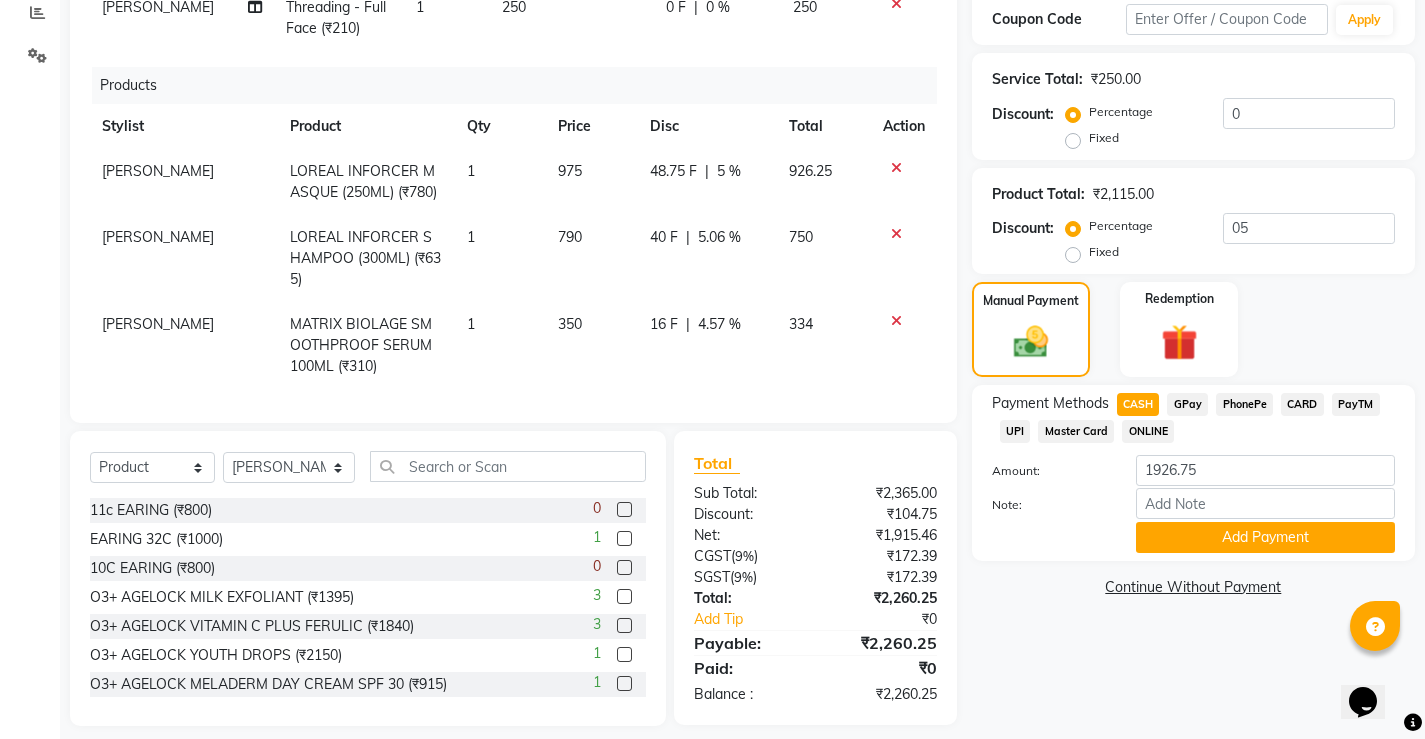 click on "Name: [PERSON_NAME] Membership:  No Active Membership  Total Visits:  14 Card on file:  0 Last Visit:   [DATE] Points:   0  Coupon Code Apply Service Total:  ₹250.00  Discount:  Percentage   Fixed  0 Product Total:  ₹2,115.00  Discount:  Percentage   Fixed  05 Manual Payment Redemption Payment Methods  CASH   GPay   PhonePe   CARD   PayTM   UPI   Master Card   ONLINE  Amount: 1926.75 Note: Add Payment  Continue Without Payment" 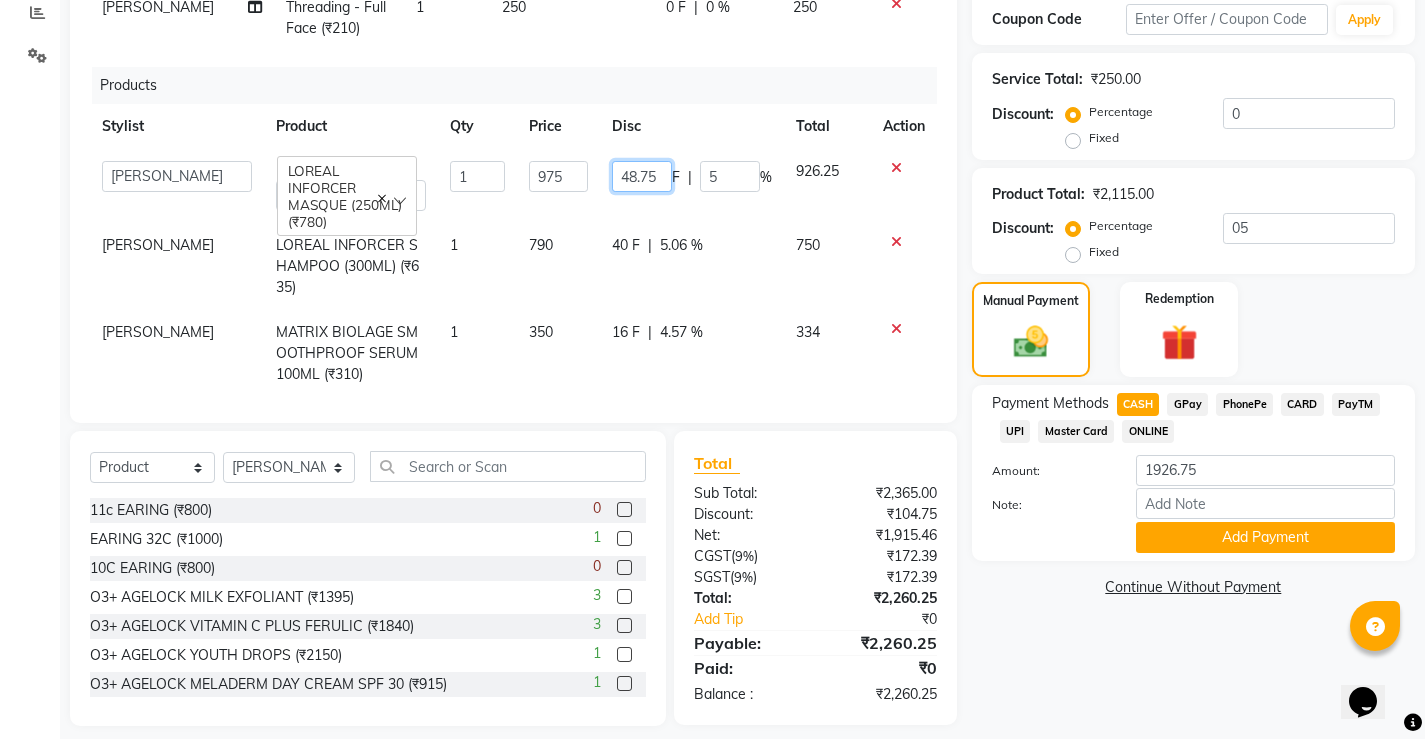 click on "48.75" 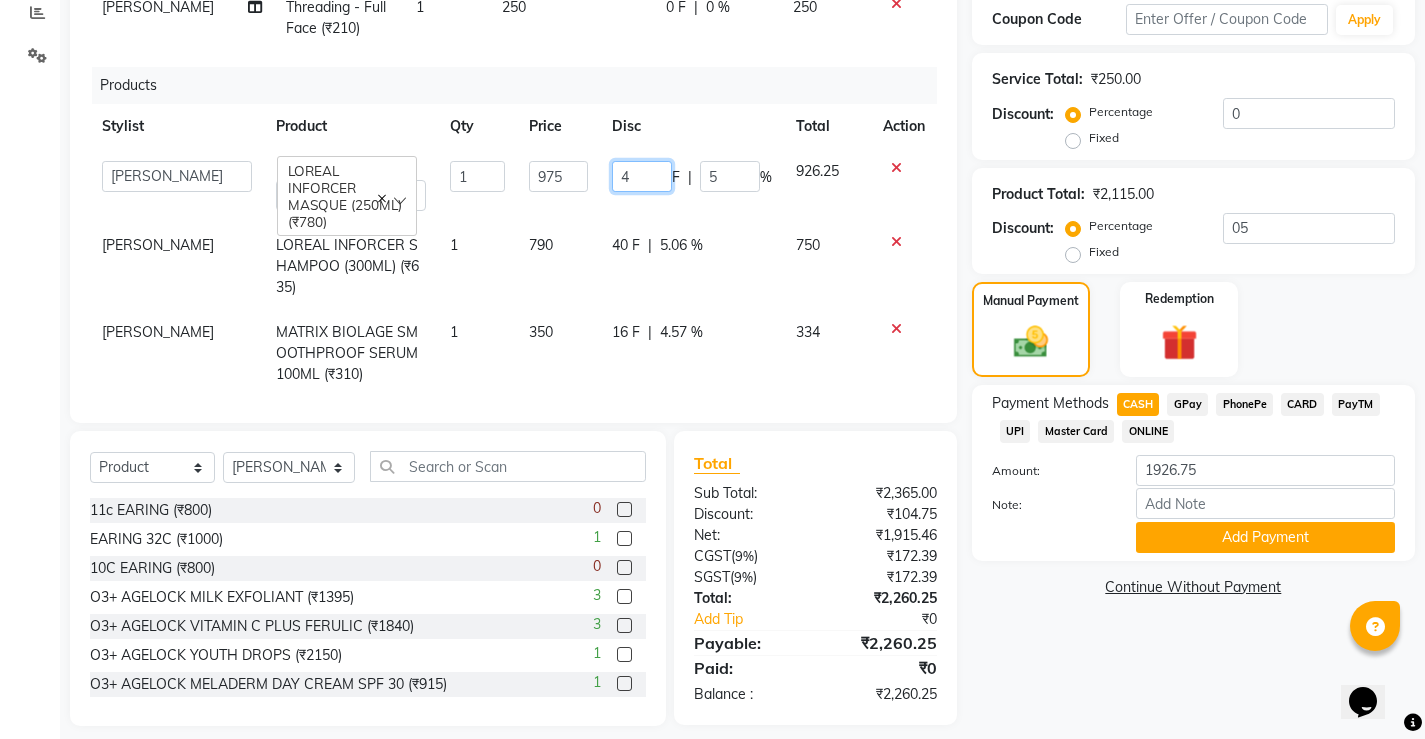 type on "49" 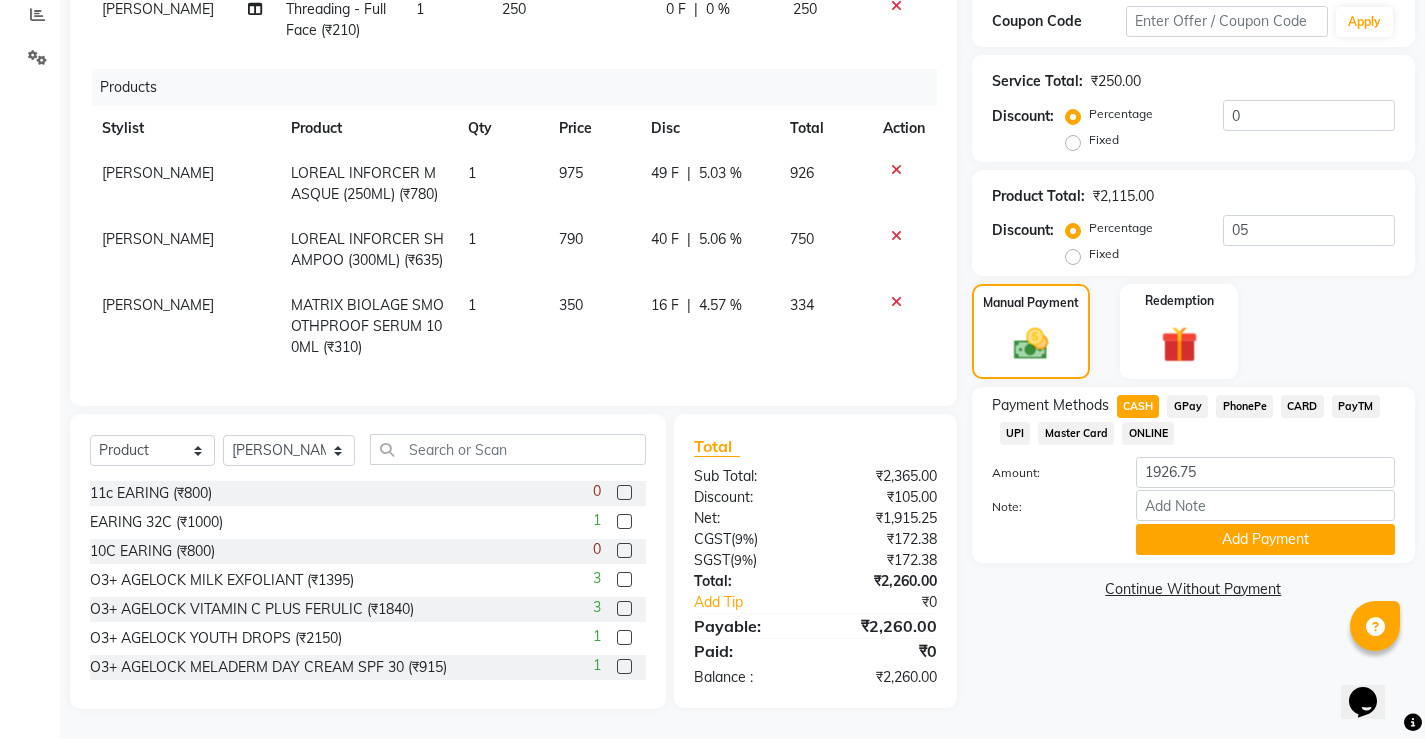 click on "Name: [PERSON_NAME] Membership:  No Active Membership  Total Visits:  14 Card on file:  0 Last Visit:   [DATE] Points:   0  Coupon Code Apply Service Total:  ₹250.00  Discount:  Percentage   Fixed  0 Product Total:  ₹2,115.00  Discount:  Percentage   Fixed  05 Manual Payment Redemption Payment Methods  CASH   GPay   PhonePe   CARD   PayTM   UPI   Master Card   ONLINE  Amount: 1926.75 Note: Add Payment  Continue Without Payment" 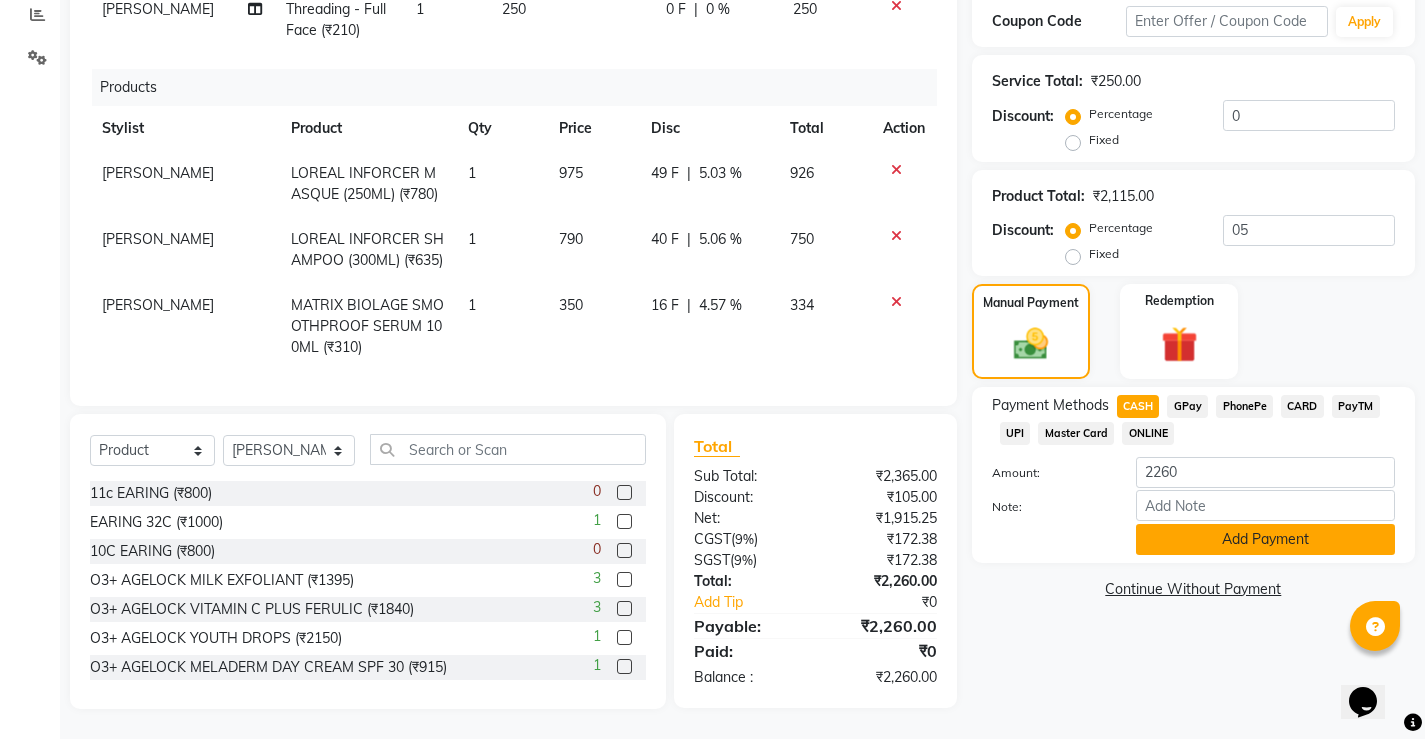 click on "Add Payment" 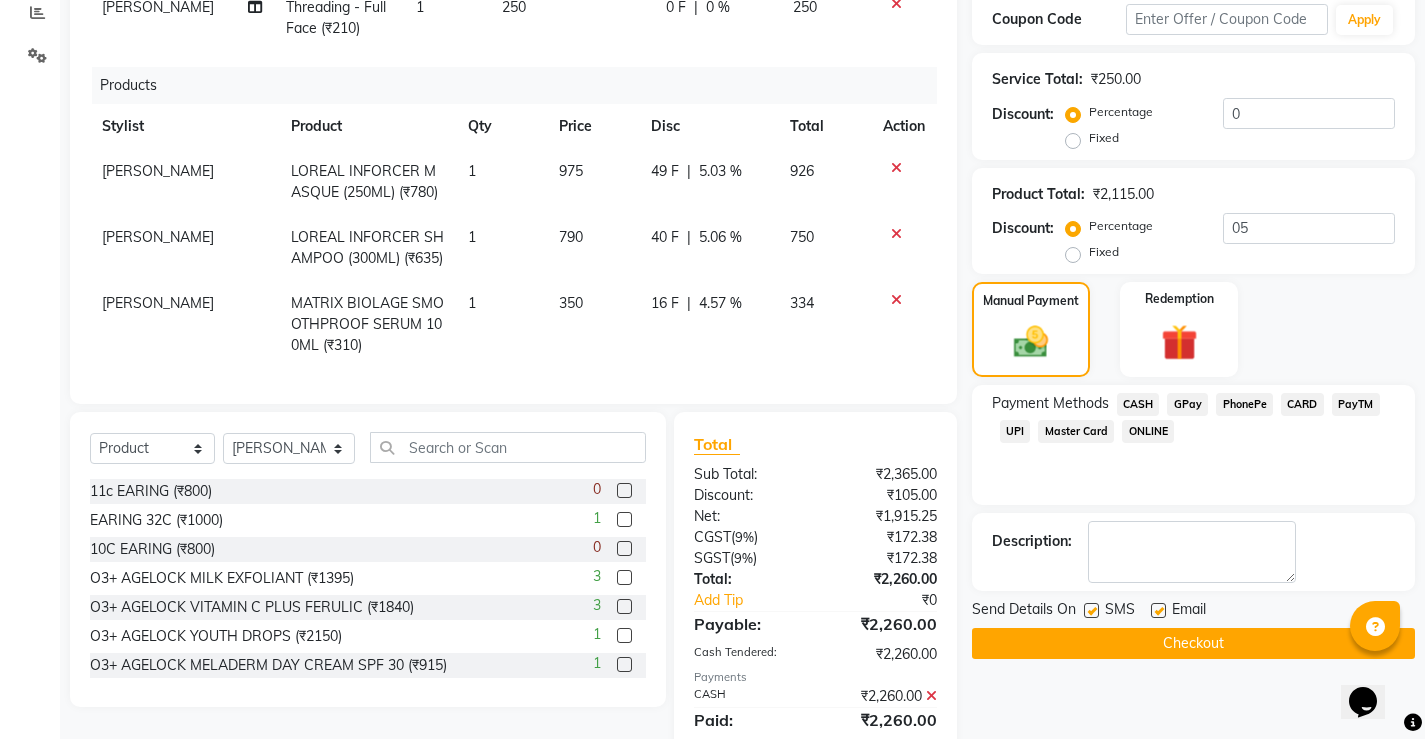 click on "Checkout" 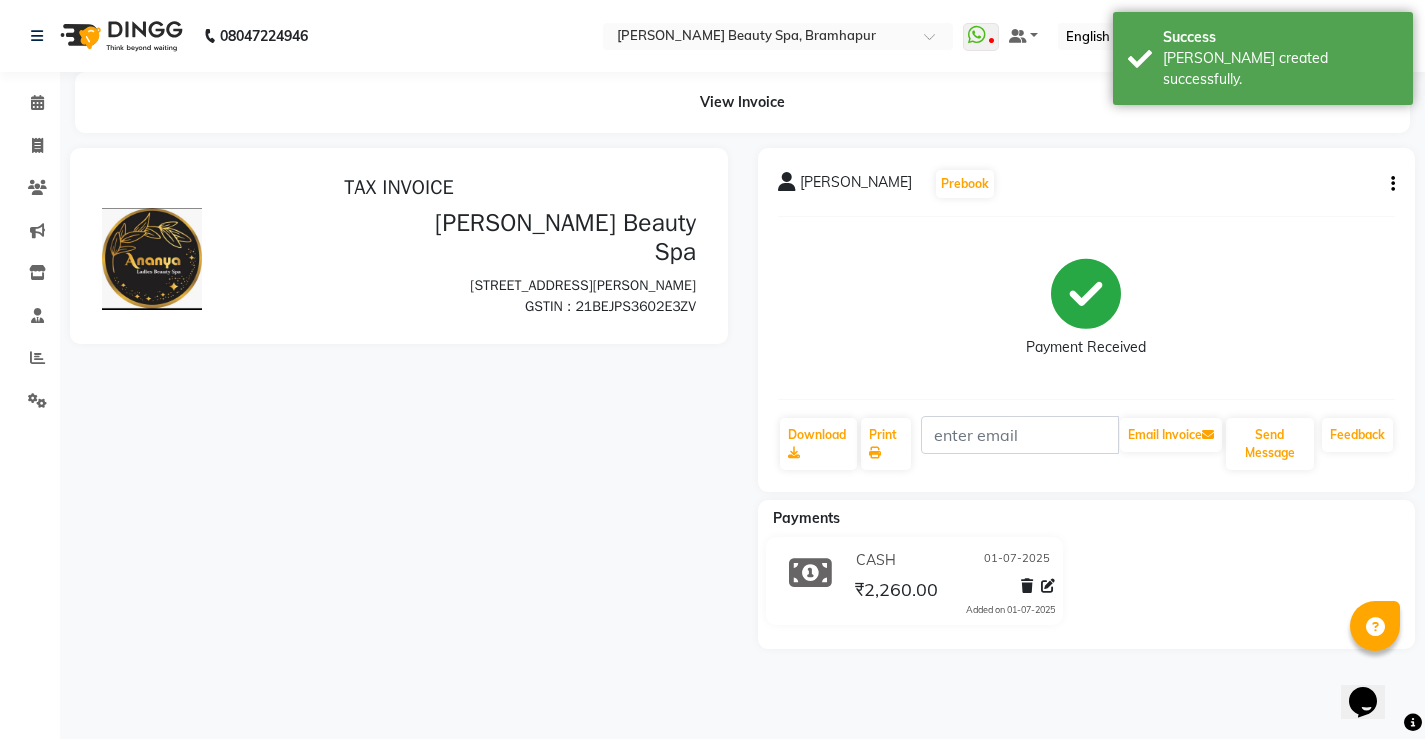 scroll, scrollTop: 0, scrollLeft: 0, axis: both 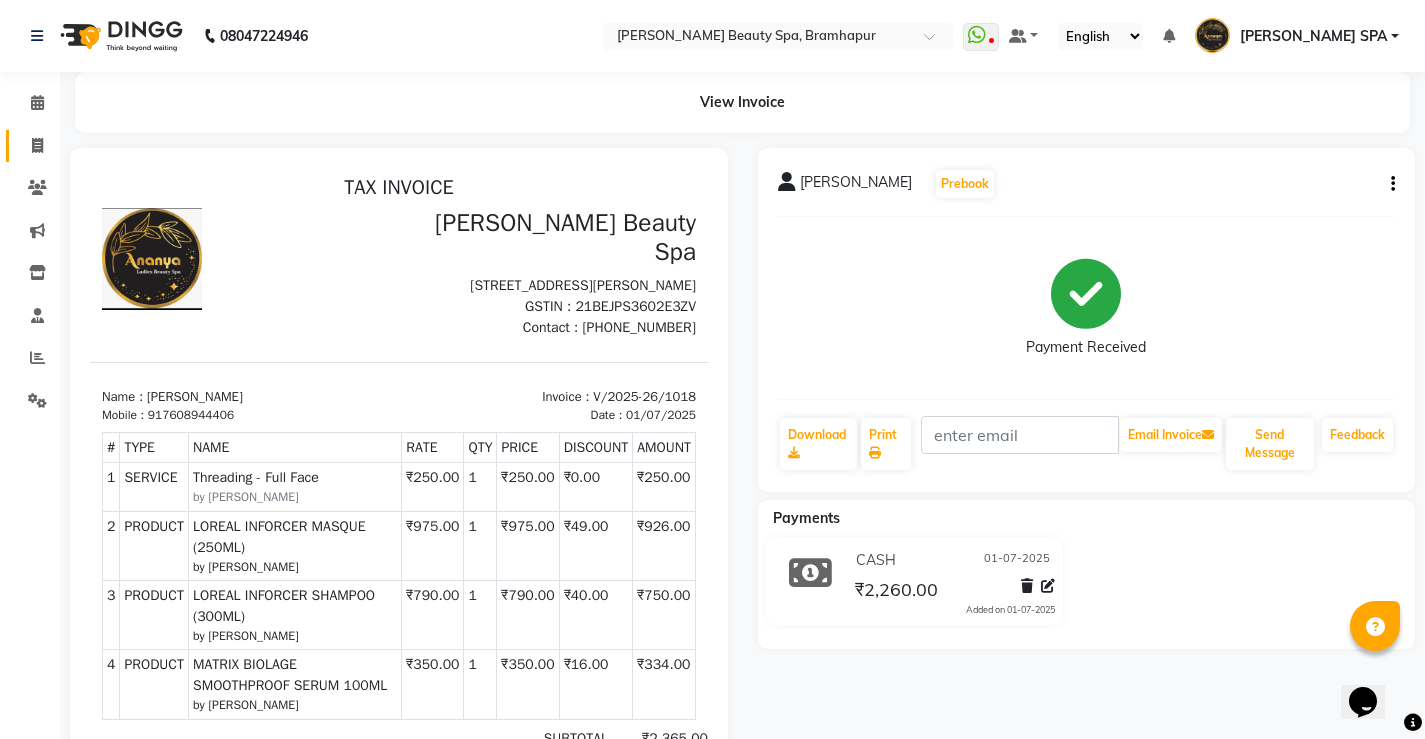 click 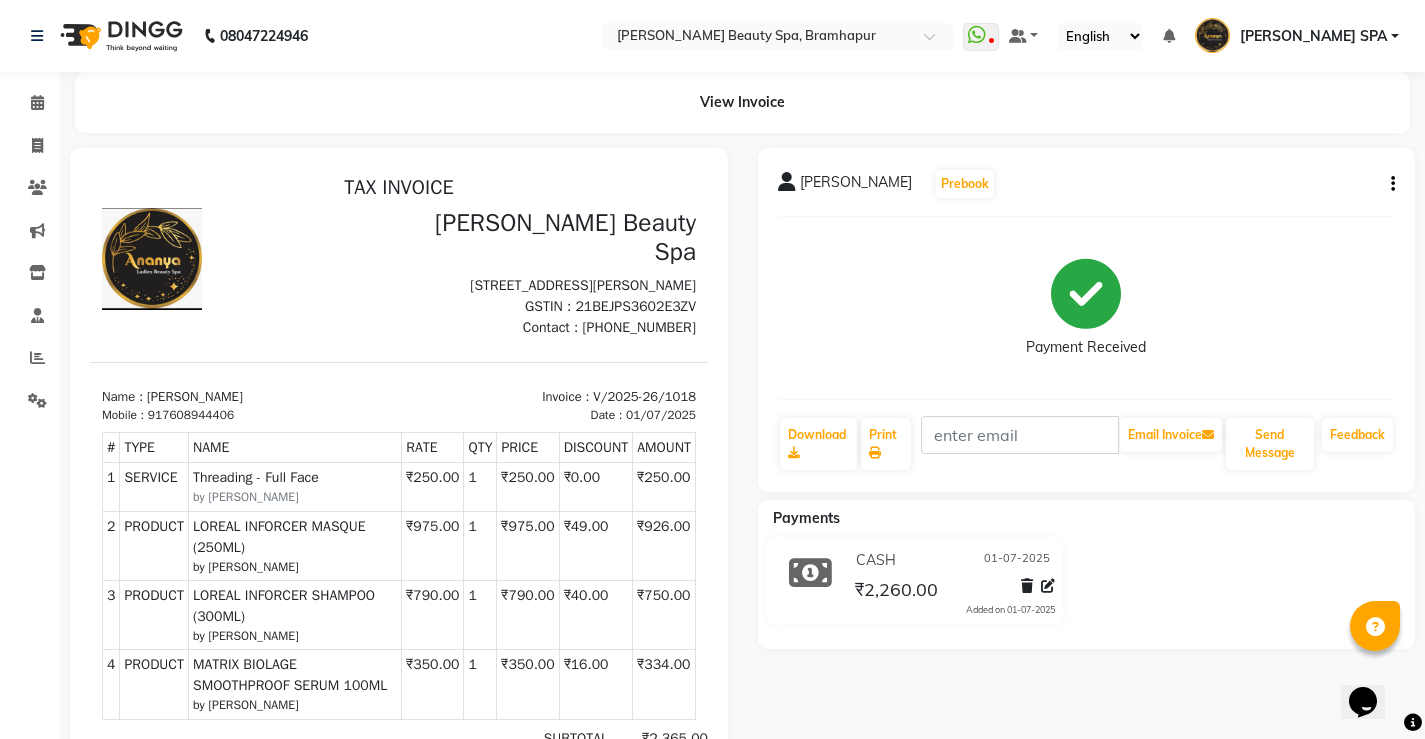 select on "service" 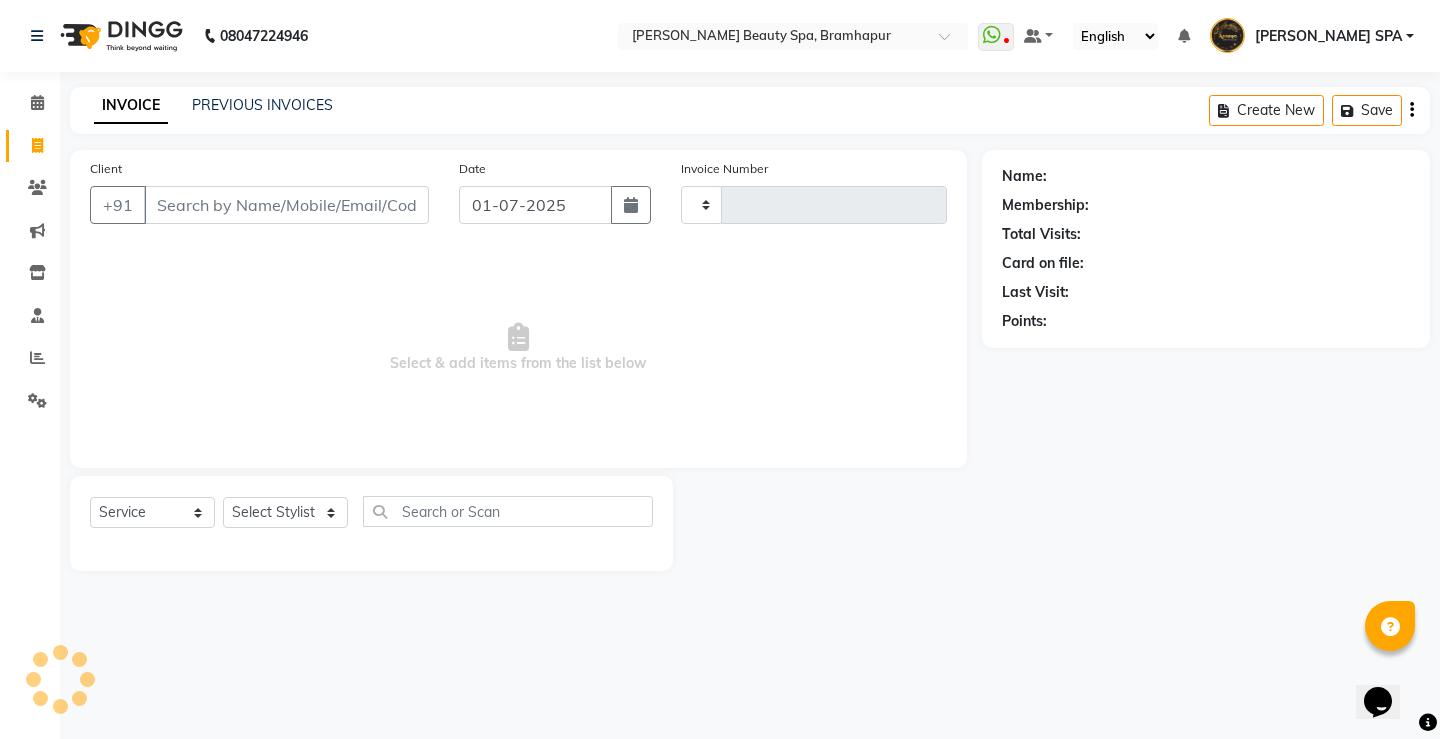 type on "1019" 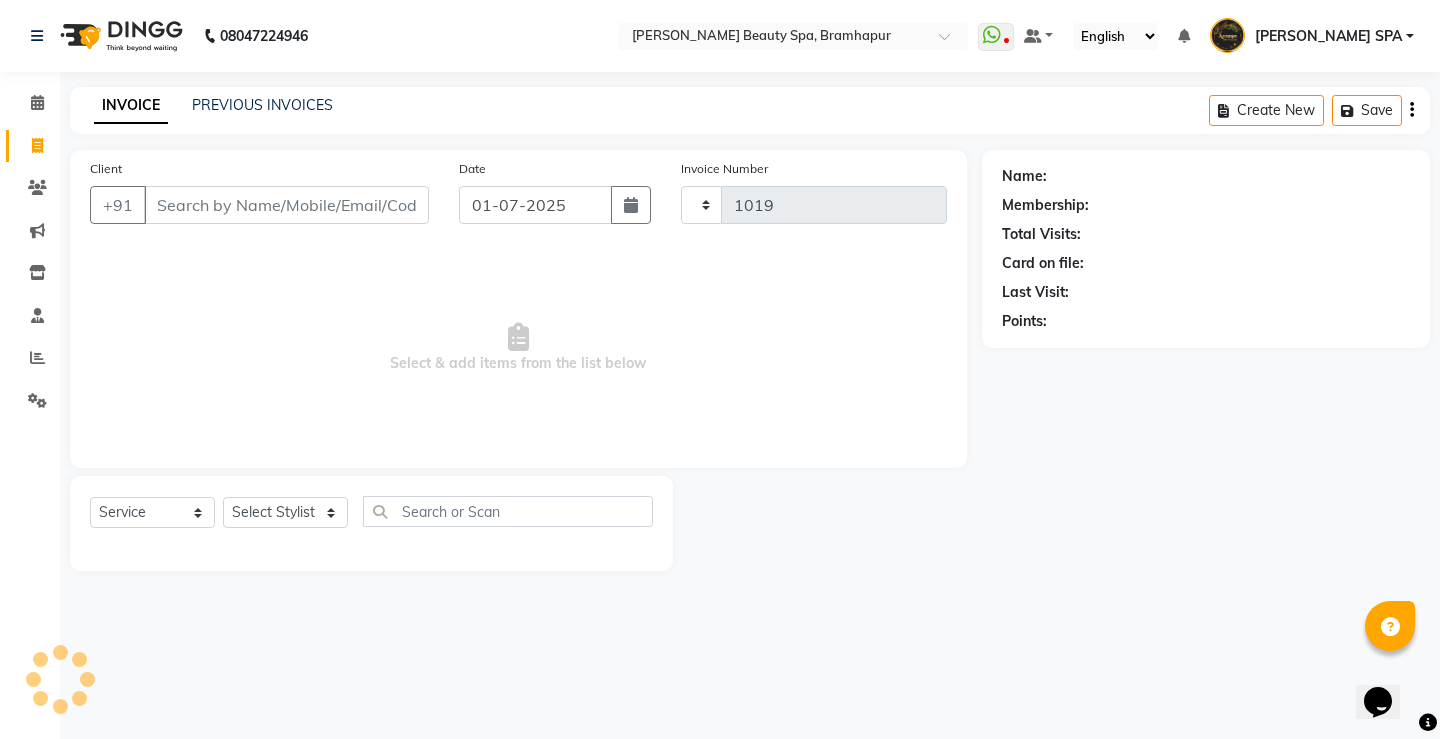 select on "3622" 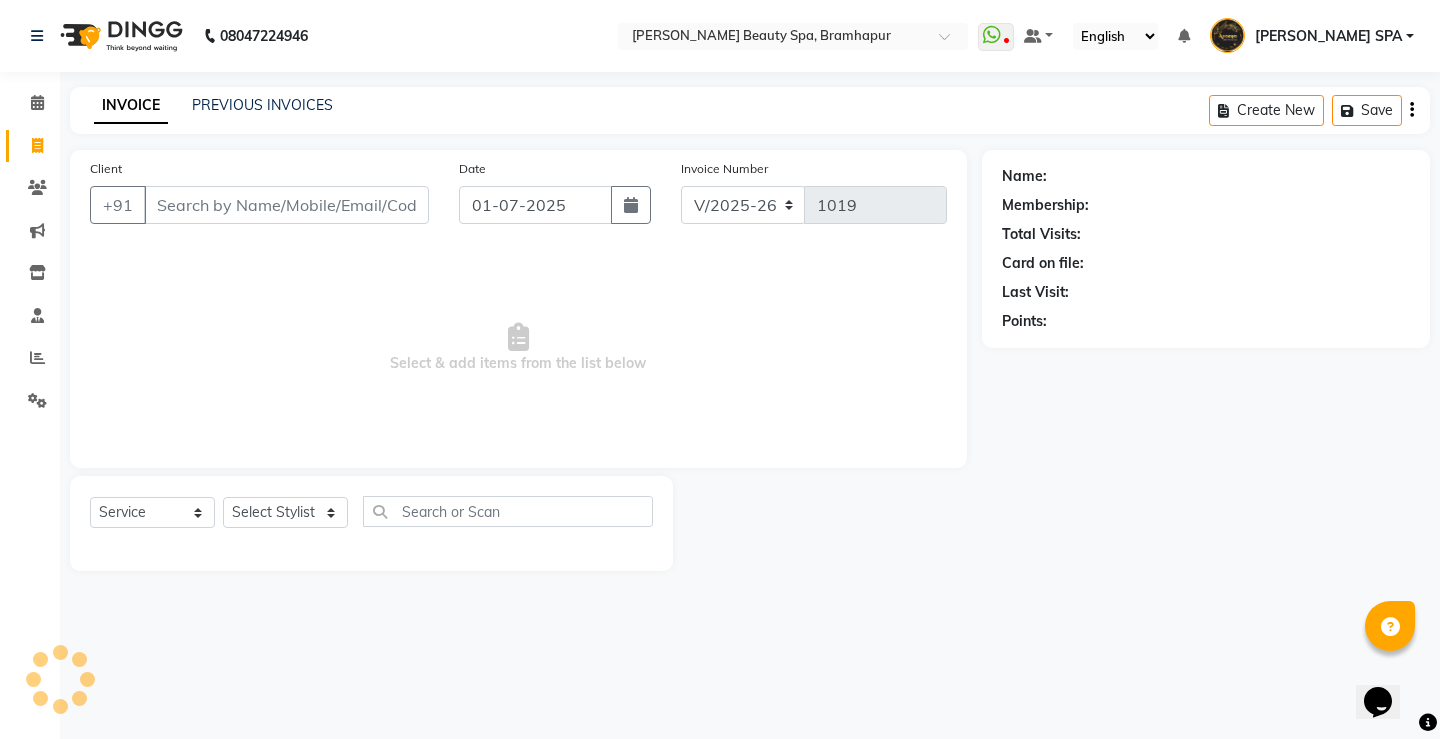 click on "INVOICE PREVIOUS INVOICES" 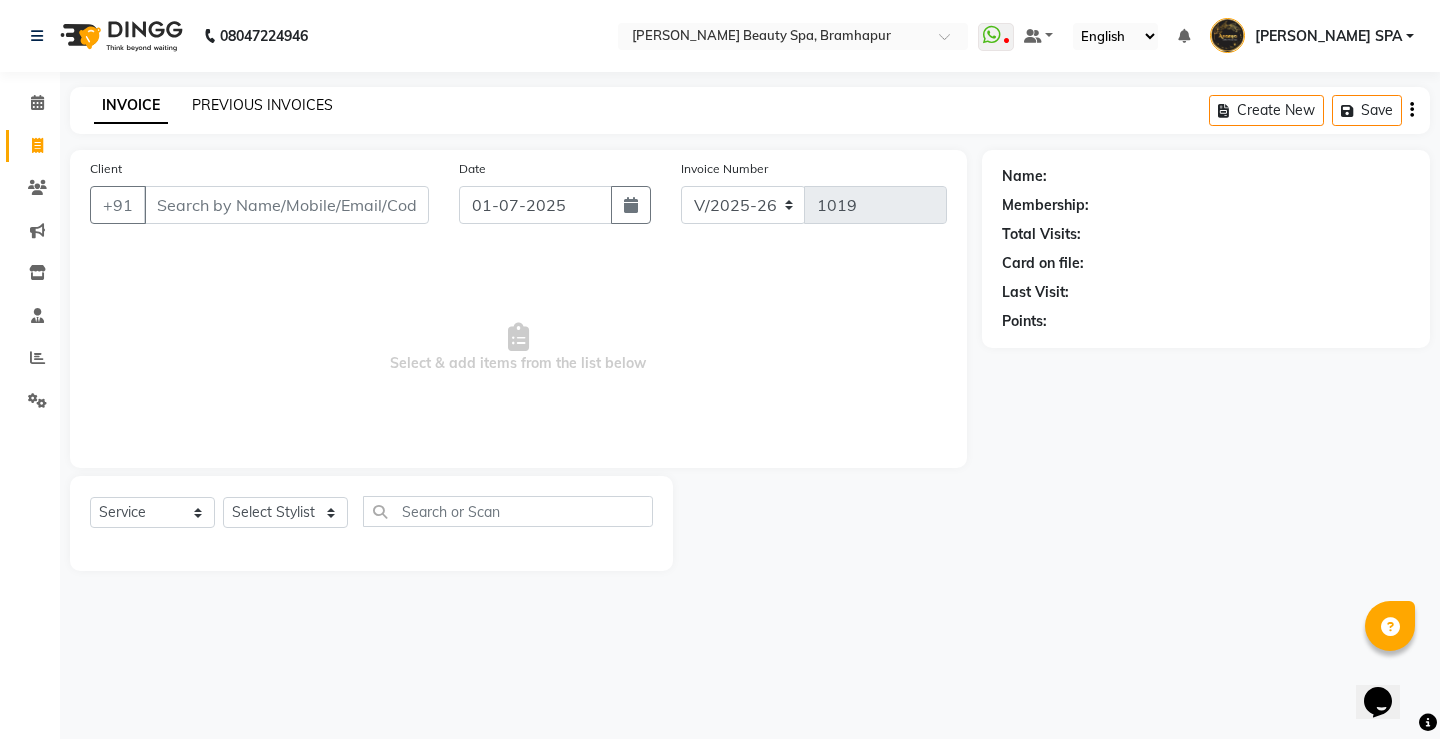 click on "PREVIOUS INVOICES" 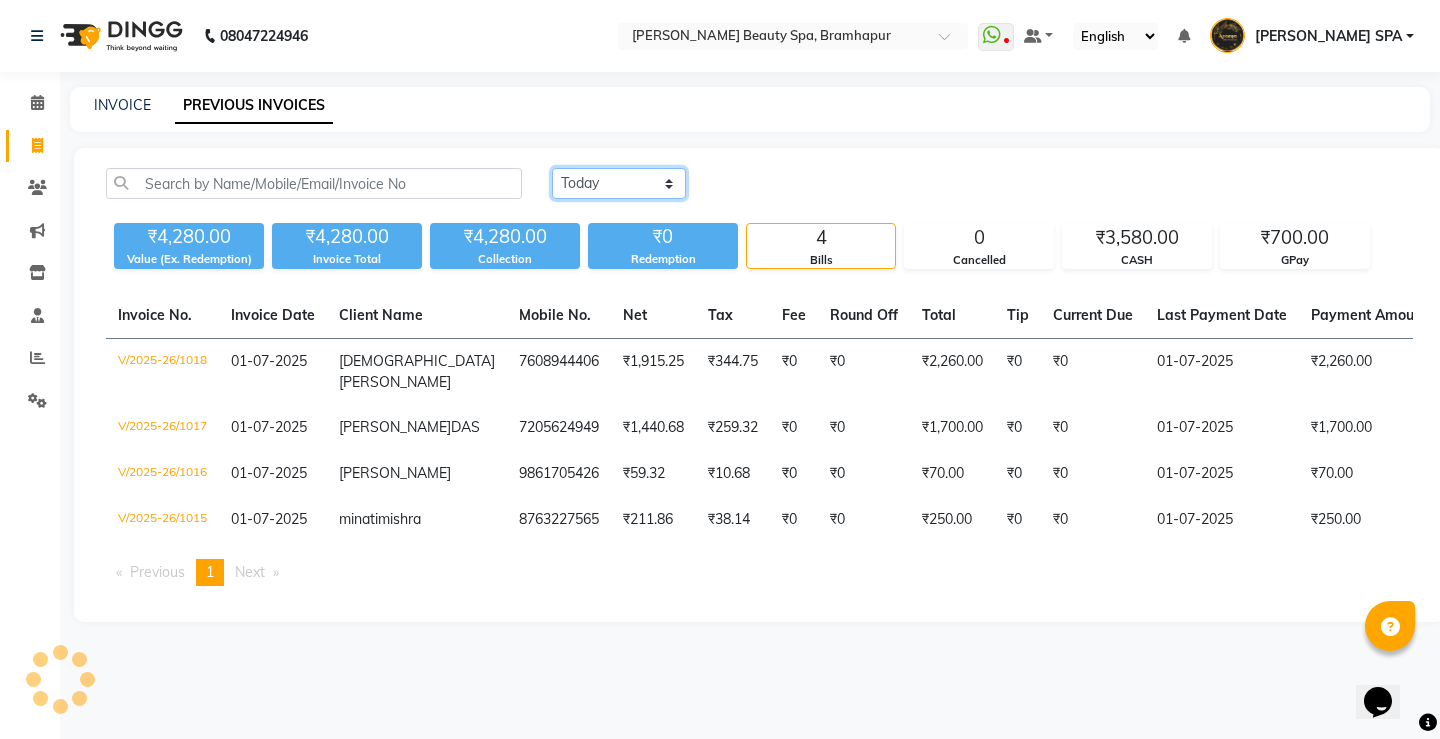 click on "[DATE] [DATE] Custom Range" 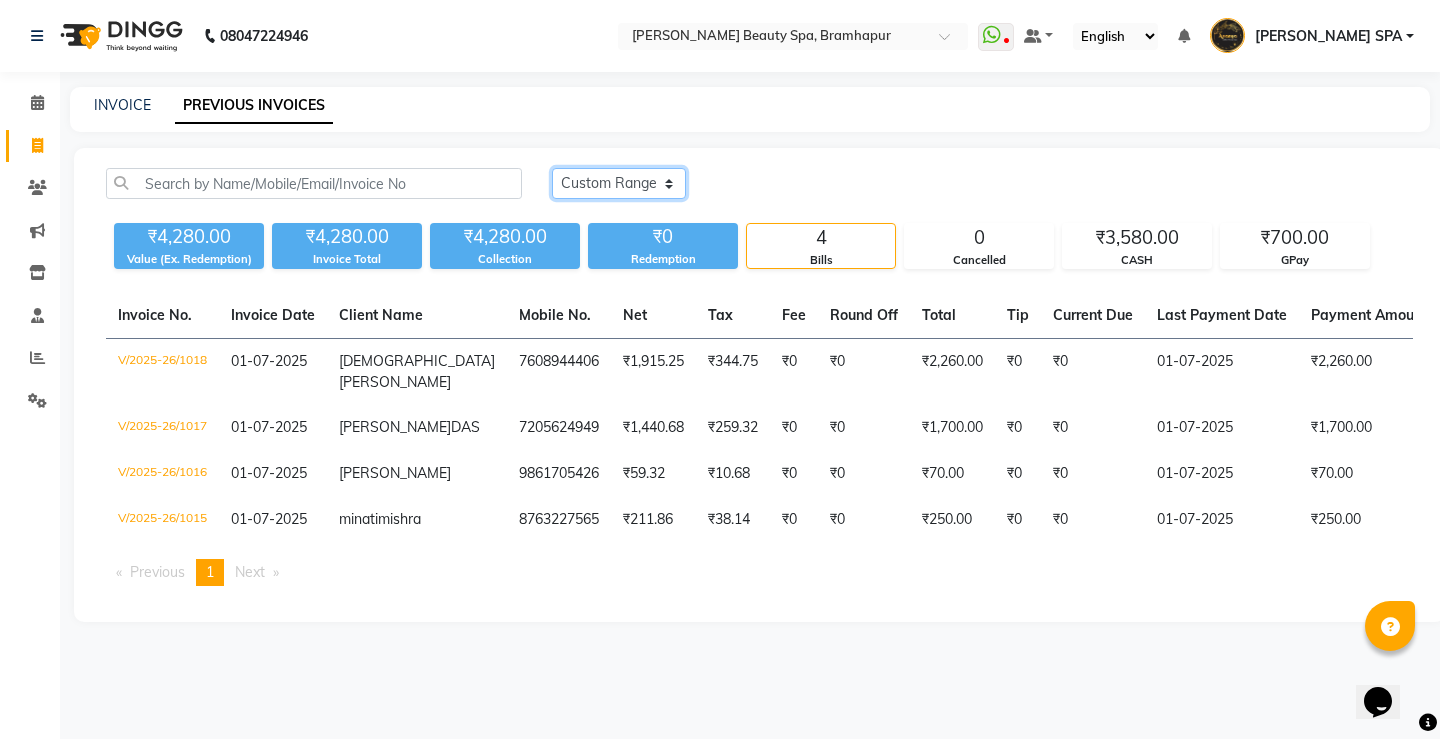 click on "[DATE] [DATE] Custom Range" 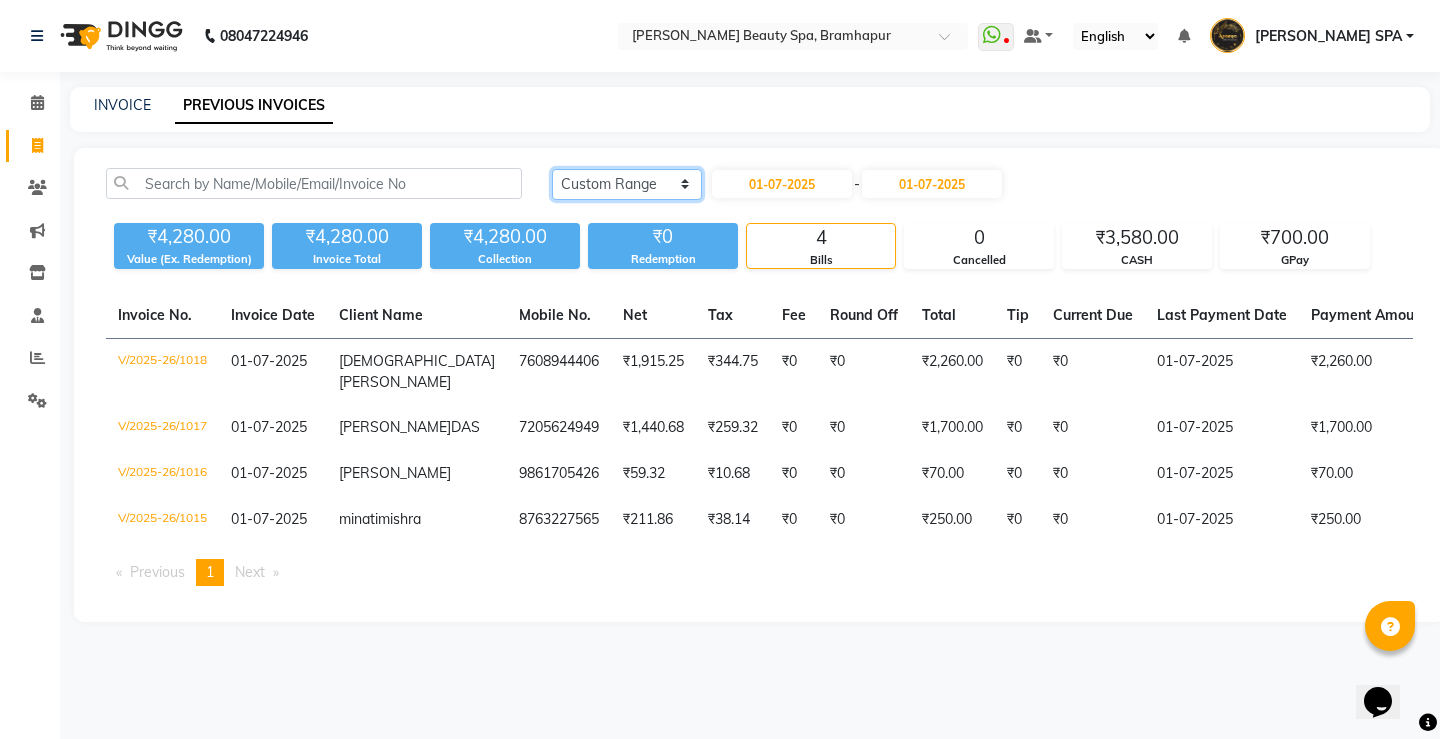 drag, startPoint x: 650, startPoint y: 186, endPoint x: 651, endPoint y: 197, distance: 11.045361 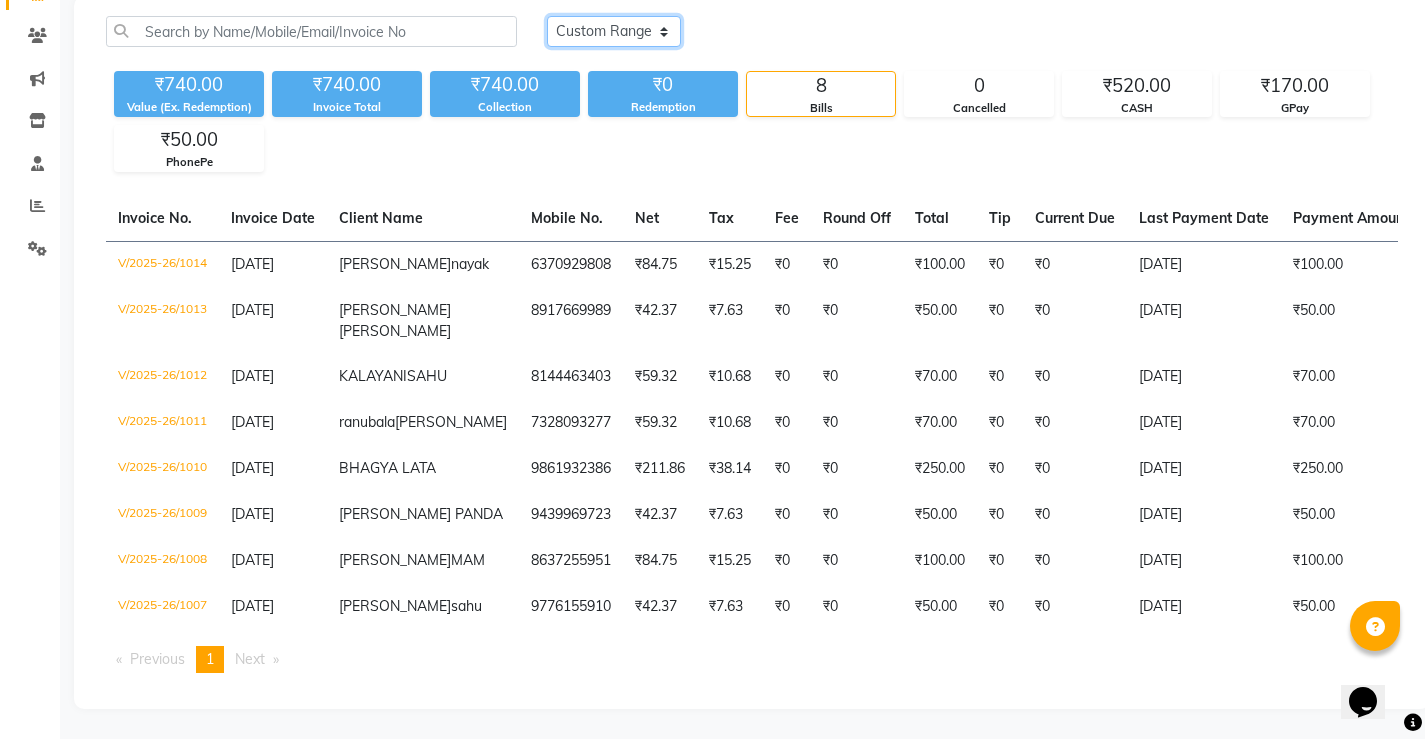 scroll, scrollTop: 228, scrollLeft: 0, axis: vertical 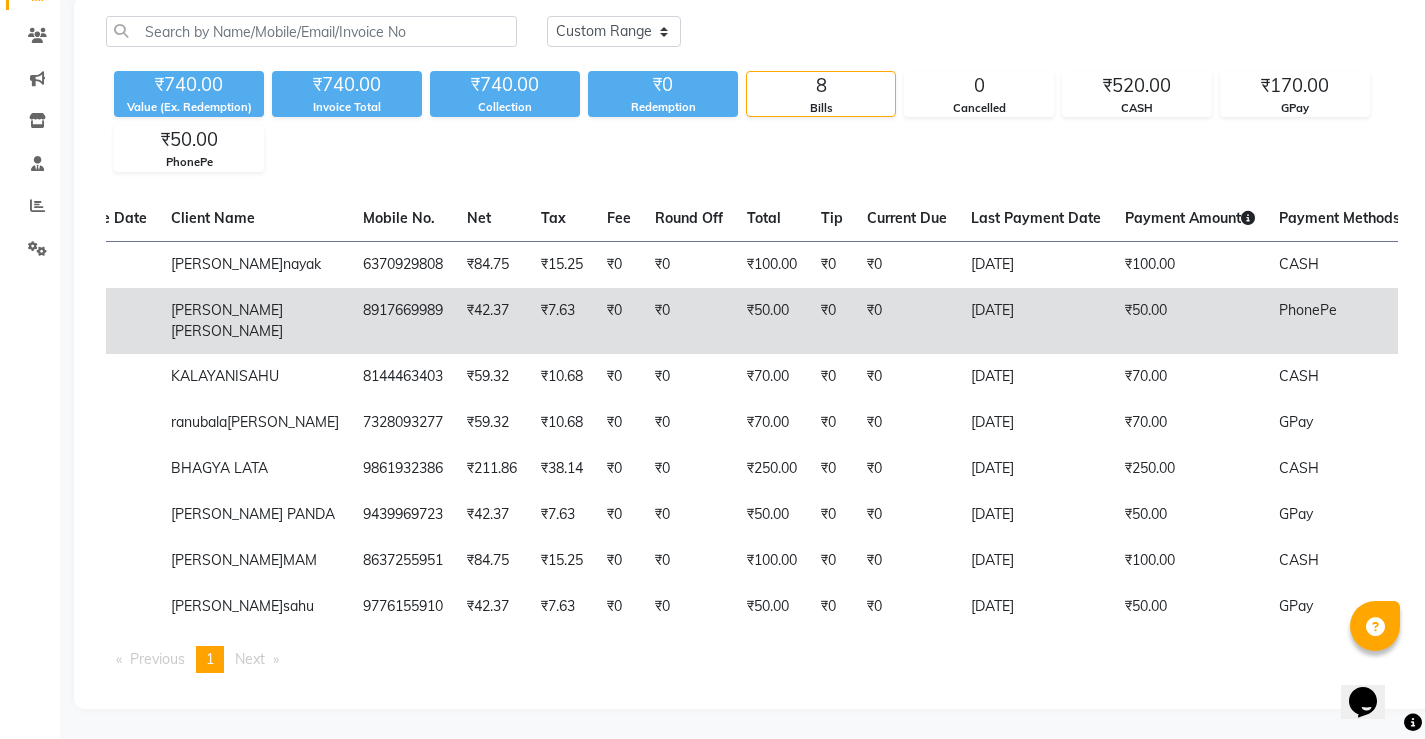 click on "₹50.00" 